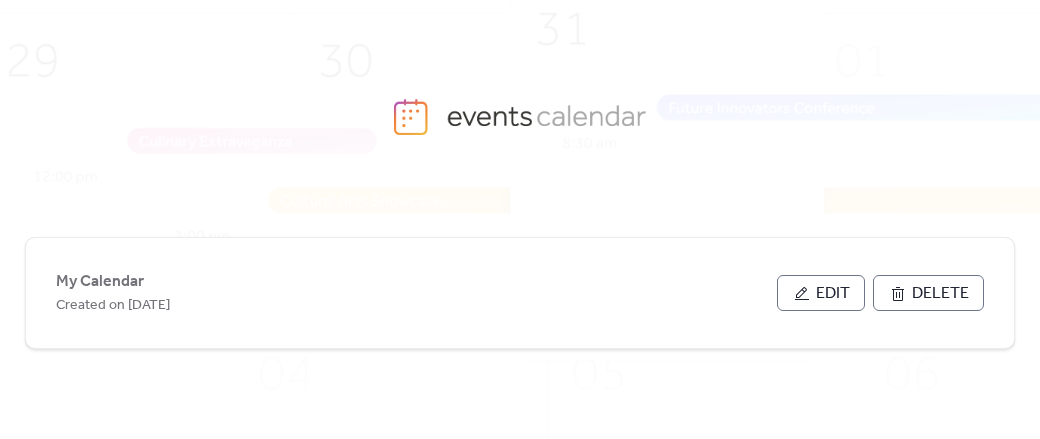 scroll, scrollTop: 0, scrollLeft: 0, axis: both 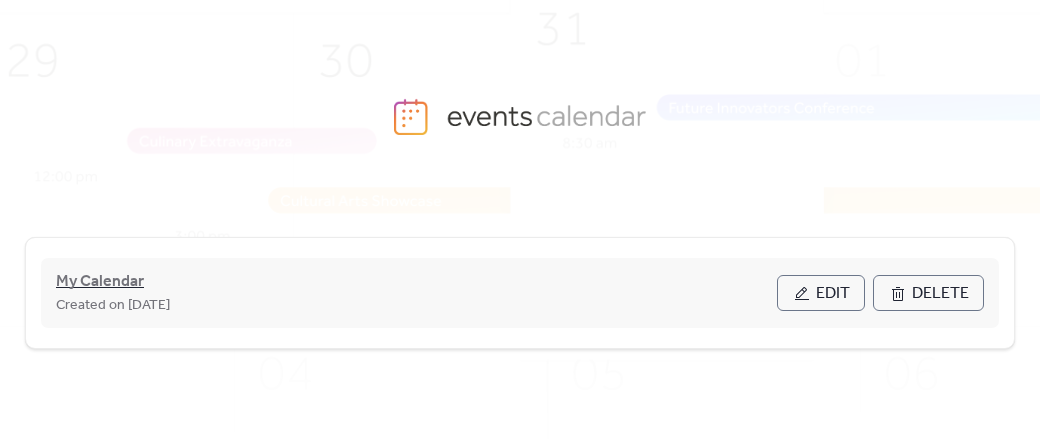 click on "My Calendar" at bounding box center (100, 282) 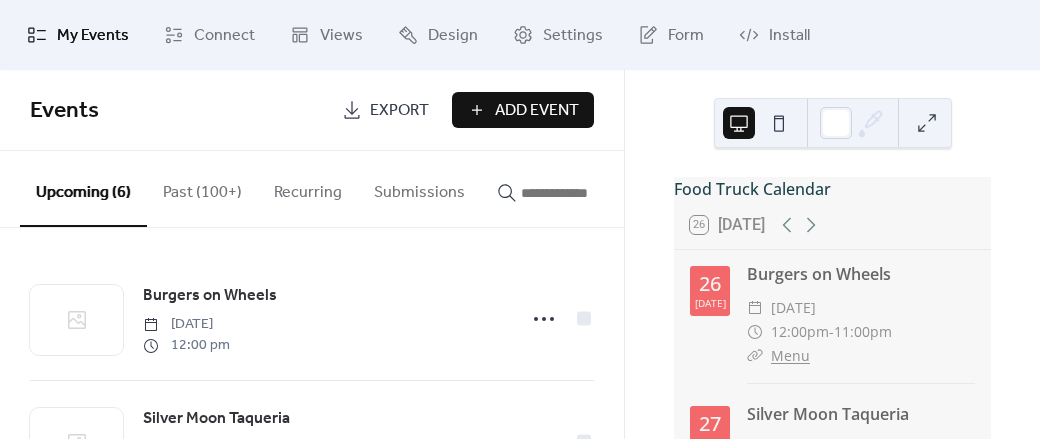 click on "Add Event" at bounding box center (537, 111) 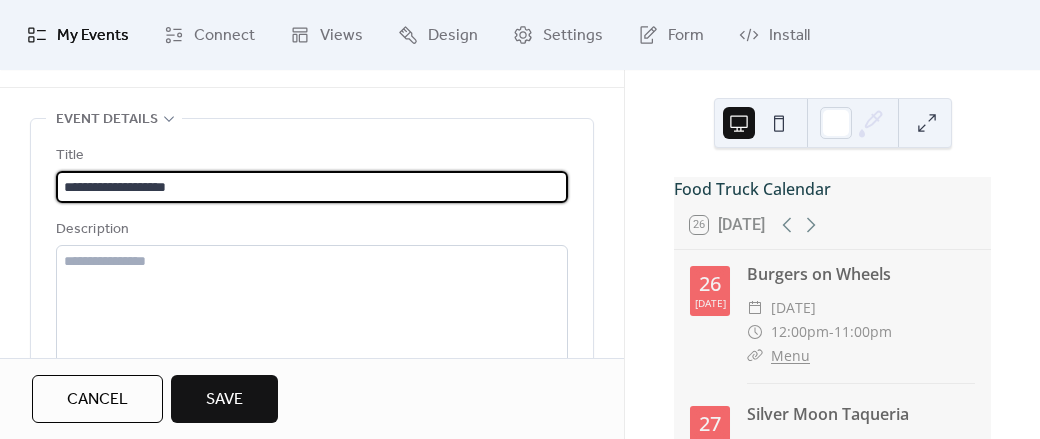 scroll, scrollTop: 66, scrollLeft: 0, axis: vertical 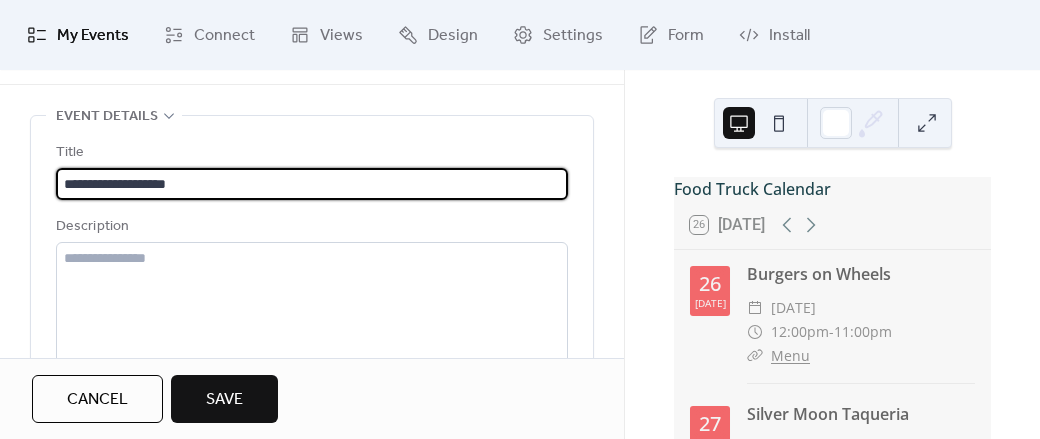 click on "**********" at bounding box center [312, 184] 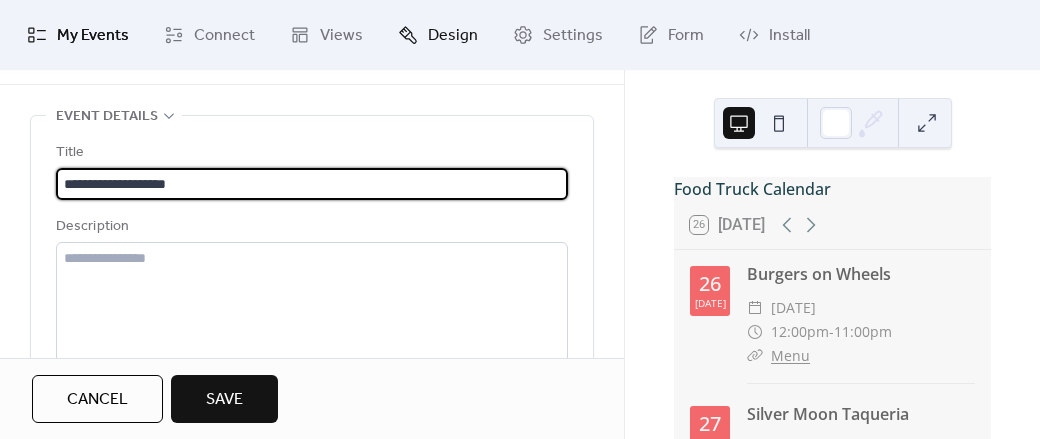 type on "**********" 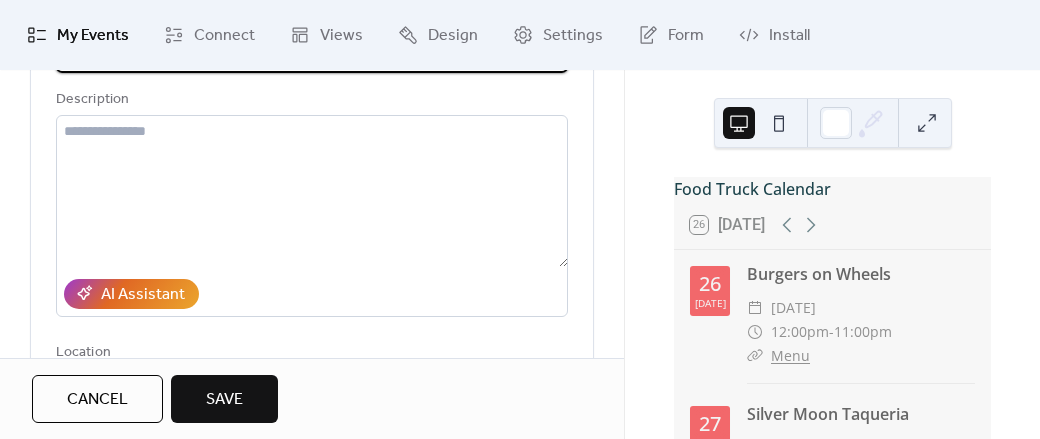 scroll, scrollTop: 199, scrollLeft: 0, axis: vertical 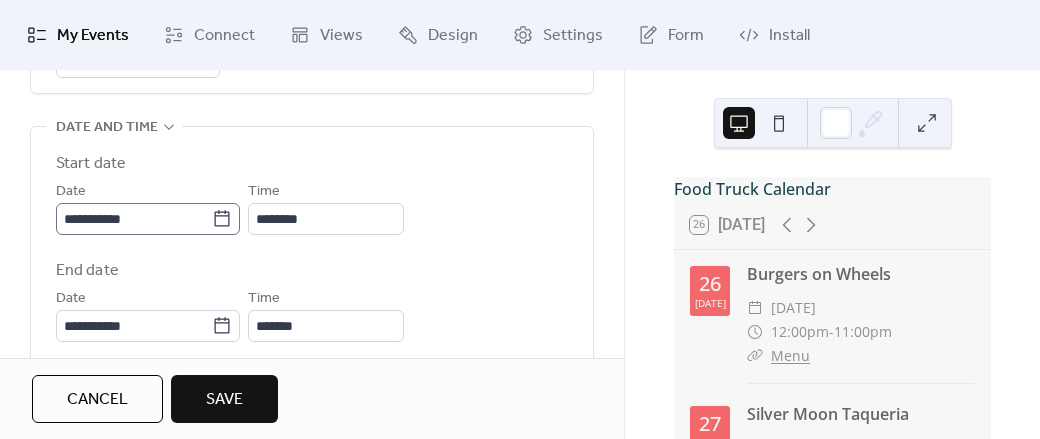 click 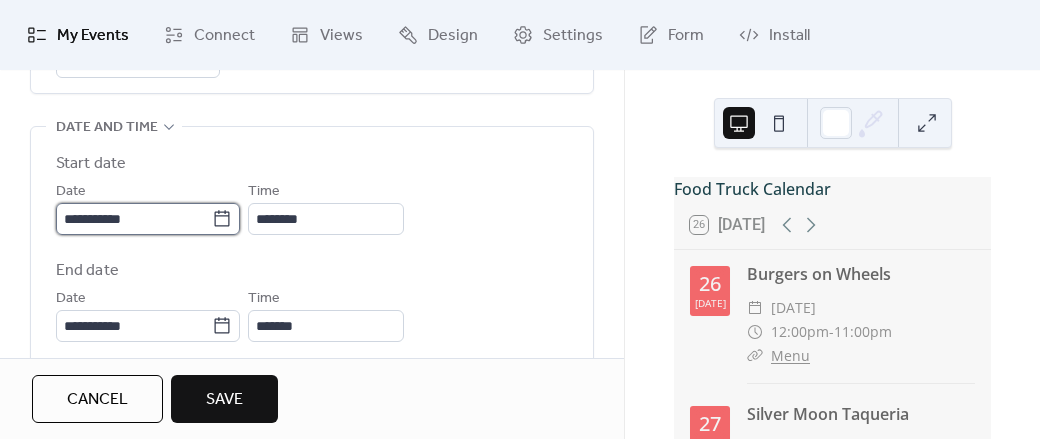 click on "**********" at bounding box center [134, 219] 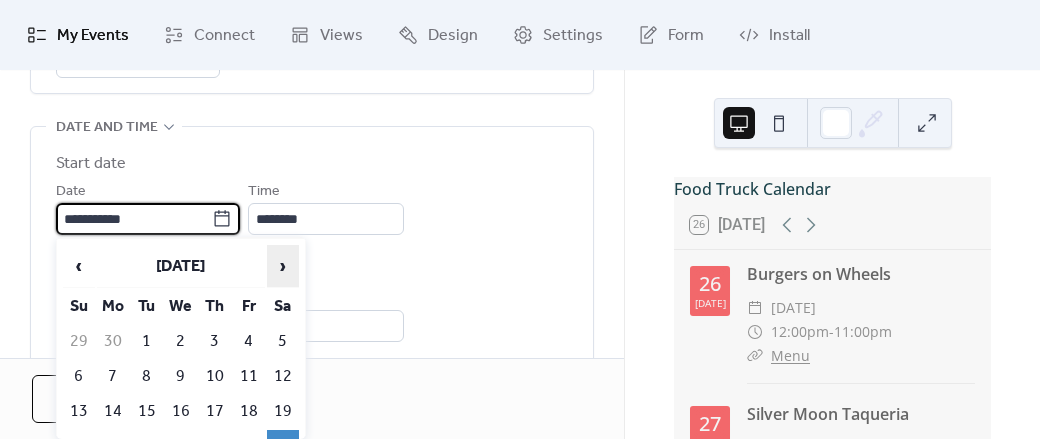 click on "›" at bounding box center (283, 266) 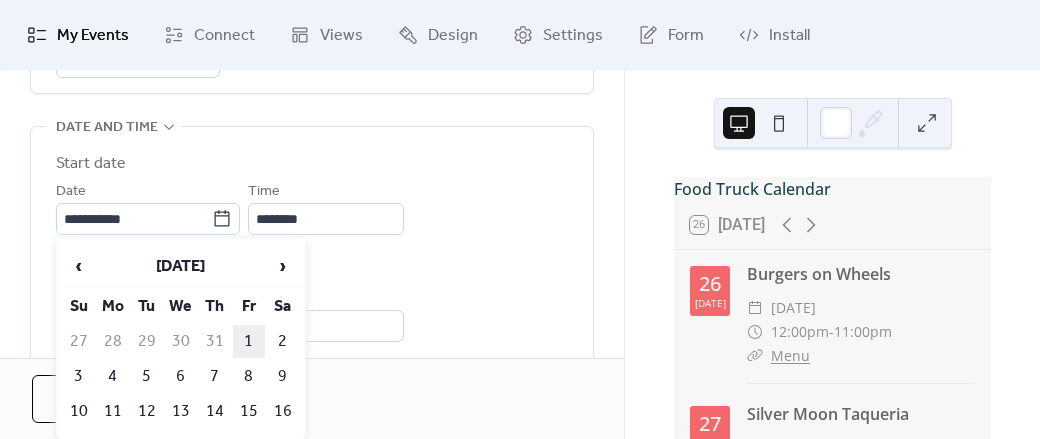 click on "1" at bounding box center (249, 341) 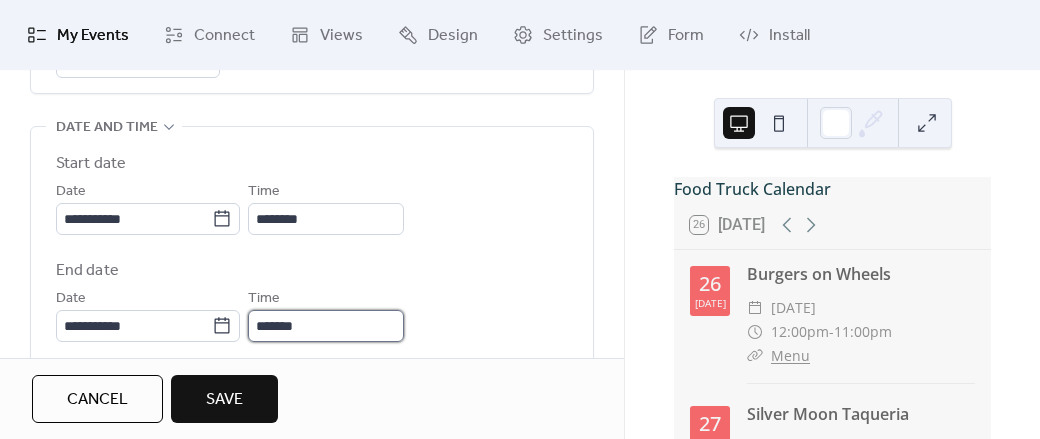 click on "*******" at bounding box center (326, 326) 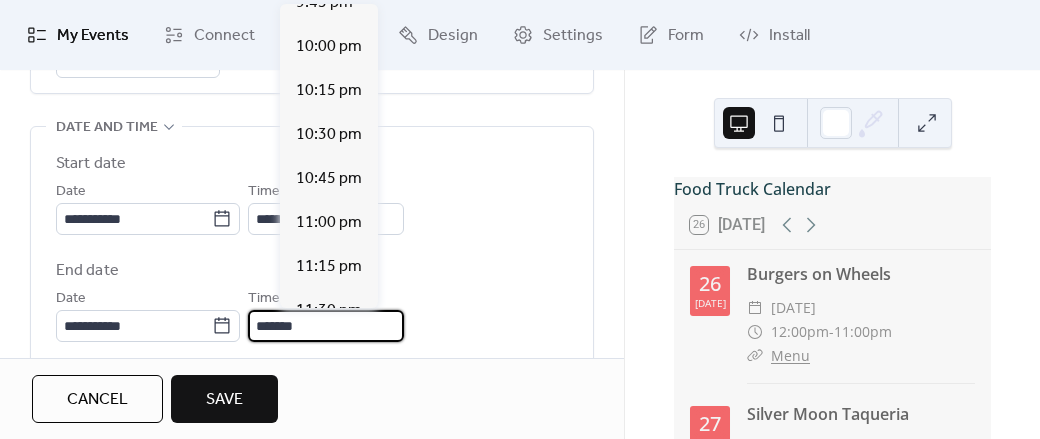 scroll, scrollTop: 1729, scrollLeft: 0, axis: vertical 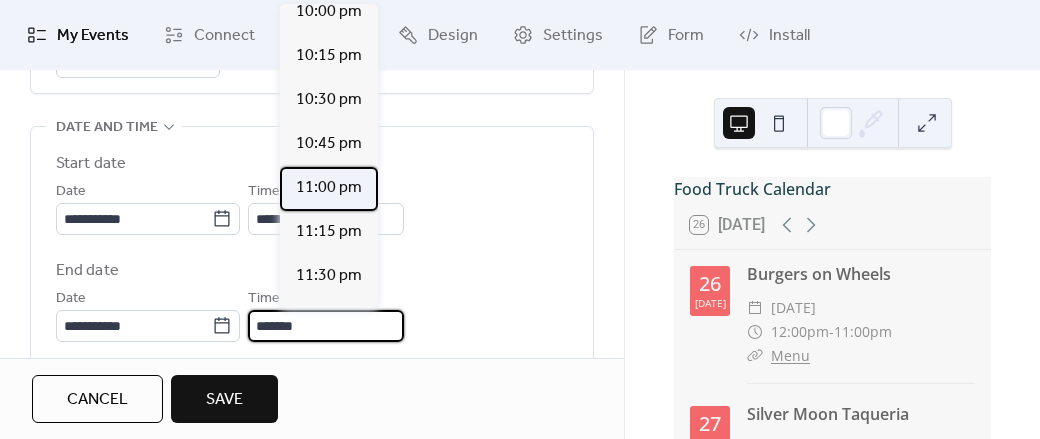 click on "11:00 pm" at bounding box center (329, 188) 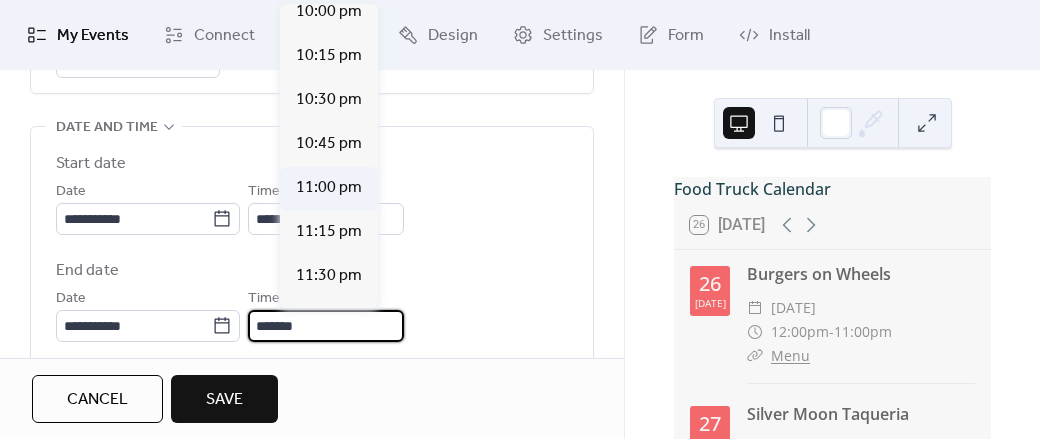 type on "********" 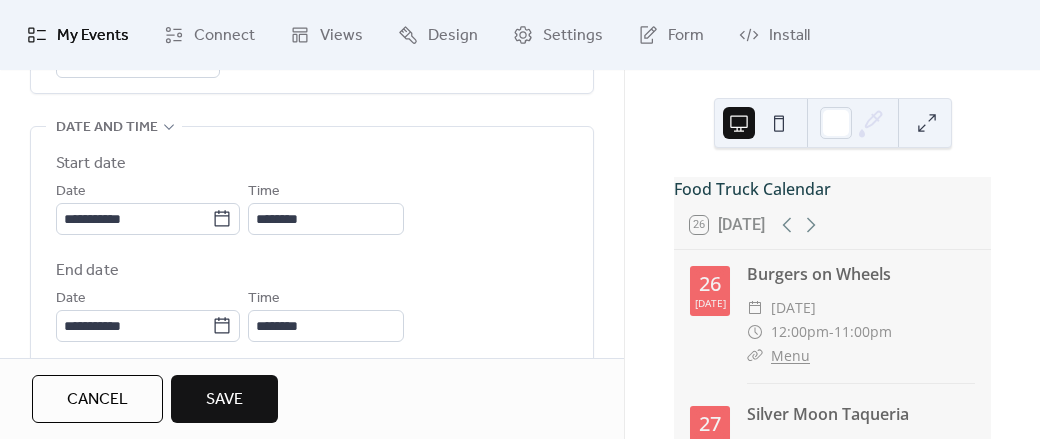 scroll, scrollTop: 1, scrollLeft: 0, axis: vertical 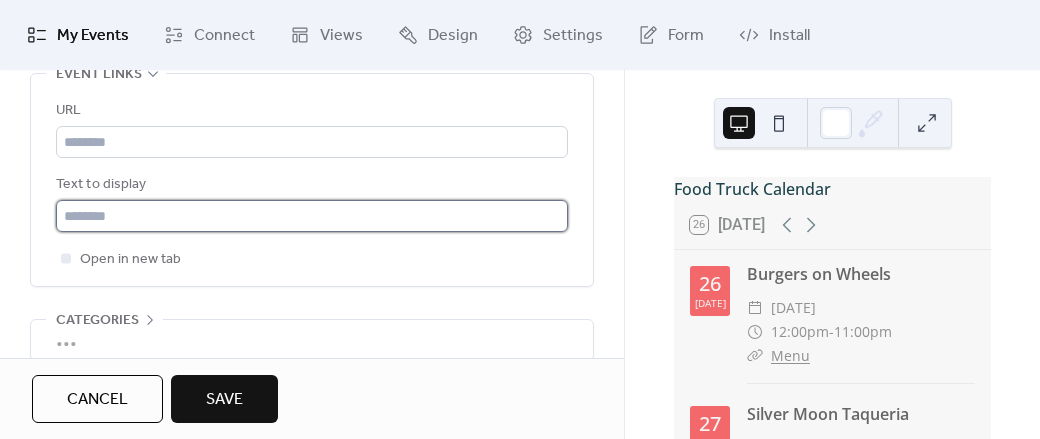 click at bounding box center (312, 216) 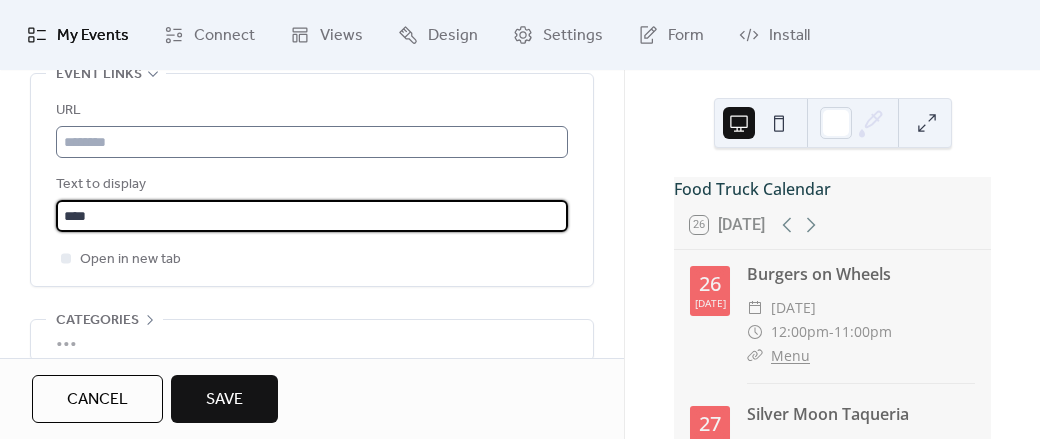 type on "****" 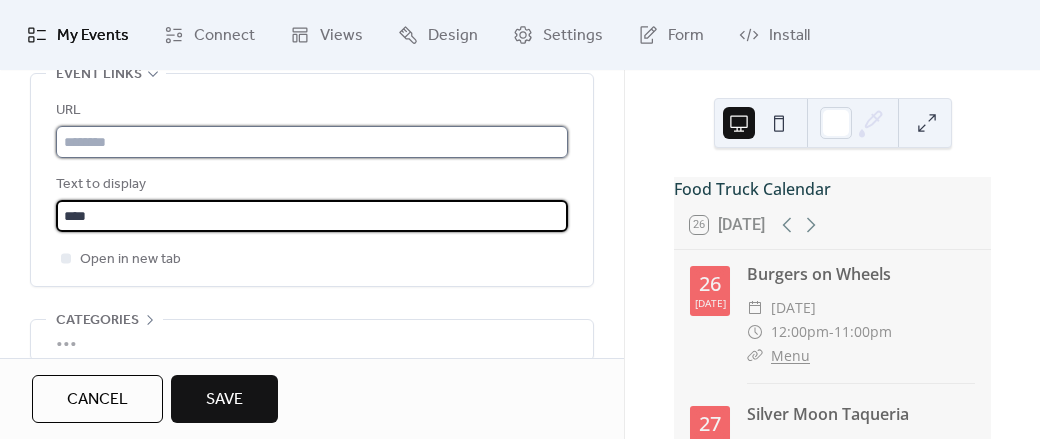 click at bounding box center (312, 142) 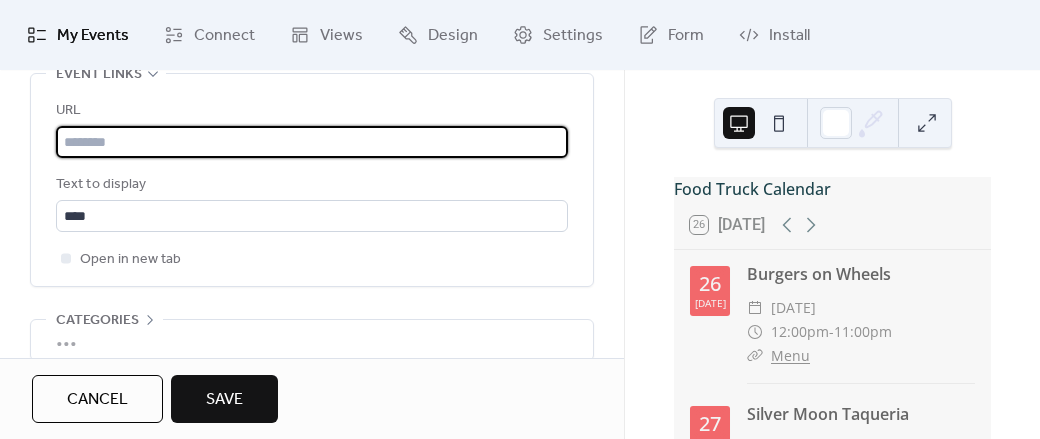 paste on "**********" 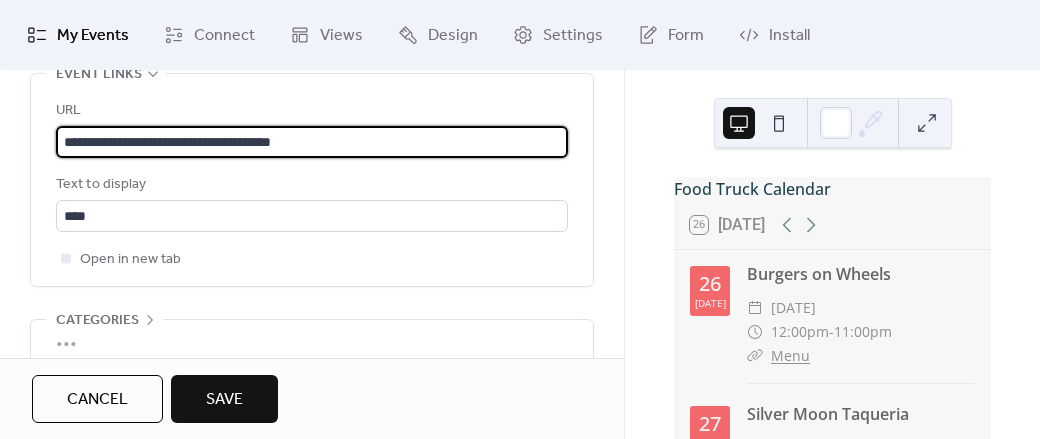type on "**********" 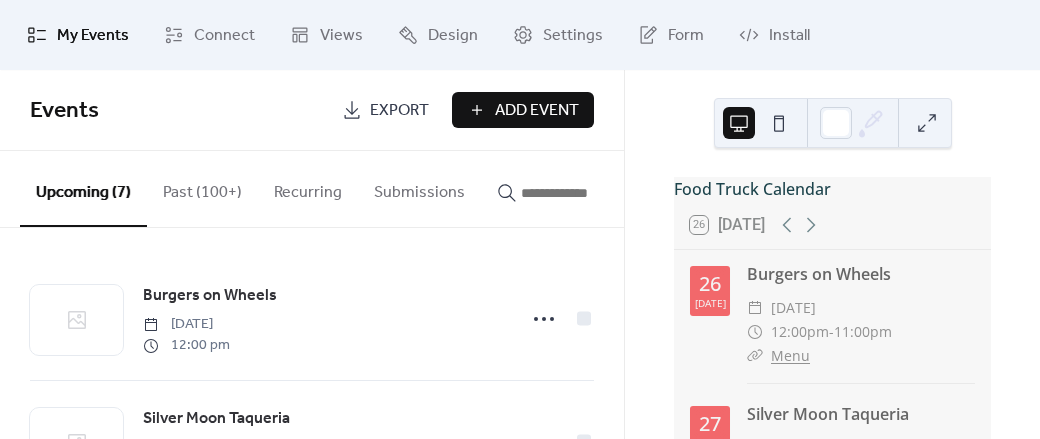 click on "Add Event" at bounding box center (537, 111) 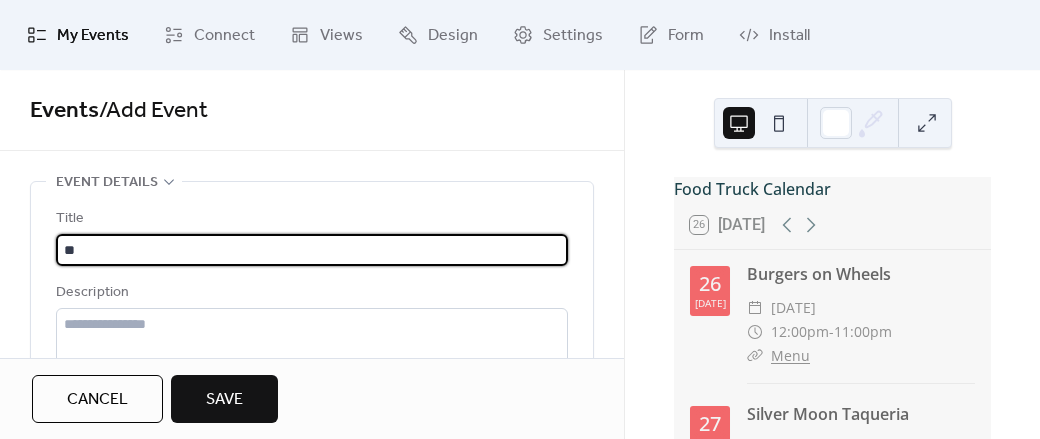 type on "*" 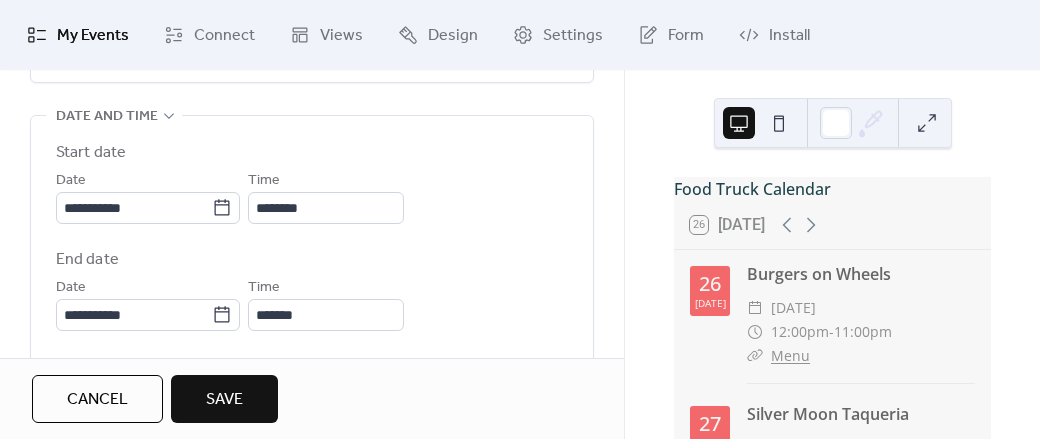 scroll, scrollTop: 658, scrollLeft: 0, axis: vertical 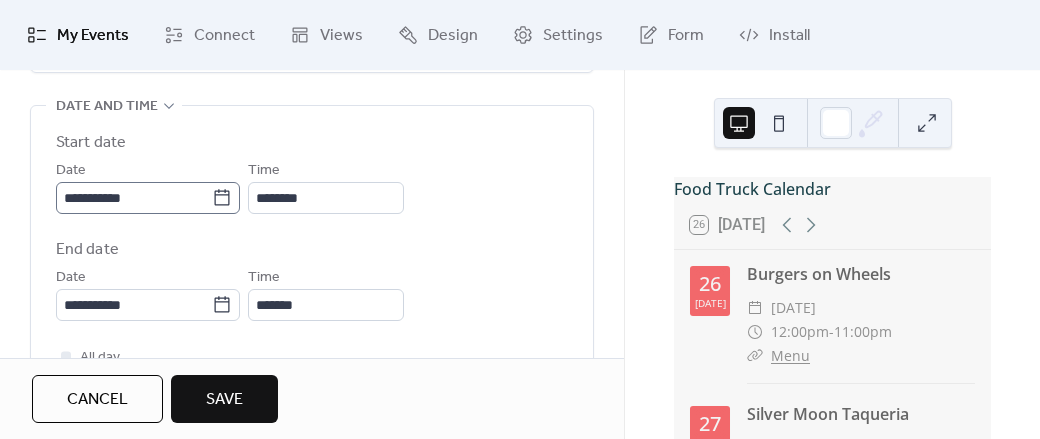 type on "**********" 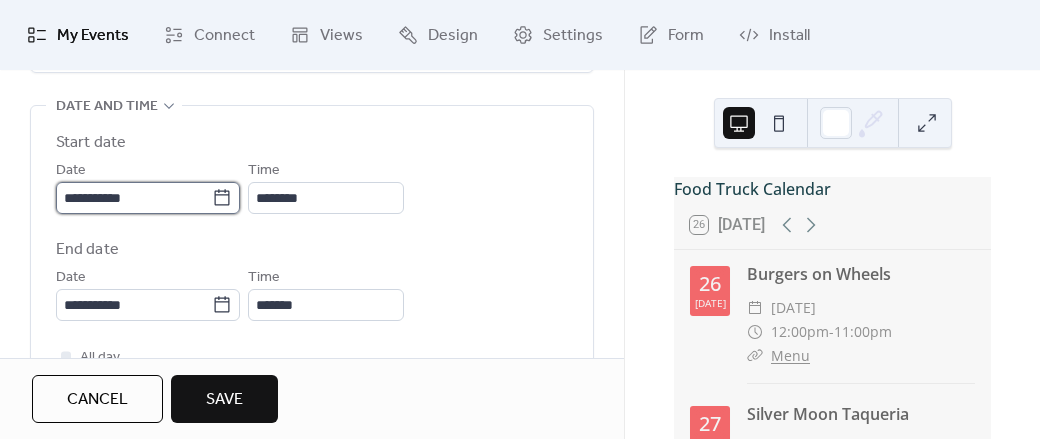 click on "**********" at bounding box center (134, 198) 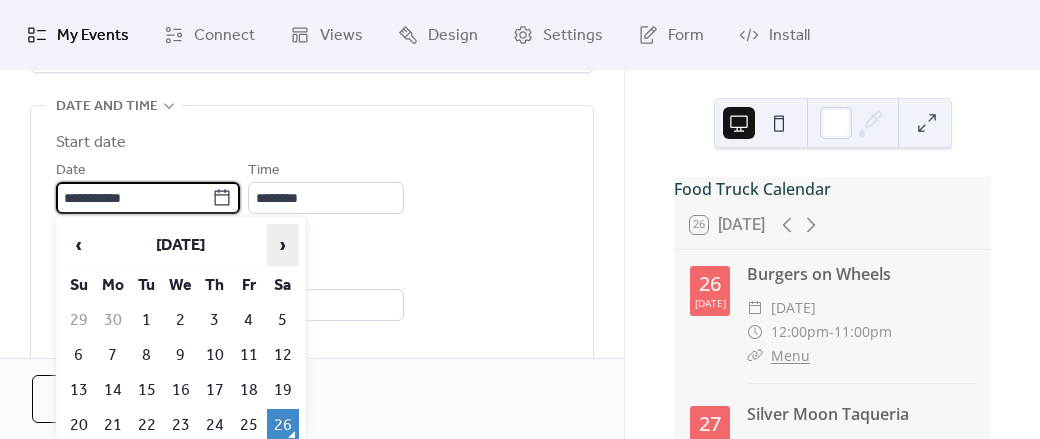 click on "›" at bounding box center (283, 245) 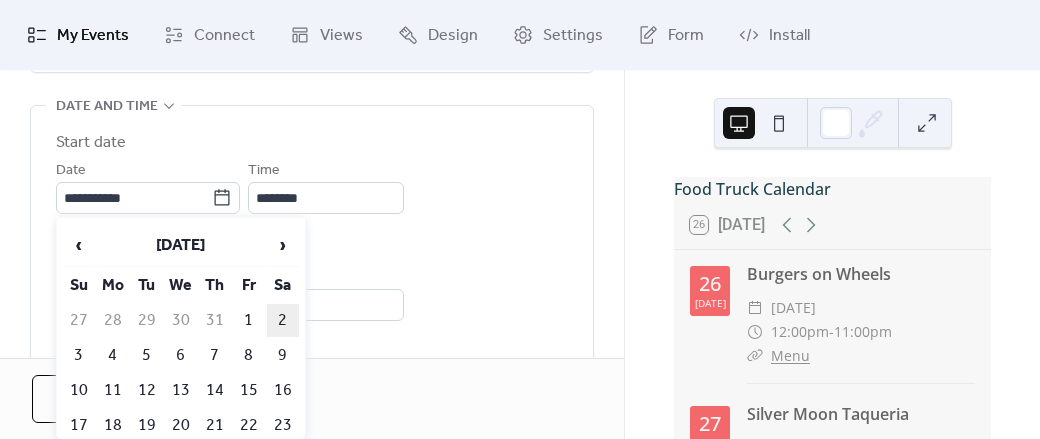 click on "2" at bounding box center [283, 320] 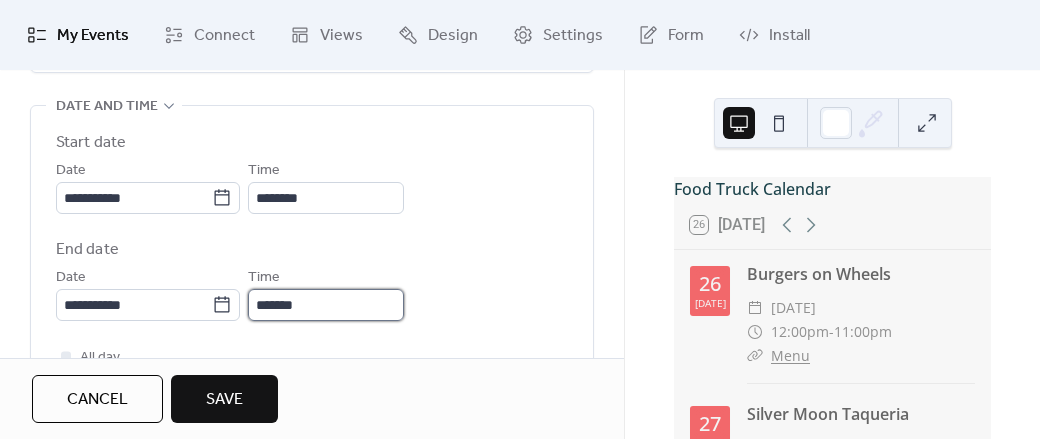click on "*******" at bounding box center [326, 305] 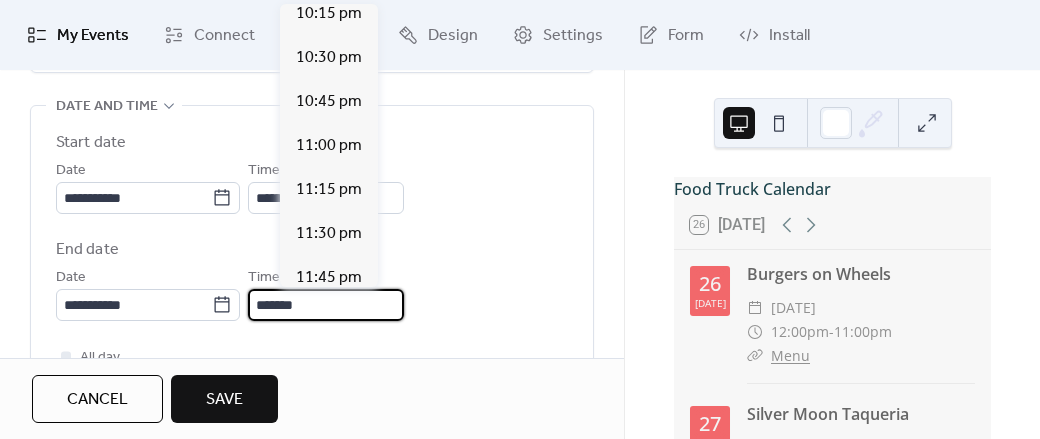 scroll, scrollTop: 1770, scrollLeft: 0, axis: vertical 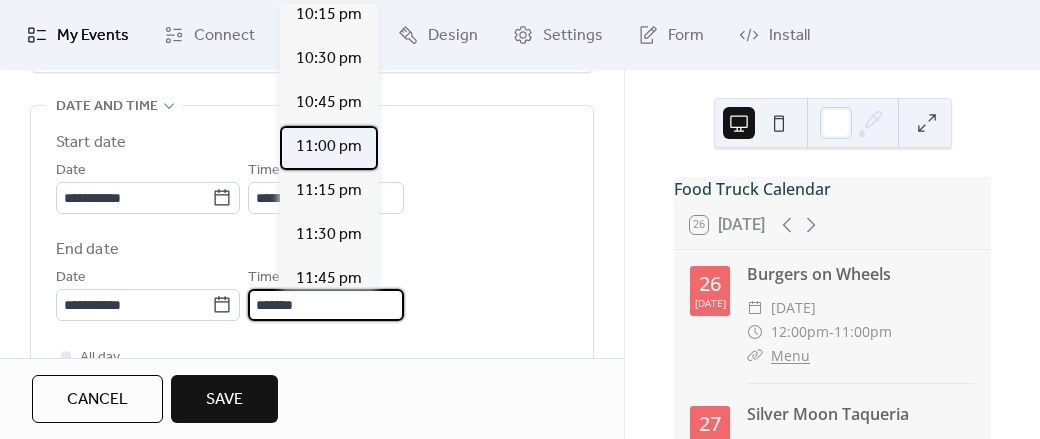 click on "11:00 pm" at bounding box center (329, 147) 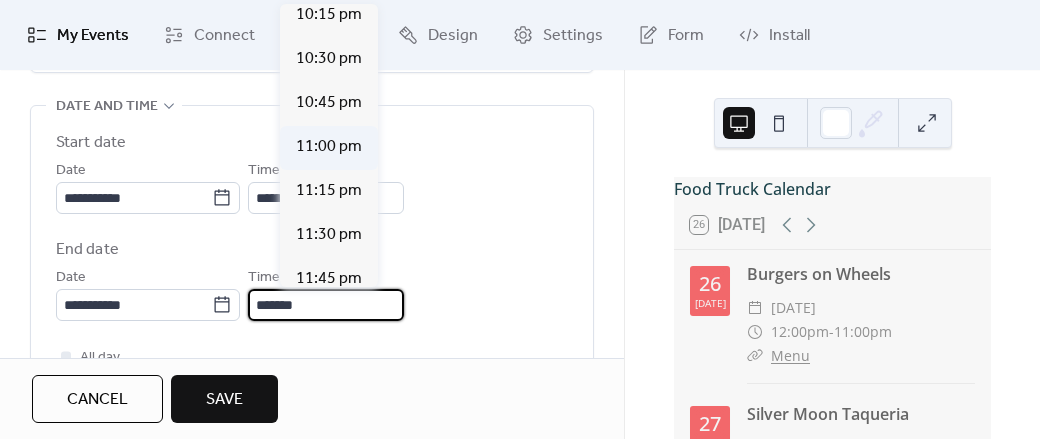 type on "********" 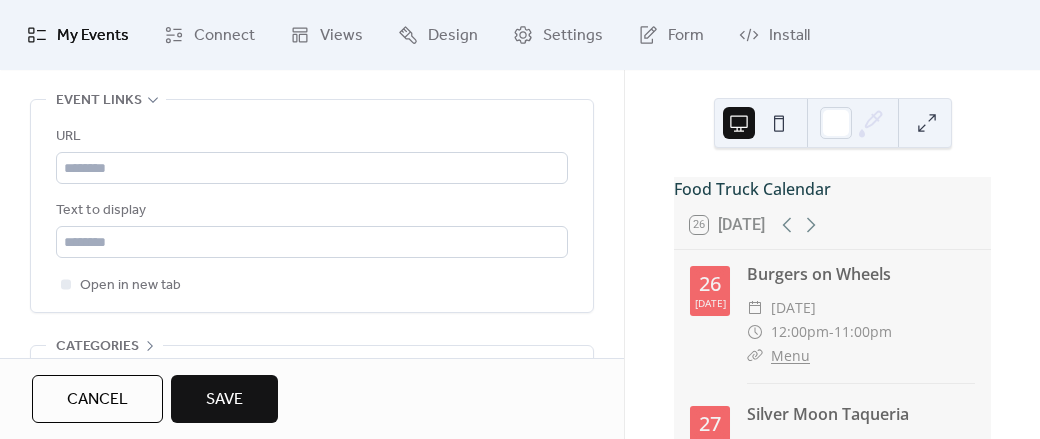 scroll, scrollTop: 1260, scrollLeft: 0, axis: vertical 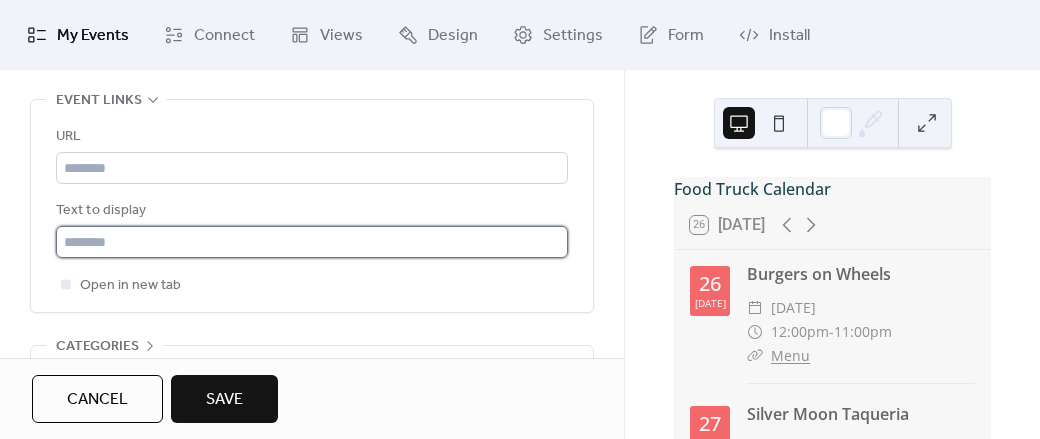 click at bounding box center [312, 242] 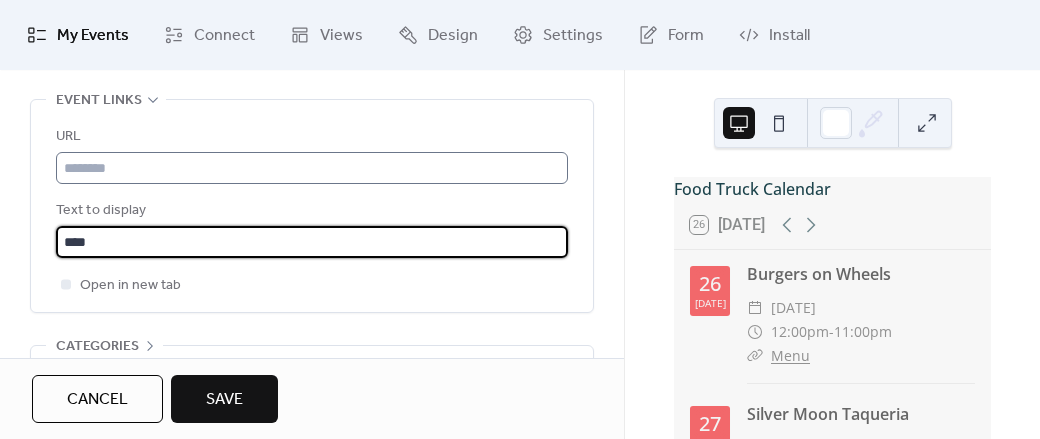 type on "****" 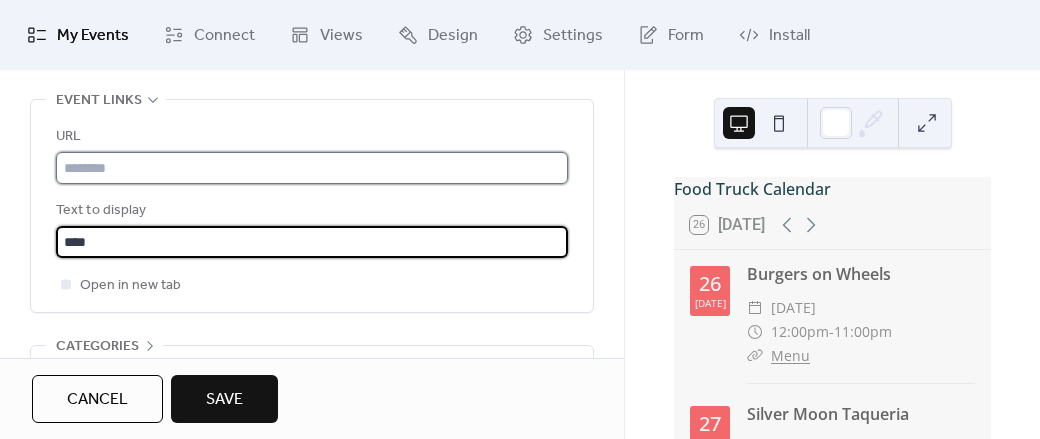 click at bounding box center (312, 168) 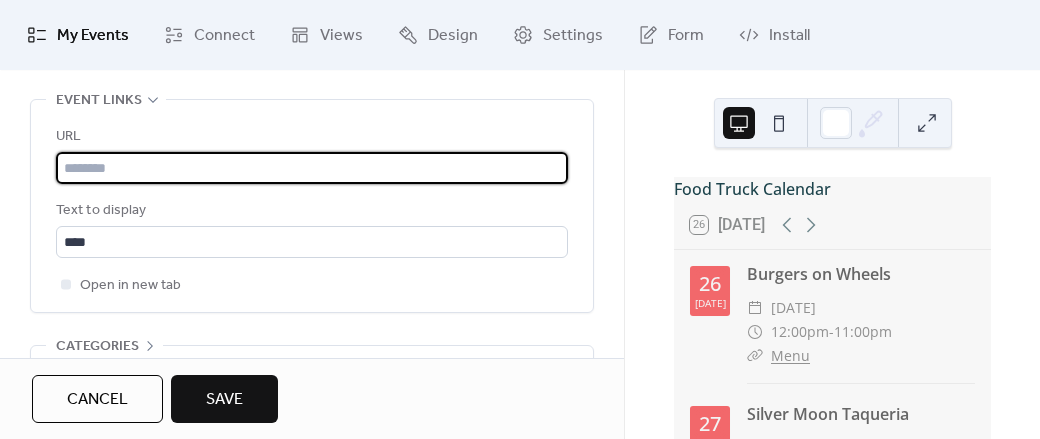 paste on "**********" 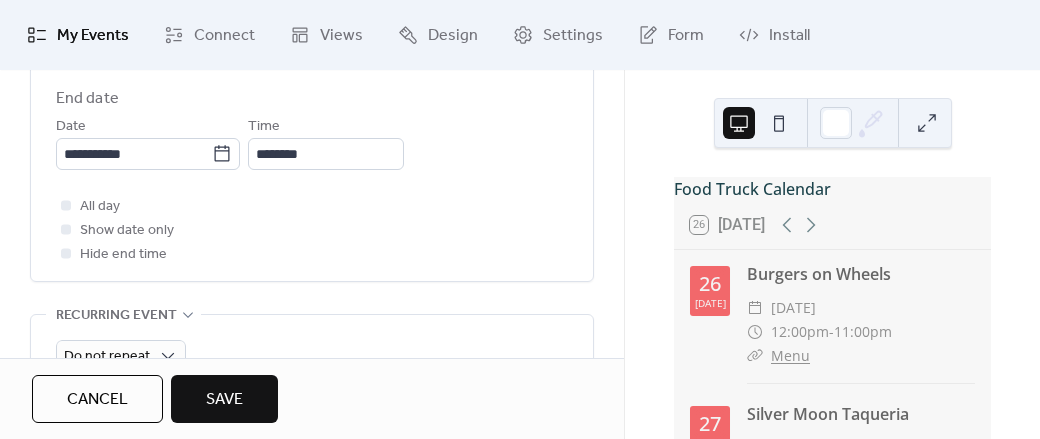 scroll, scrollTop: 813, scrollLeft: 0, axis: vertical 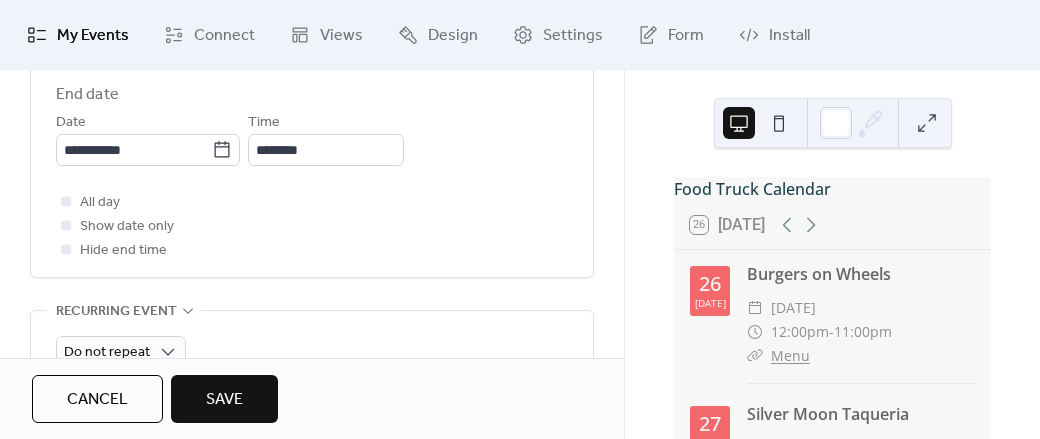 type on "**********" 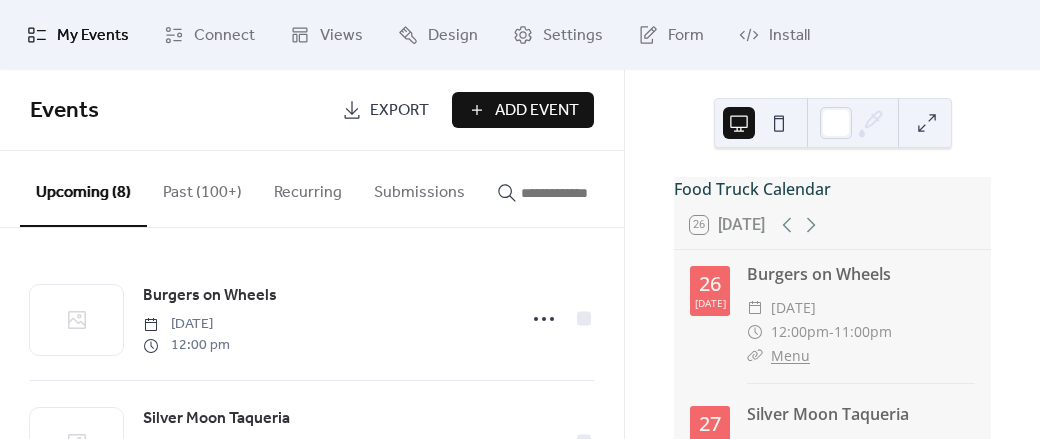 click on "Add Event" at bounding box center (537, 111) 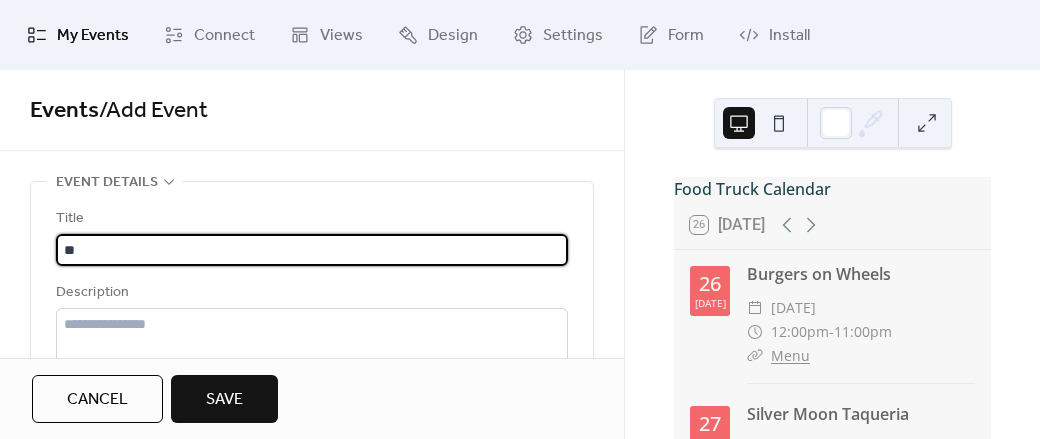 type on "*" 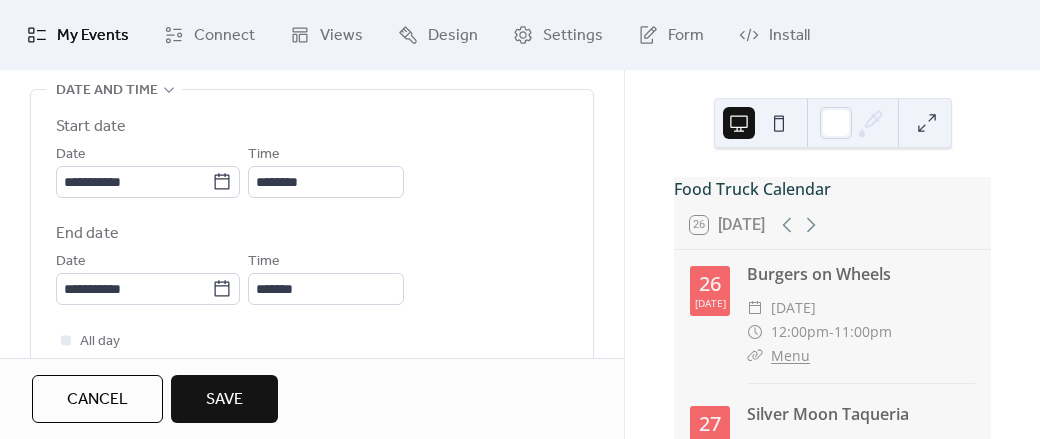scroll, scrollTop: 682, scrollLeft: 0, axis: vertical 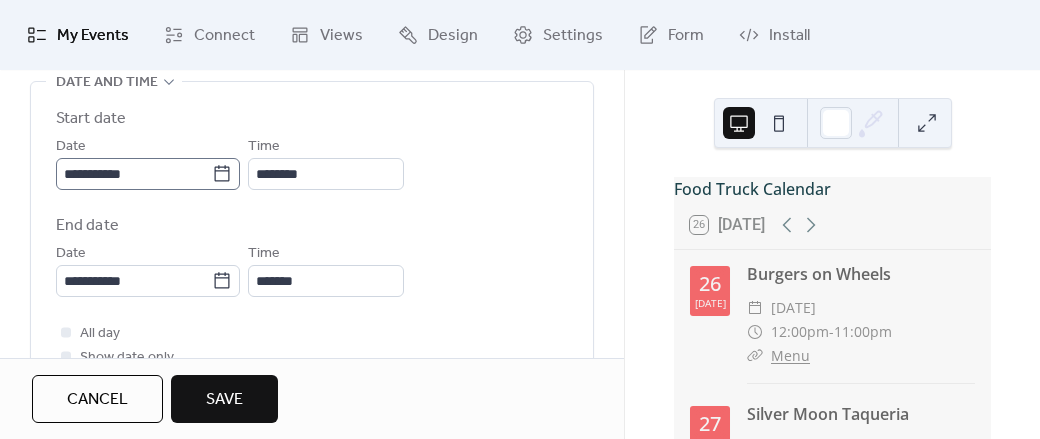 type on "******" 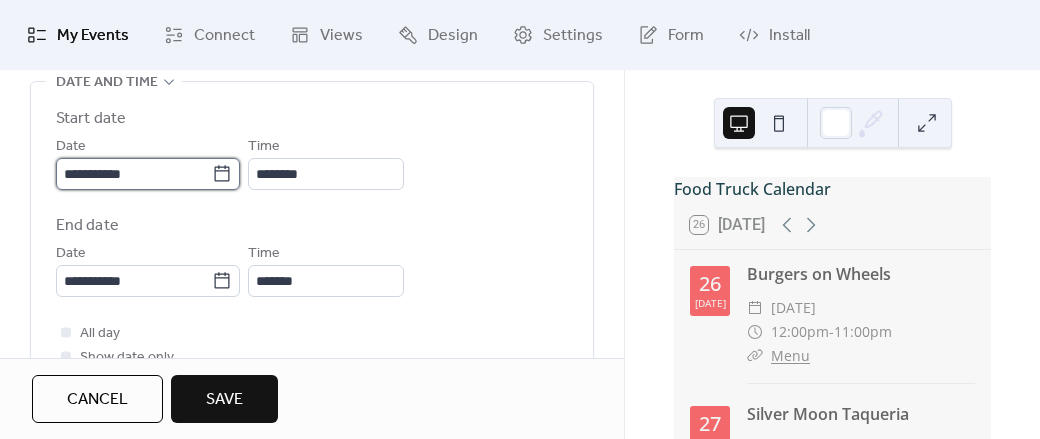 click on "**********" at bounding box center [134, 174] 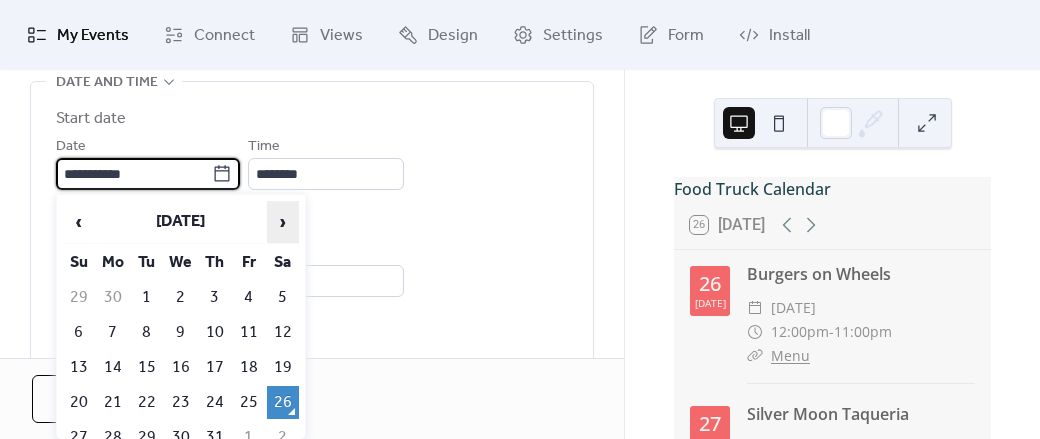 click on "›" at bounding box center [283, 222] 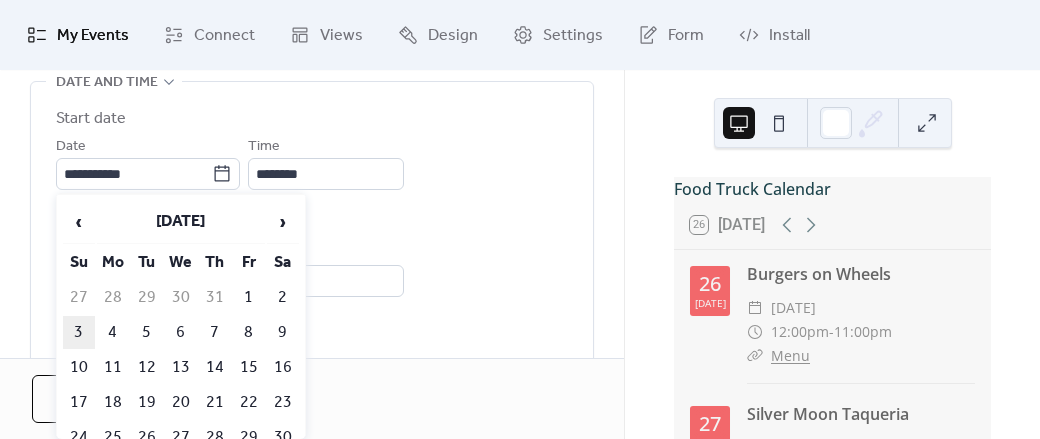 click on "3" at bounding box center [79, 332] 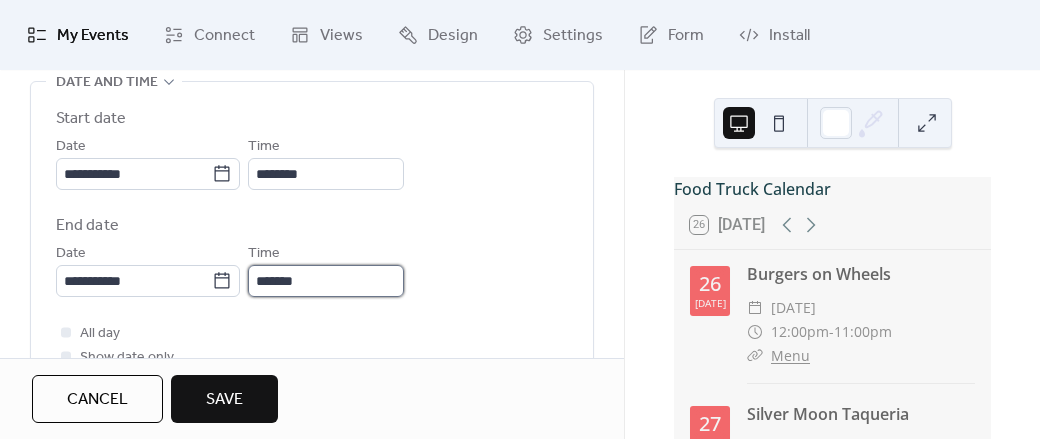 click on "*******" at bounding box center [326, 281] 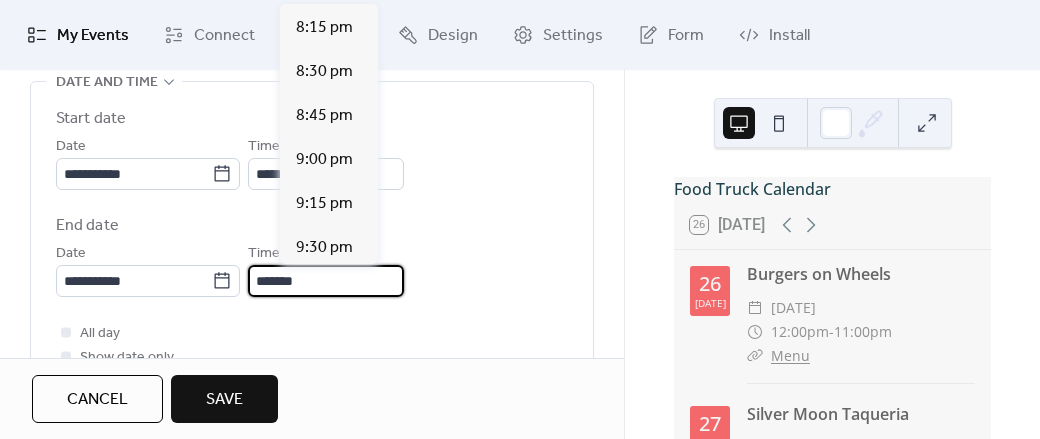 scroll, scrollTop: 1408, scrollLeft: 0, axis: vertical 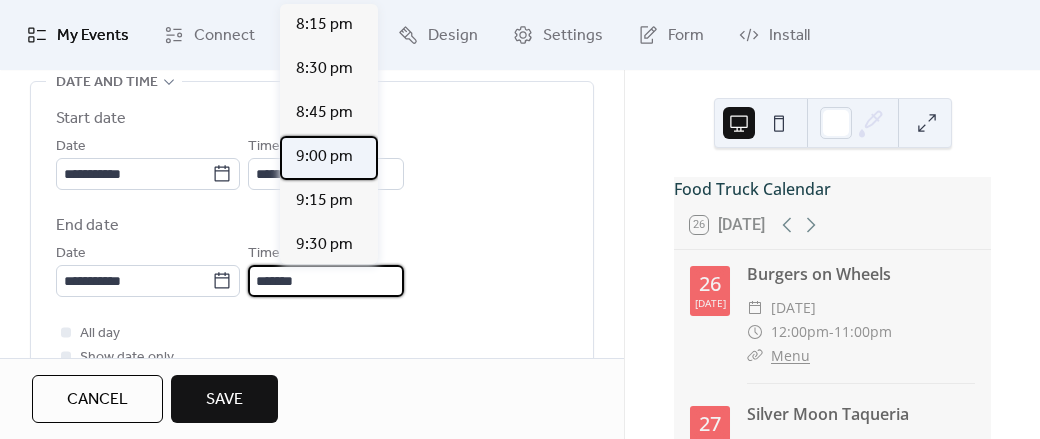 click on "9:00 pm" at bounding box center [324, 157] 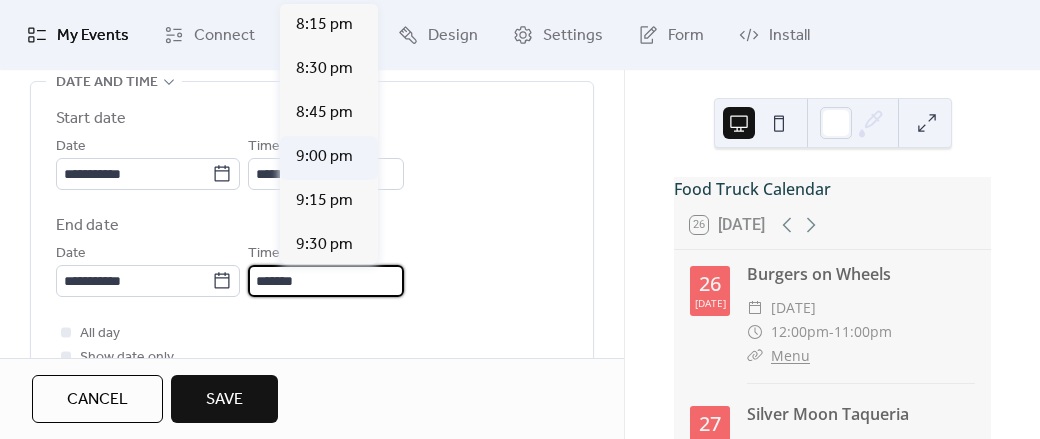 type on "*******" 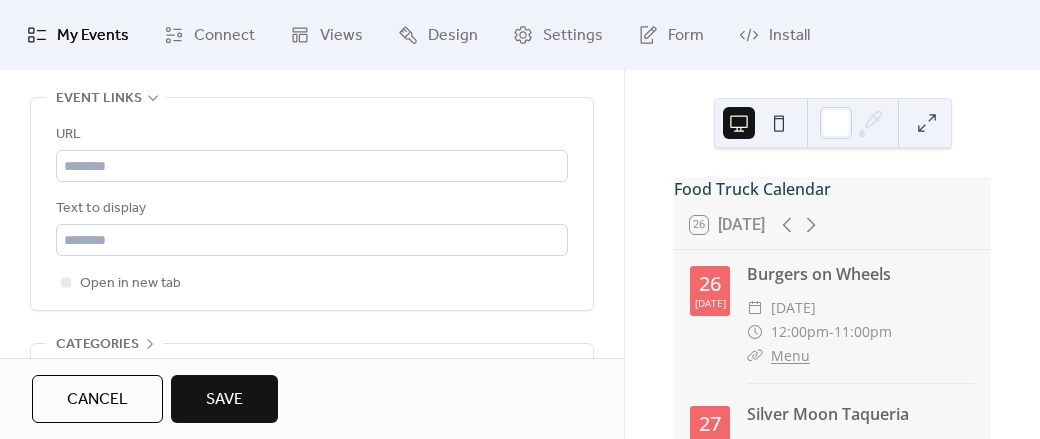 scroll, scrollTop: 1263, scrollLeft: 0, axis: vertical 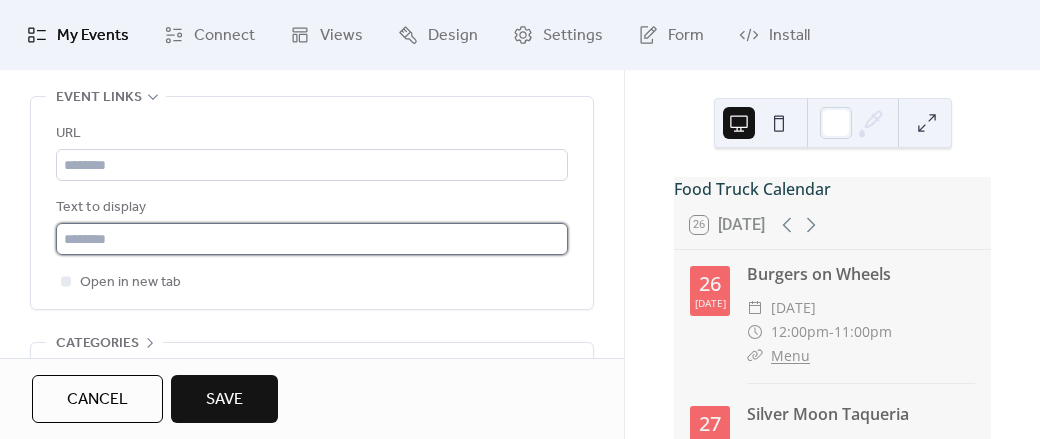 click at bounding box center (312, 239) 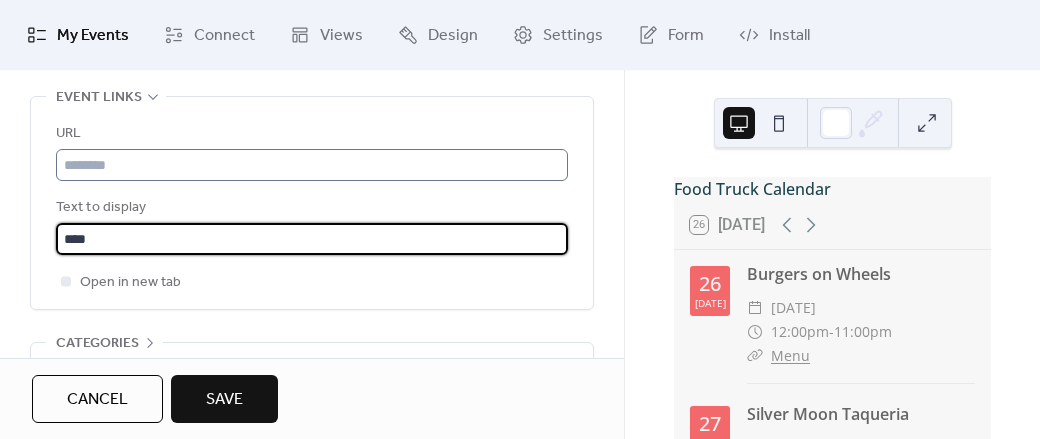 type on "****" 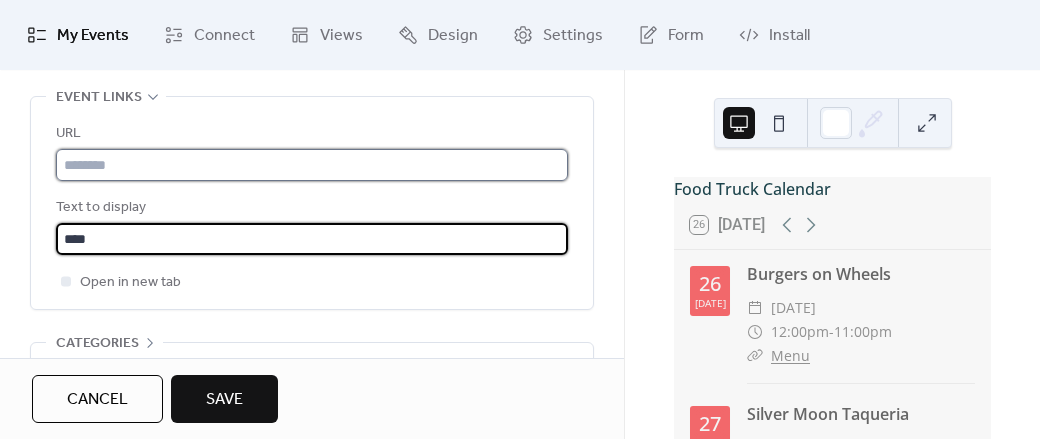 click at bounding box center (312, 165) 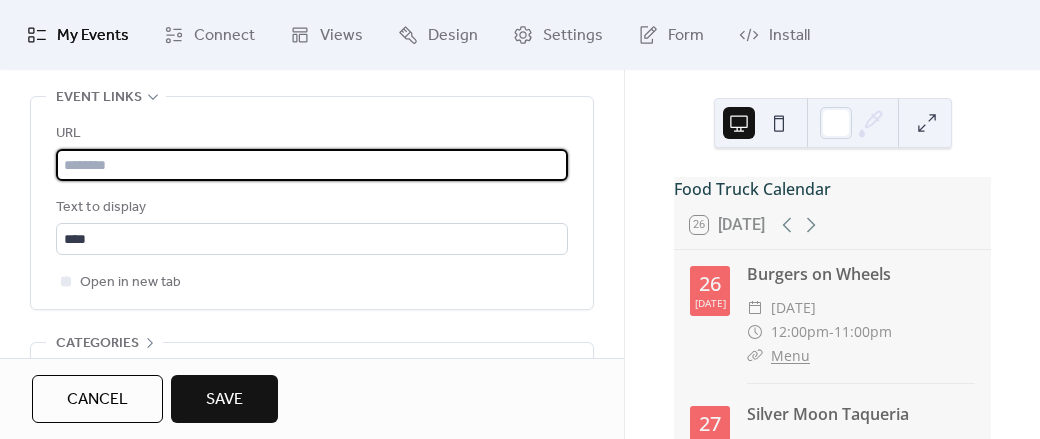 paste on "**********" 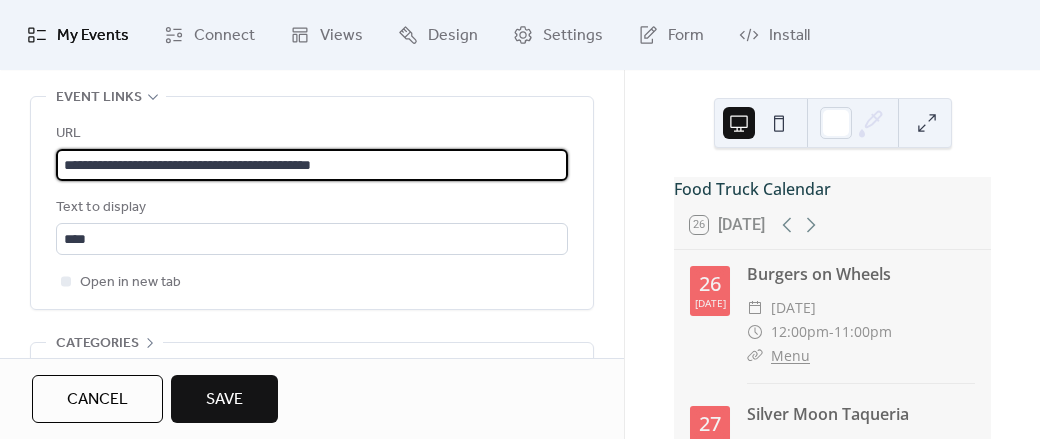 type on "**********" 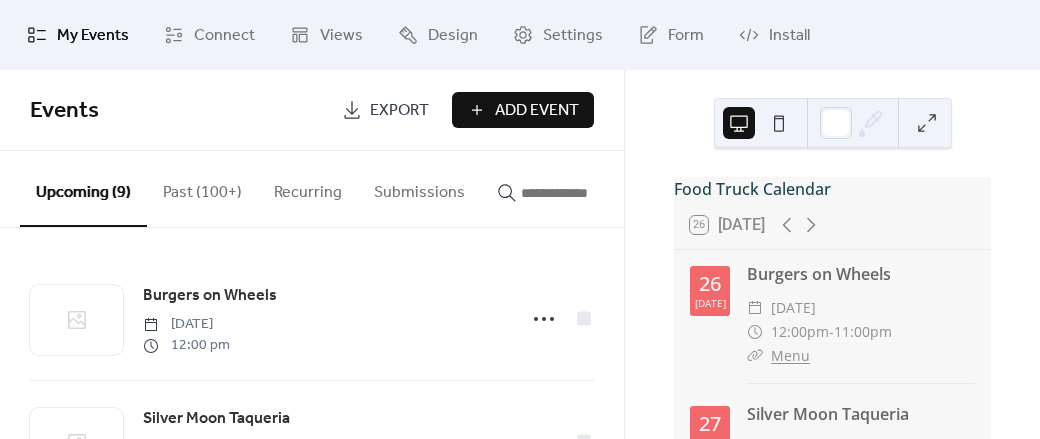 click on "Add Event" at bounding box center [537, 111] 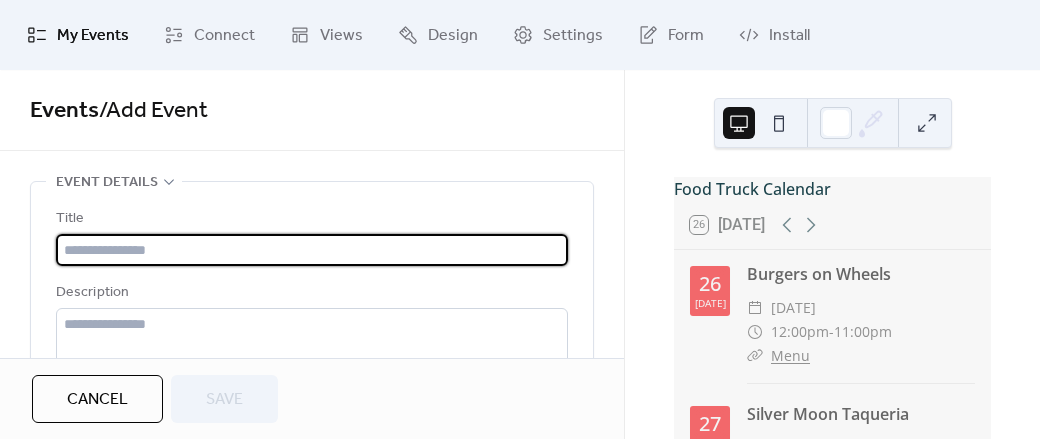click at bounding box center (312, 250) 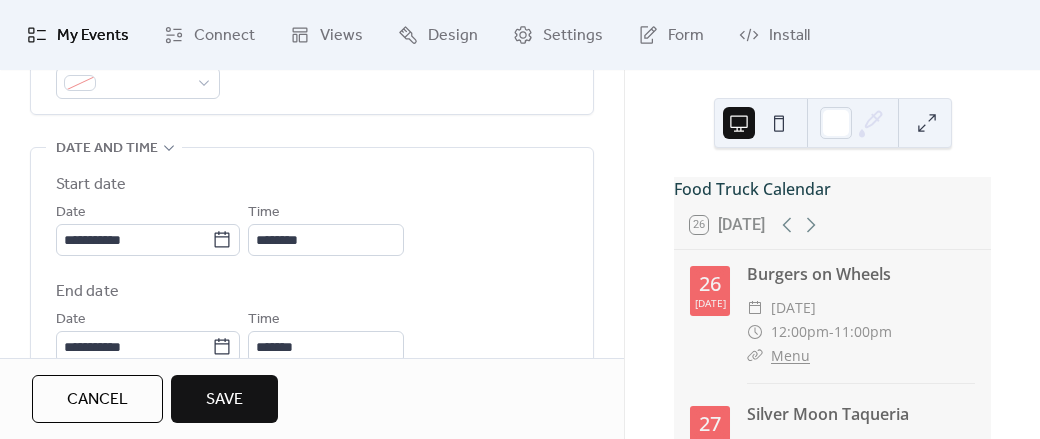 scroll, scrollTop: 648, scrollLeft: 0, axis: vertical 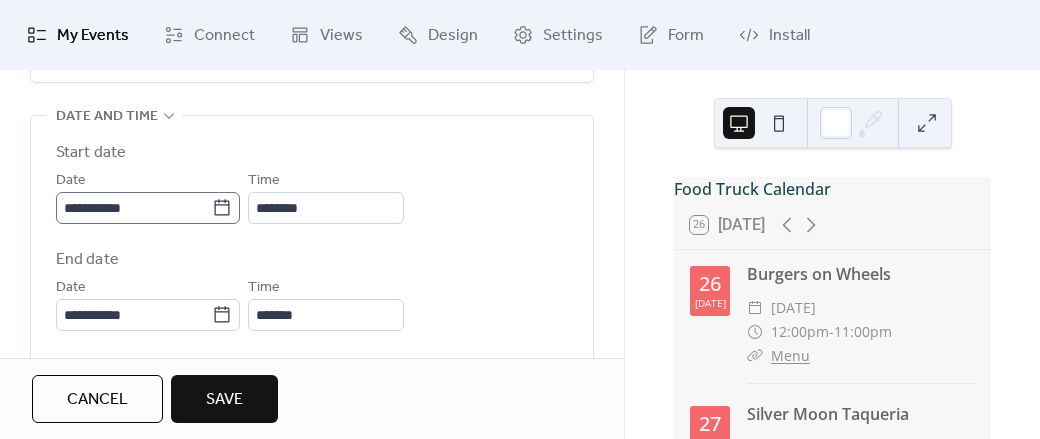 type on "**********" 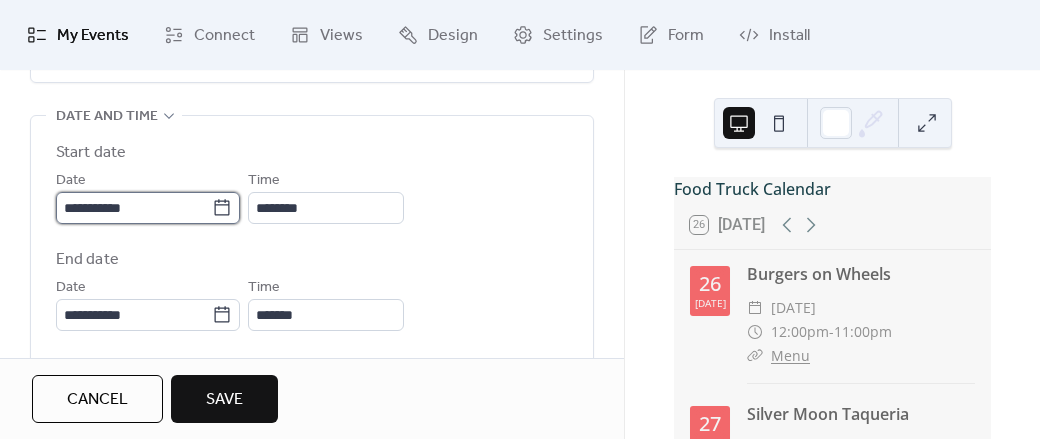 click on "**********" at bounding box center (134, 208) 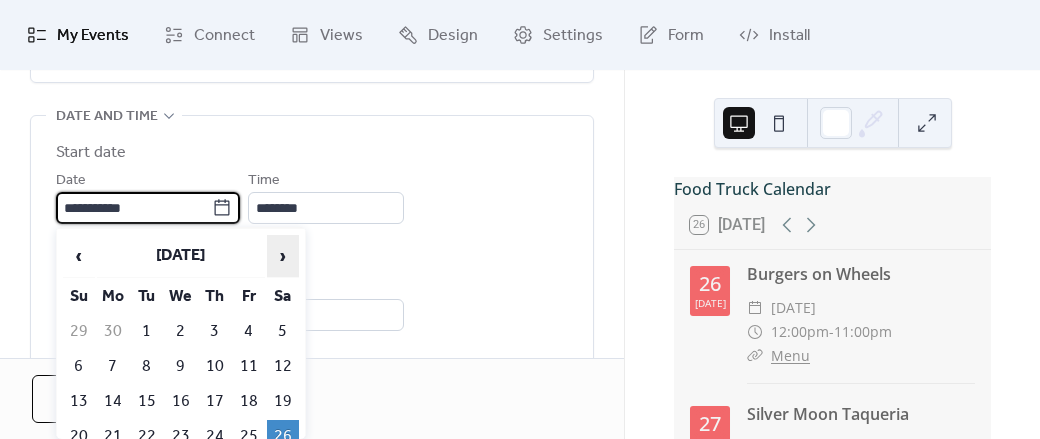 click on "›" at bounding box center (283, 256) 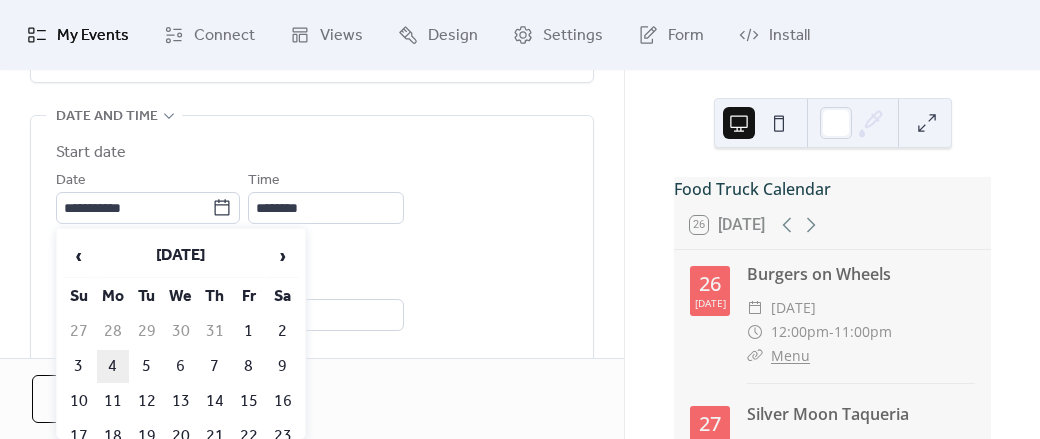 click on "4" at bounding box center [113, 366] 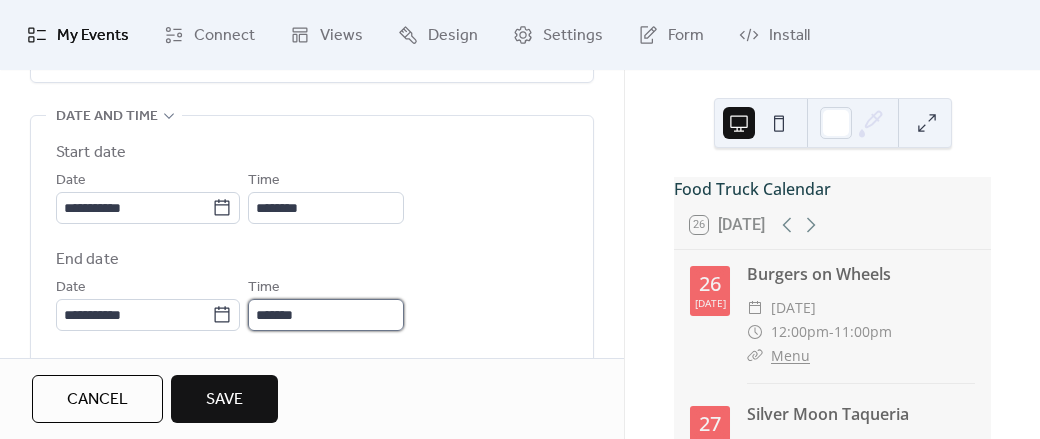 click on "*******" at bounding box center [326, 315] 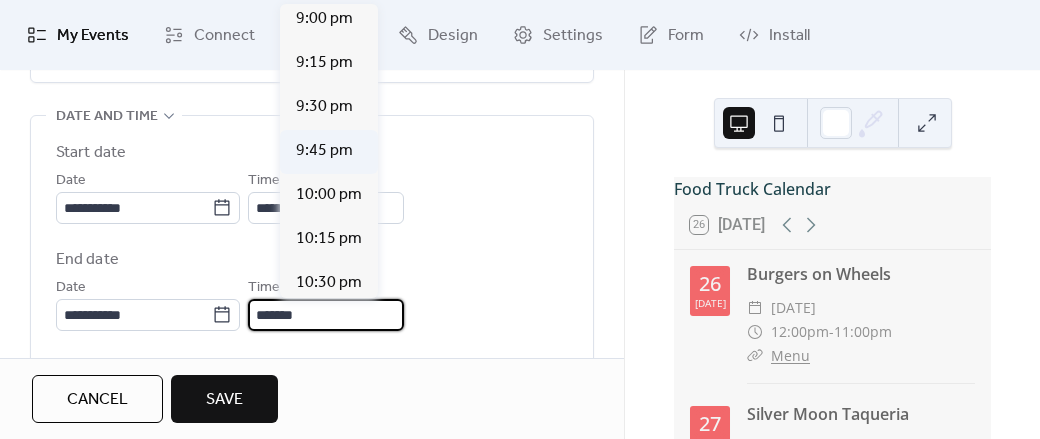 scroll, scrollTop: 1547, scrollLeft: 0, axis: vertical 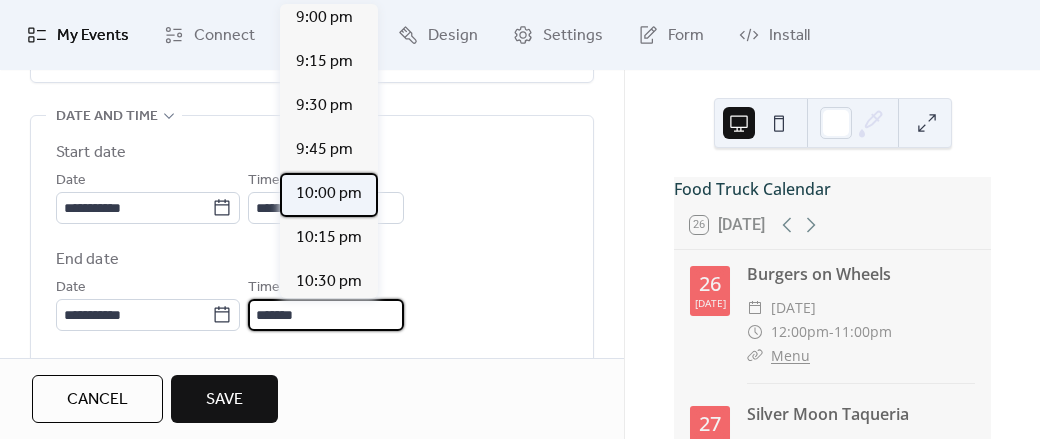 click on "10:00 pm" at bounding box center (329, 194) 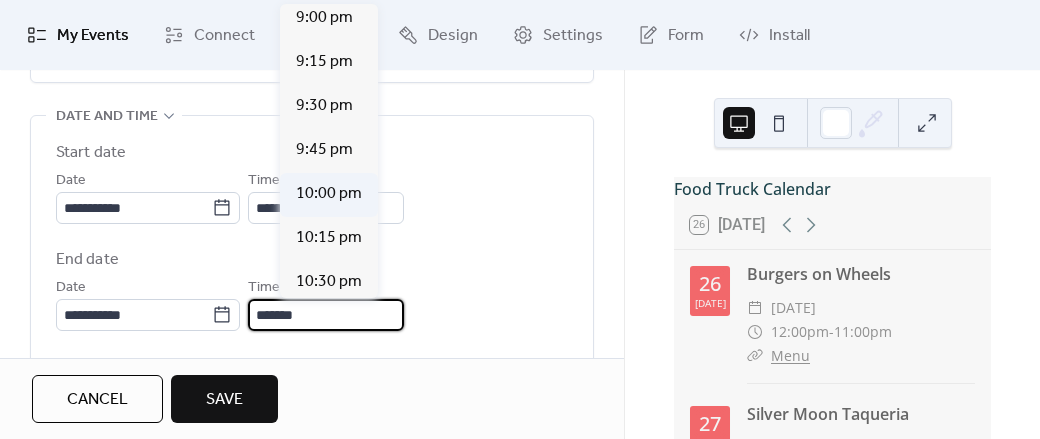 type on "********" 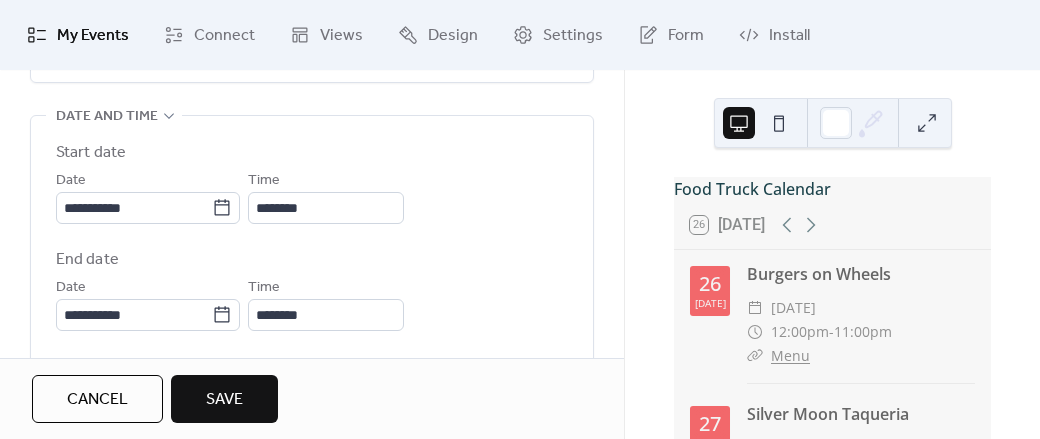 scroll, scrollTop: 1, scrollLeft: 0, axis: vertical 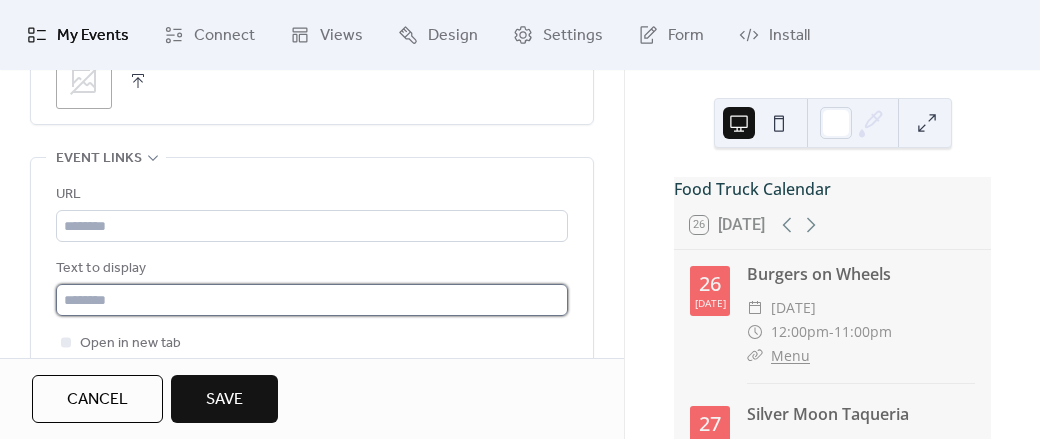 click at bounding box center [312, 300] 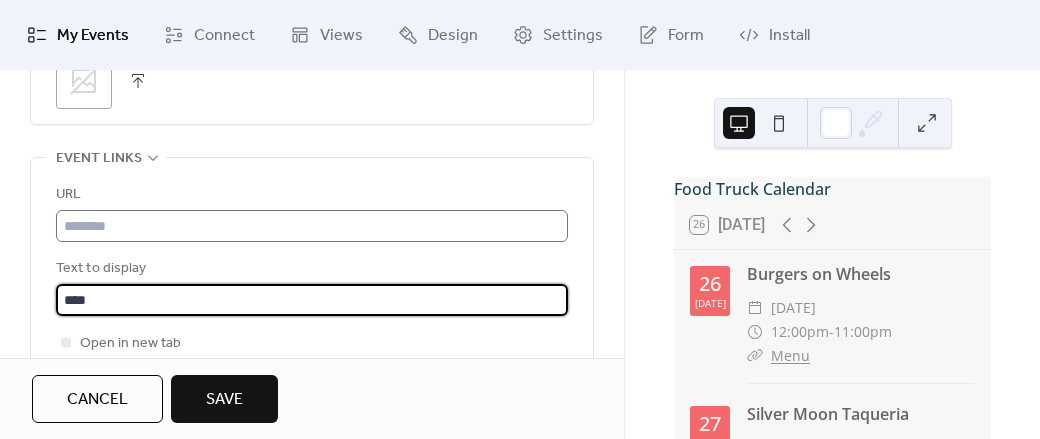 type on "****" 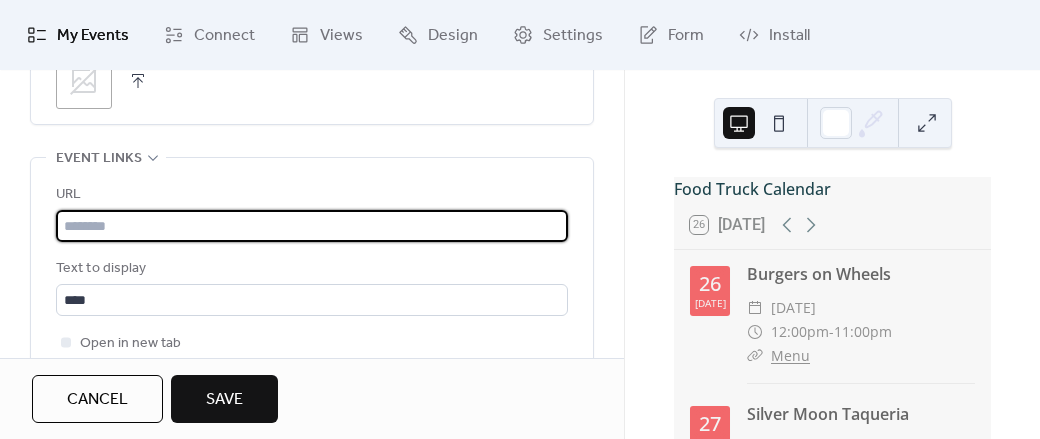 click at bounding box center [312, 226] 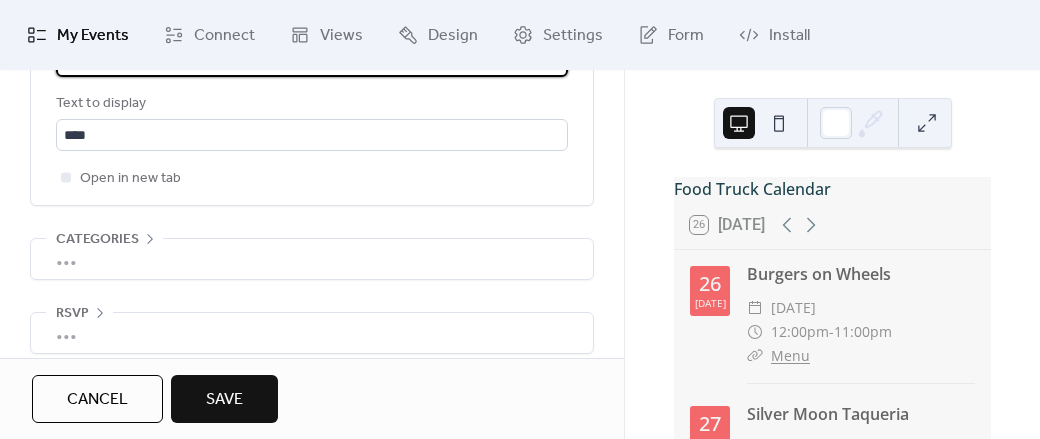 scroll, scrollTop: 1374, scrollLeft: 0, axis: vertical 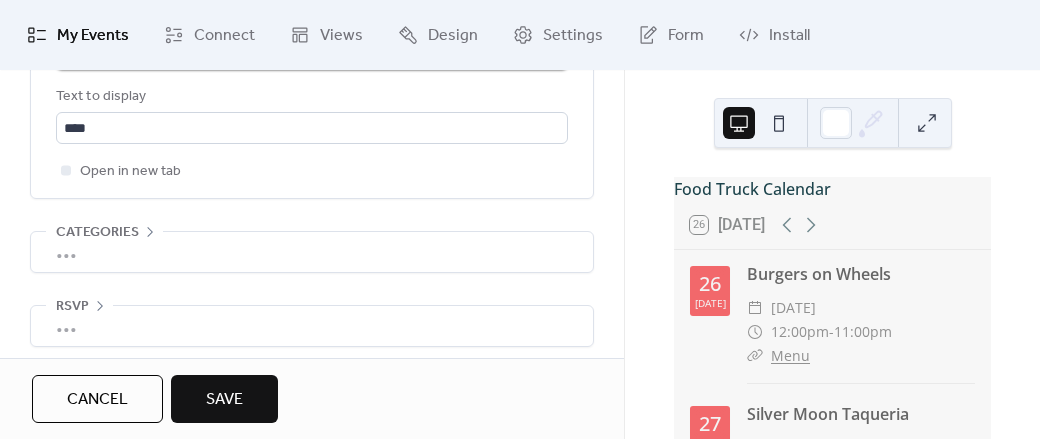 type on "**********" 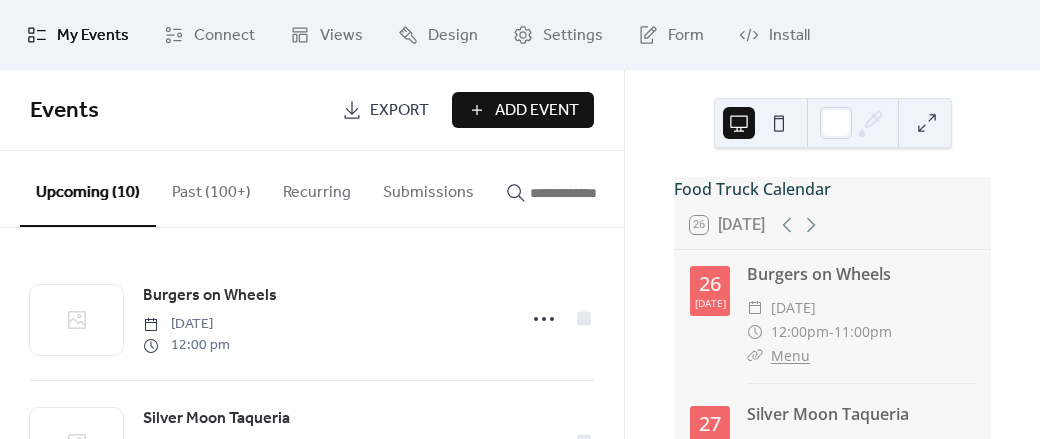 click on "Add Event" at bounding box center (537, 111) 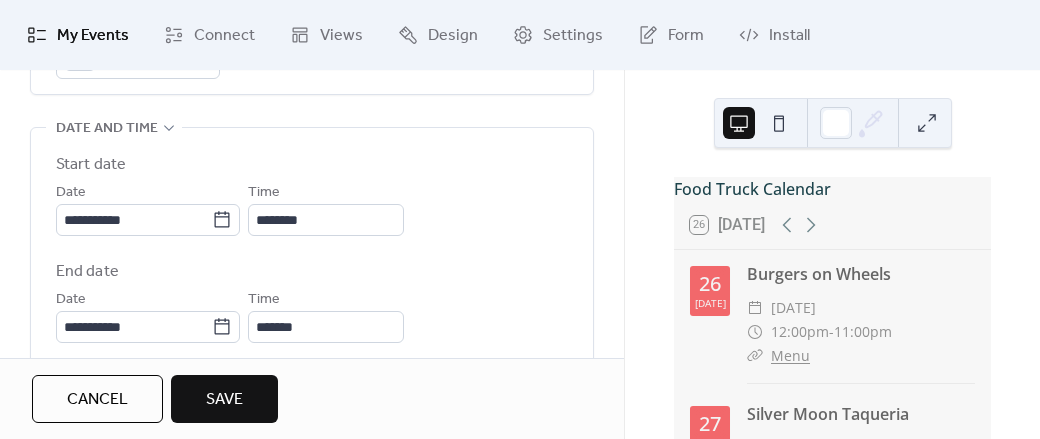 scroll, scrollTop: 639, scrollLeft: 0, axis: vertical 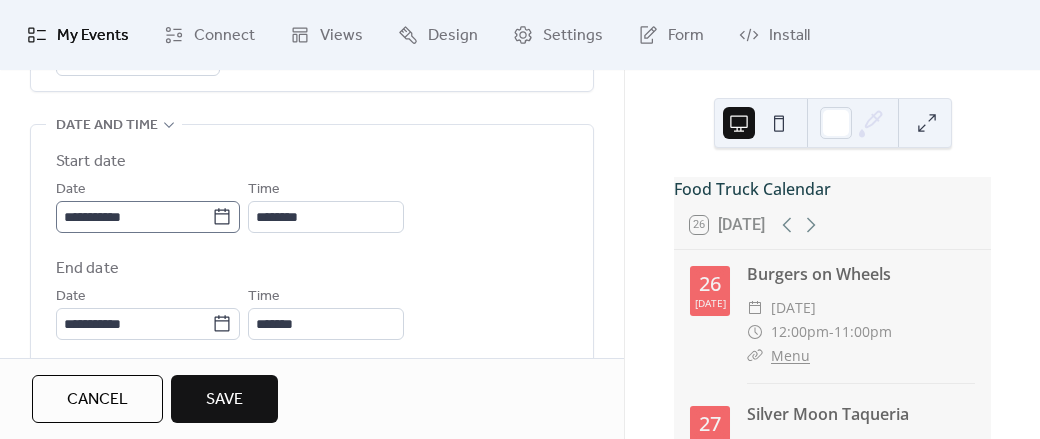 type on "**********" 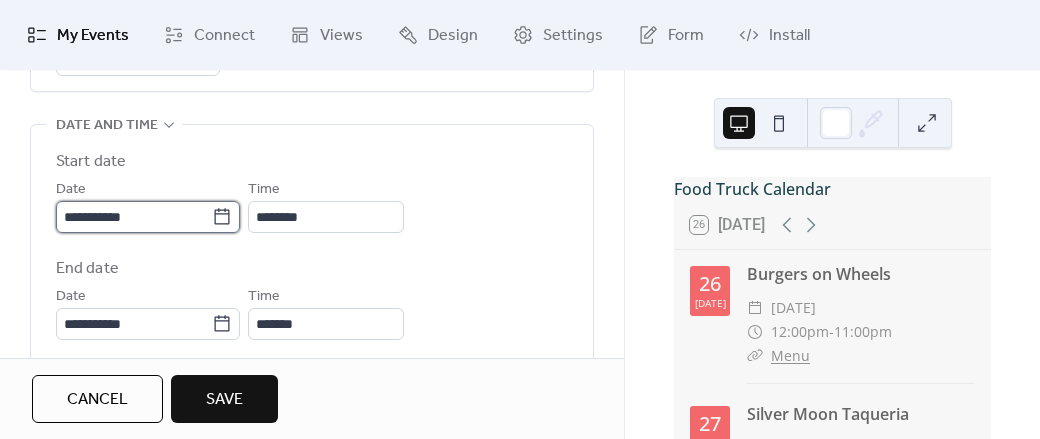 click on "**********" at bounding box center [134, 217] 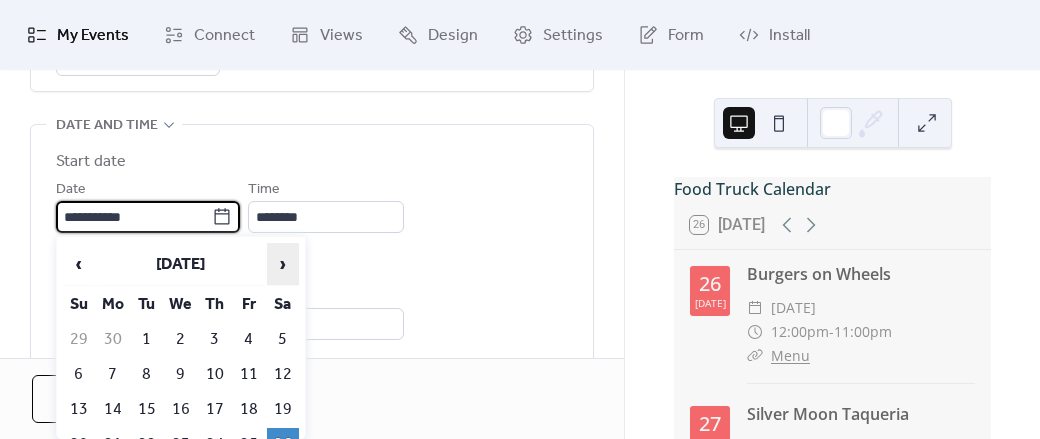 click on "›" at bounding box center [283, 264] 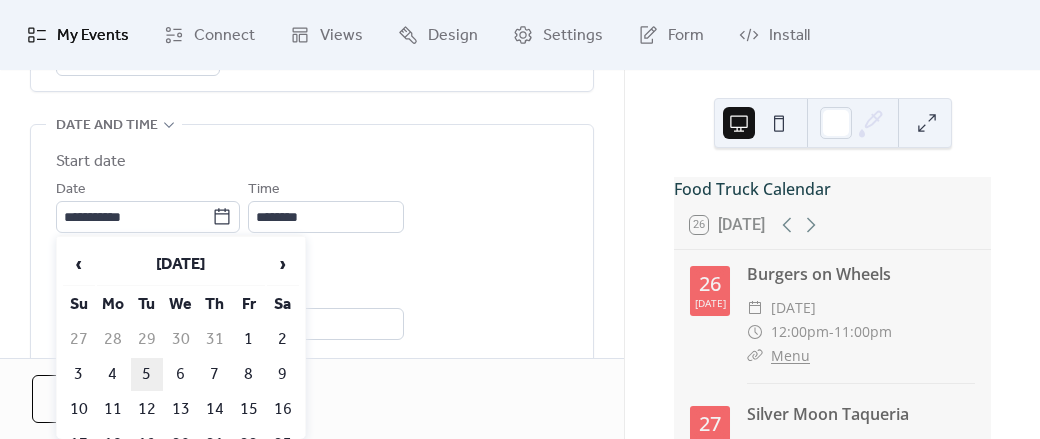 click on "5" at bounding box center (147, 374) 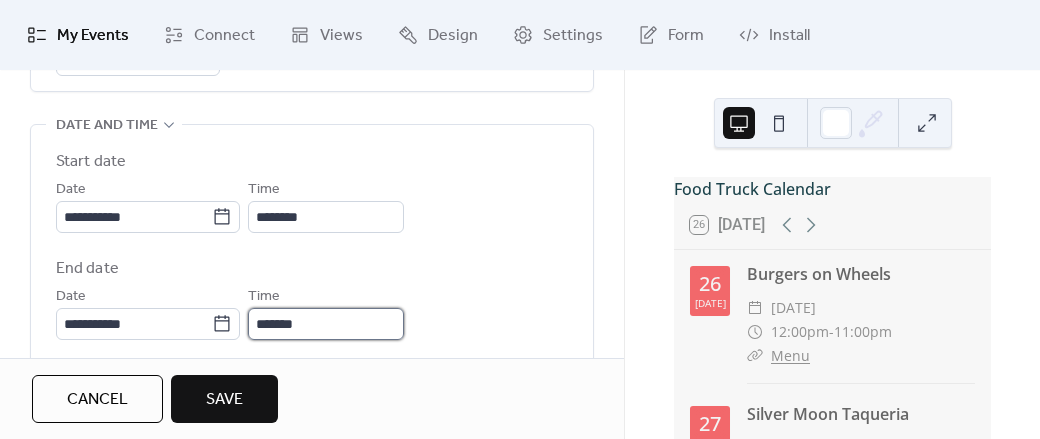 click on "*******" at bounding box center [326, 324] 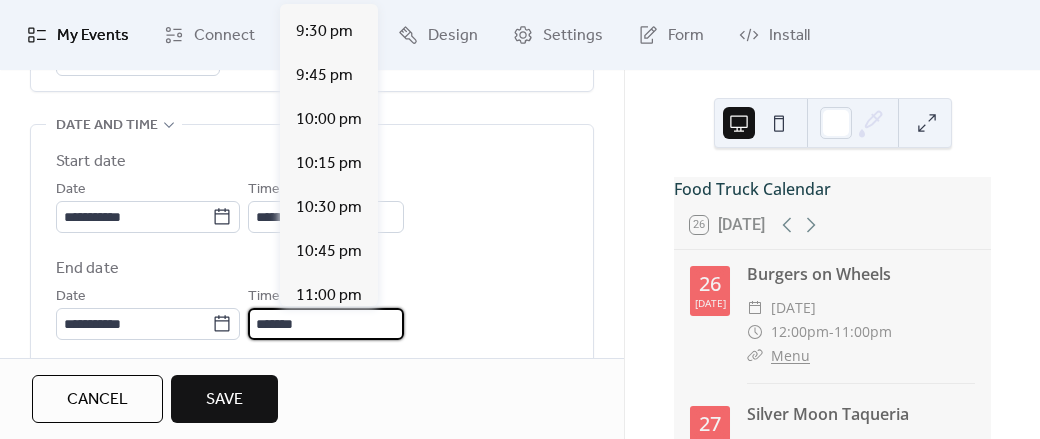 scroll, scrollTop: 1622, scrollLeft: 0, axis: vertical 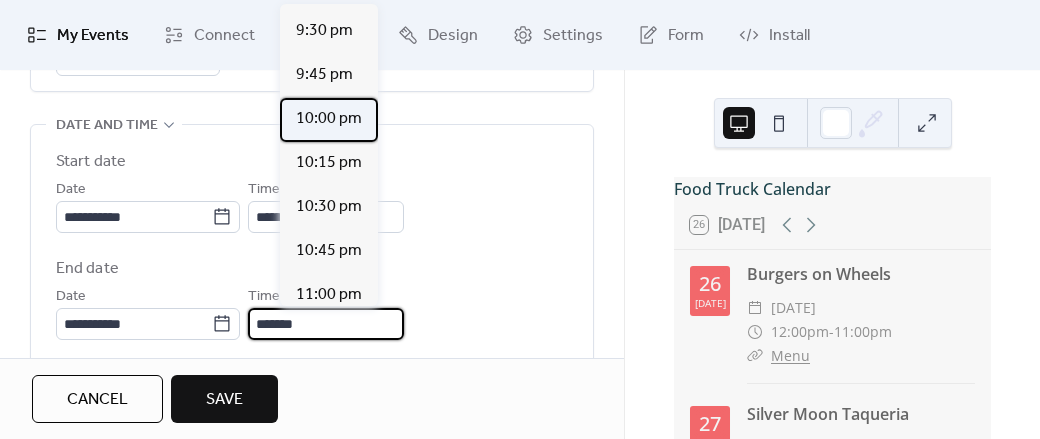 click on "10:00 pm" at bounding box center (329, 119) 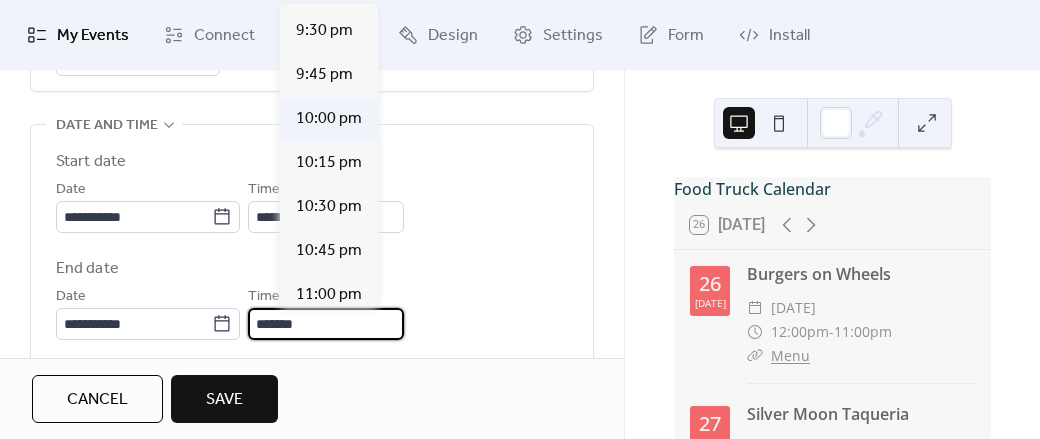 type on "********" 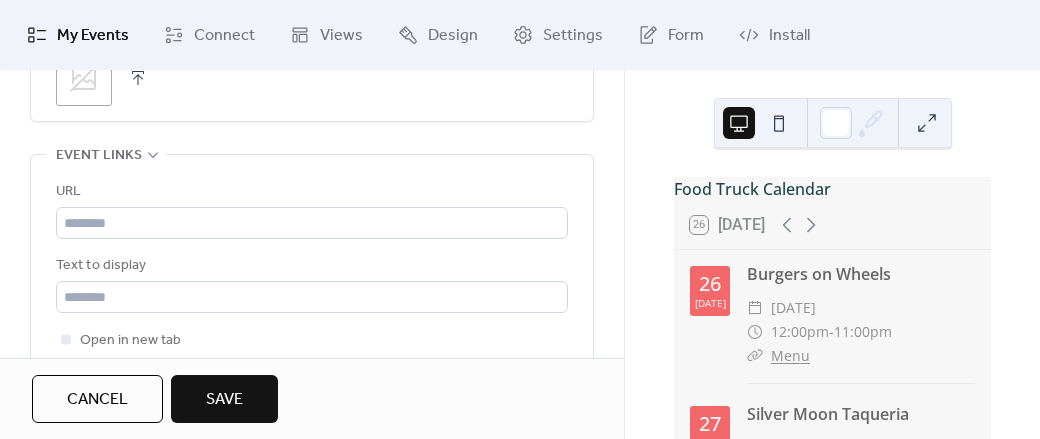 scroll, scrollTop: 1206, scrollLeft: 0, axis: vertical 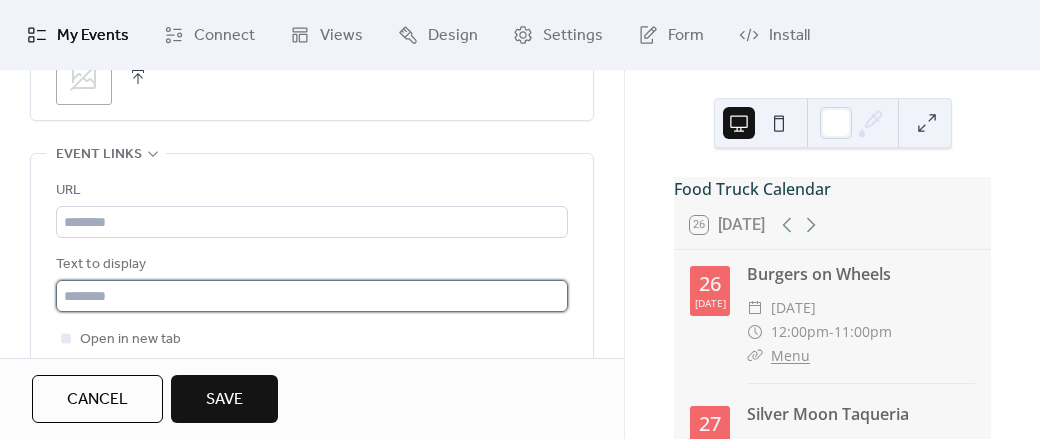 click at bounding box center (312, 296) 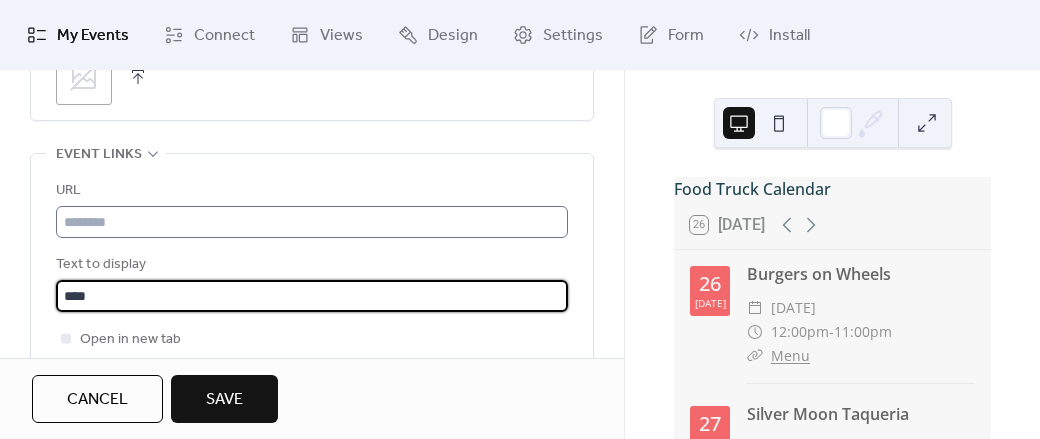 type on "****" 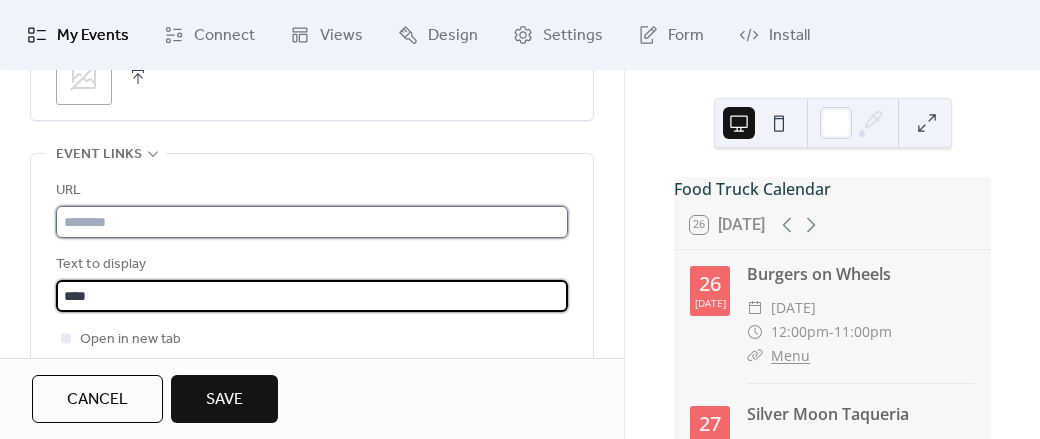 click at bounding box center (312, 222) 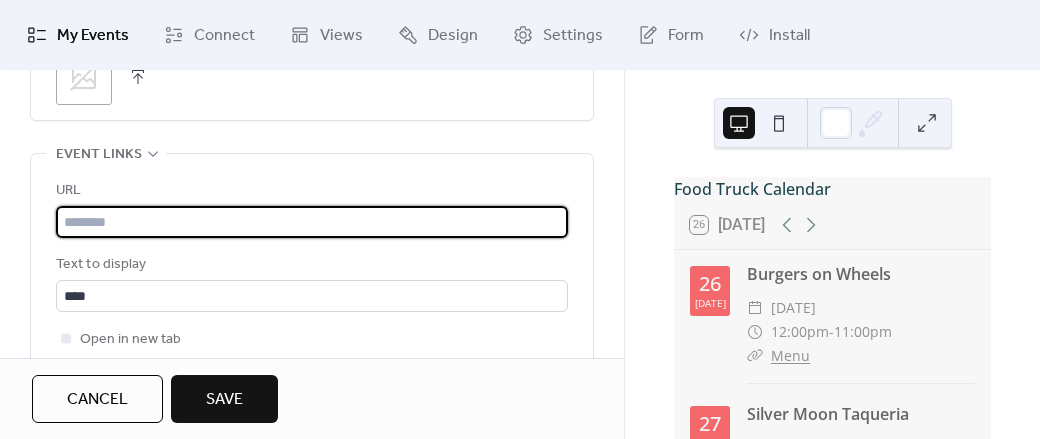 paste on "**********" 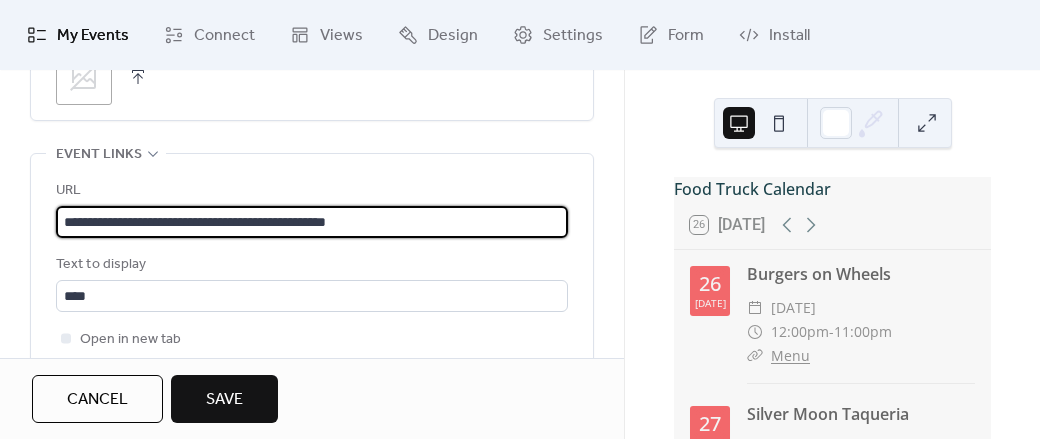 type on "**********" 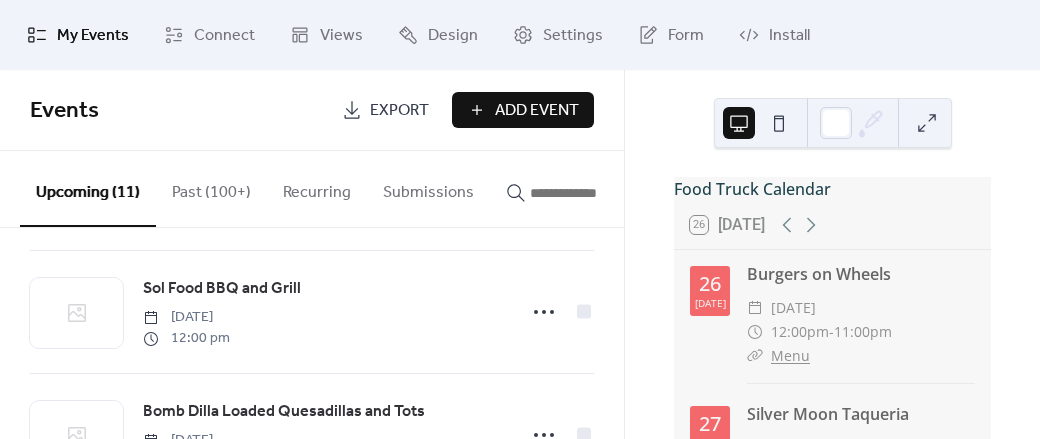 scroll, scrollTop: 0, scrollLeft: 0, axis: both 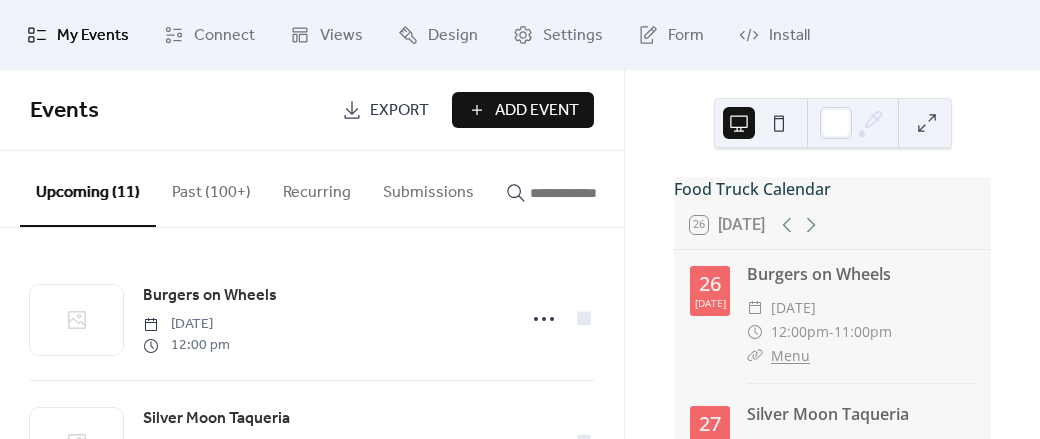 click on "Add Event" at bounding box center (537, 111) 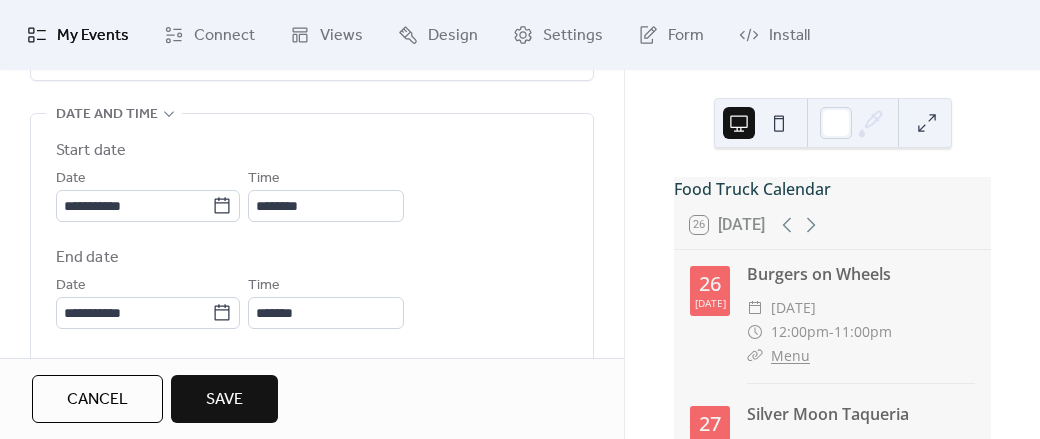 scroll, scrollTop: 650, scrollLeft: 0, axis: vertical 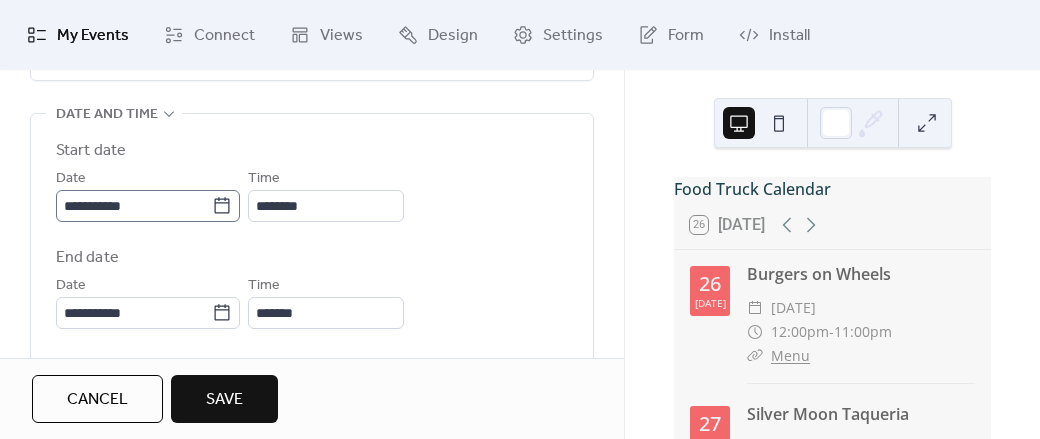 type on "**********" 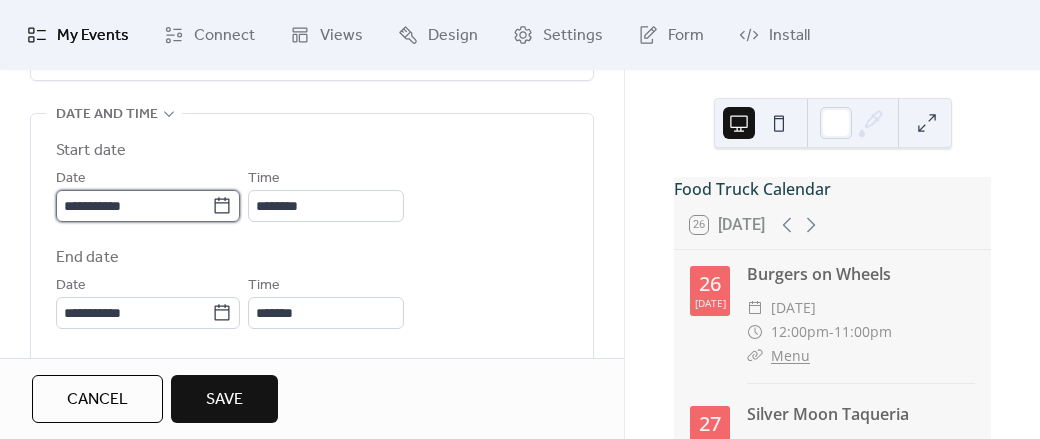 click on "**********" at bounding box center [134, 206] 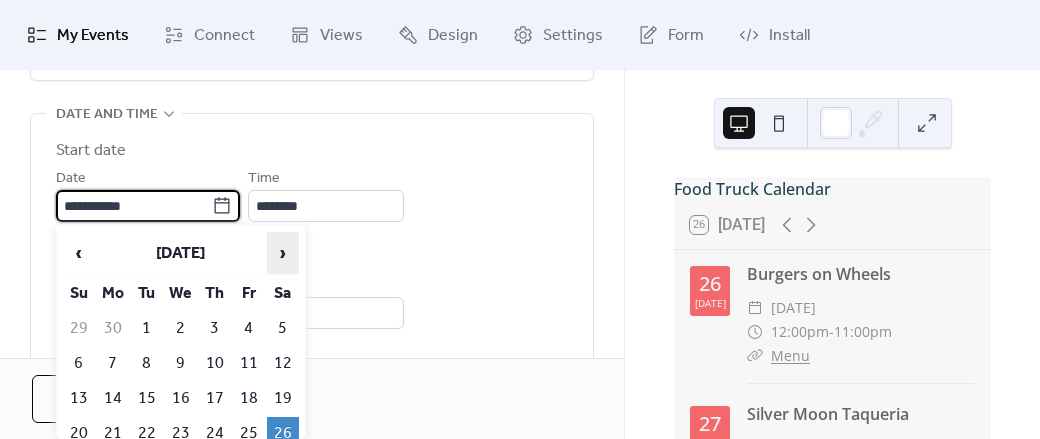 click on "›" at bounding box center [283, 253] 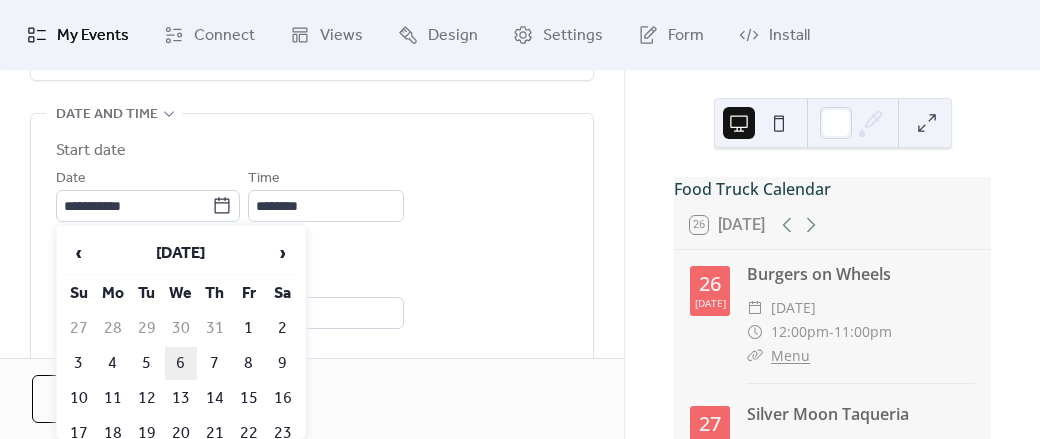 click on "6" at bounding box center (181, 363) 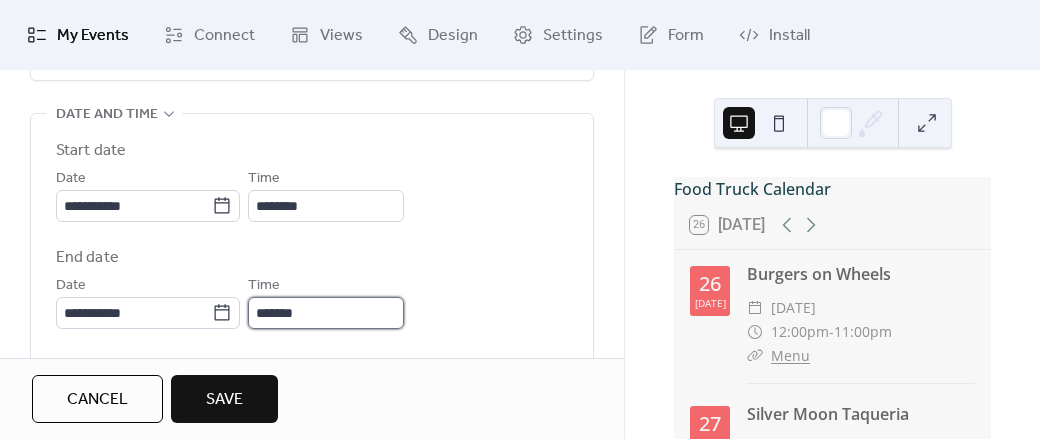 click on "*******" at bounding box center [326, 313] 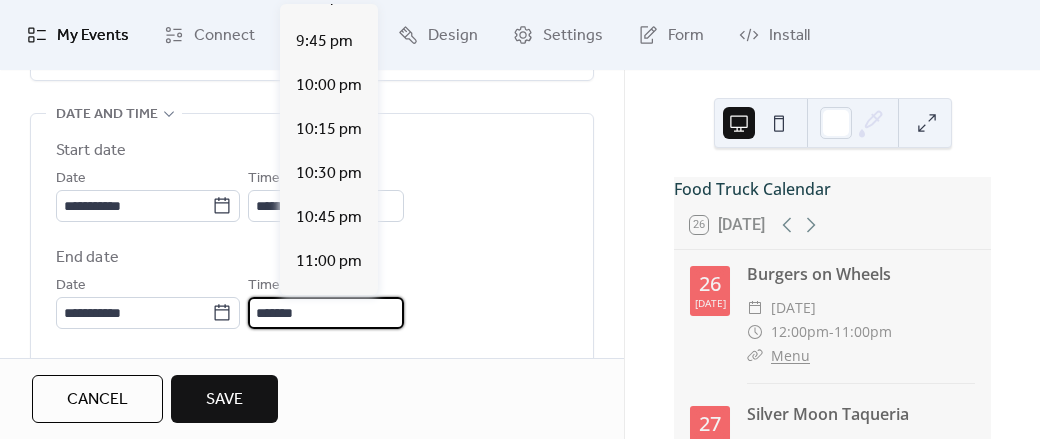scroll, scrollTop: 1660, scrollLeft: 0, axis: vertical 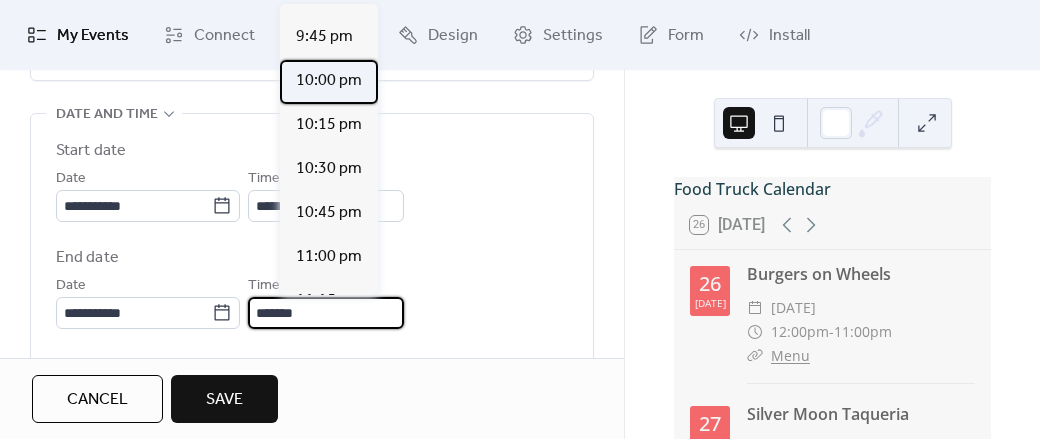 click on "10:00 pm" at bounding box center [329, 81] 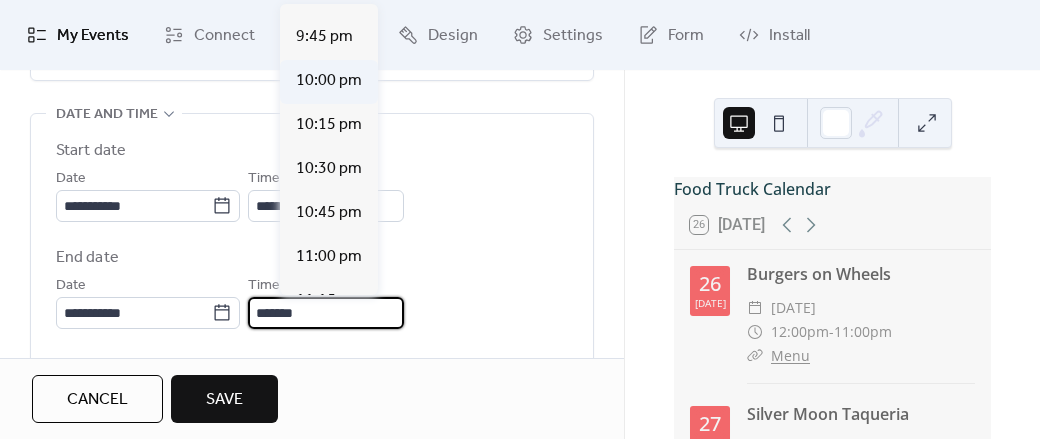 type on "********" 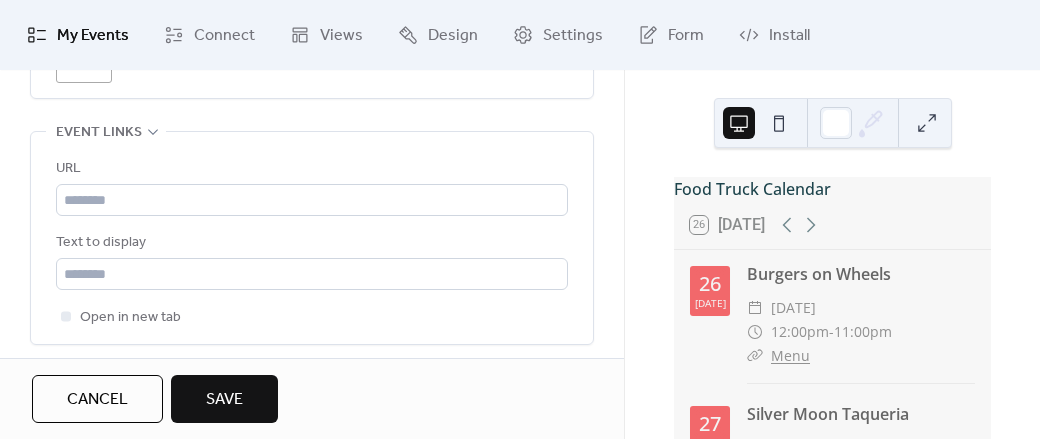 scroll, scrollTop: 1229, scrollLeft: 0, axis: vertical 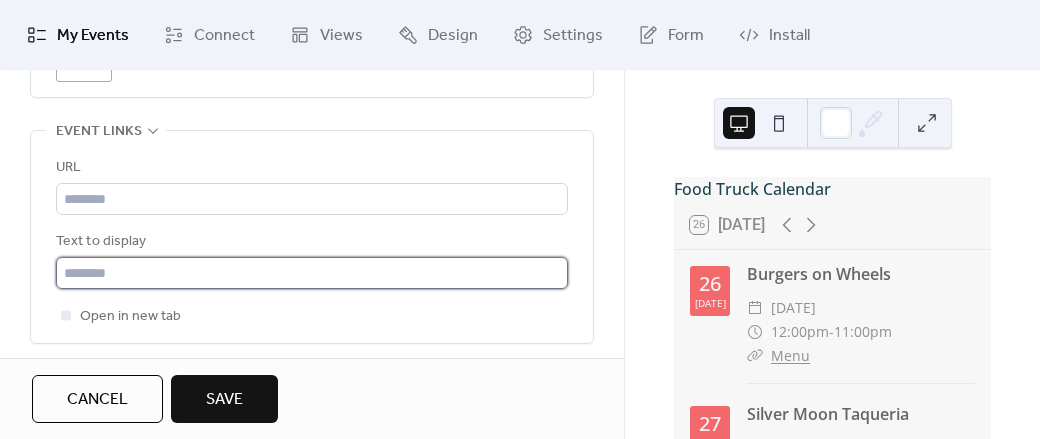 click at bounding box center (312, 273) 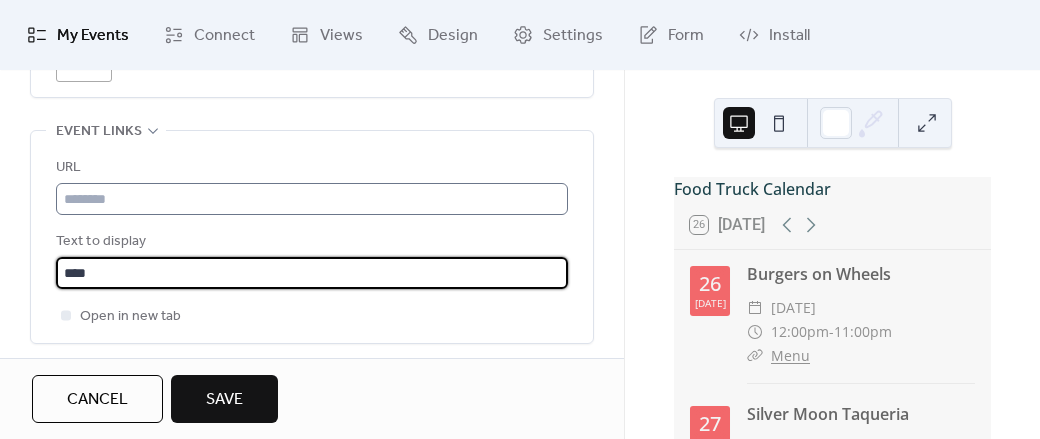 type on "****" 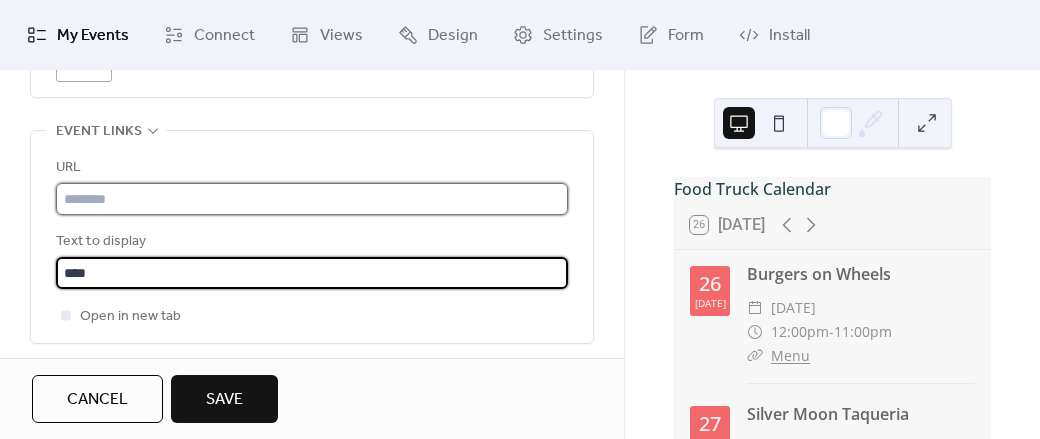 click at bounding box center (312, 199) 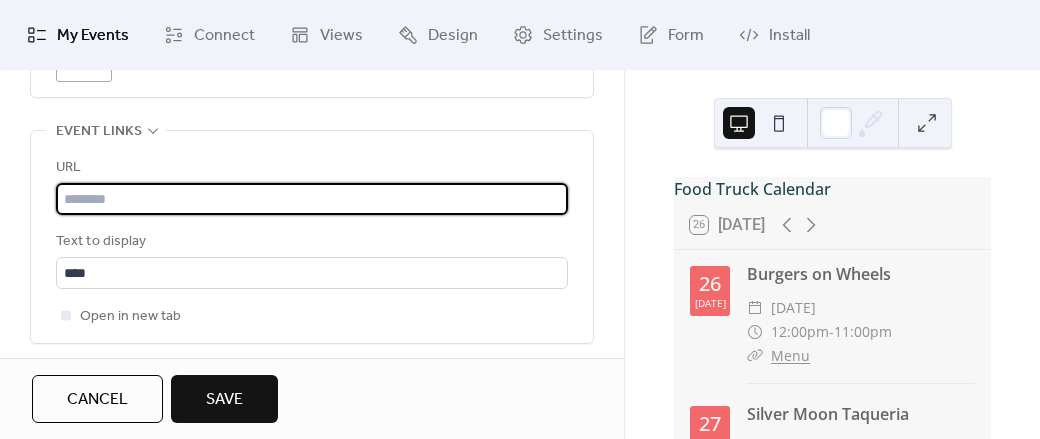paste on "**********" 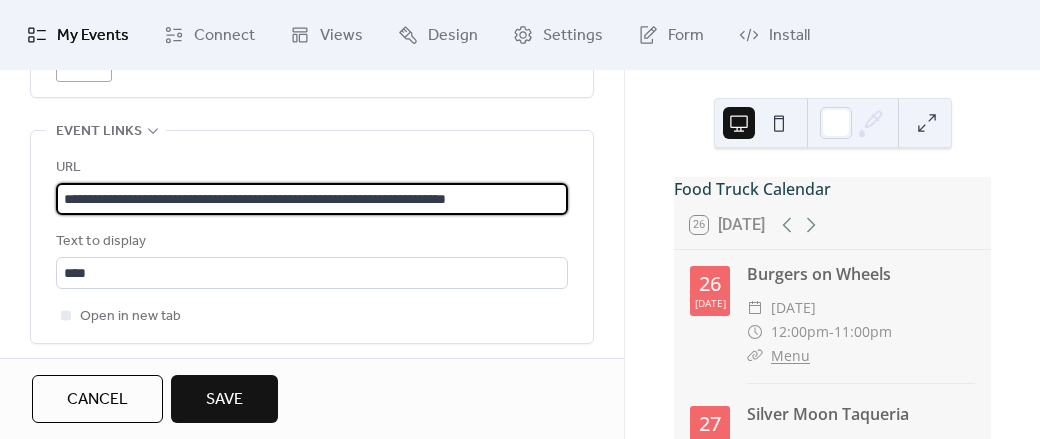 scroll, scrollTop: 0, scrollLeft: 18, axis: horizontal 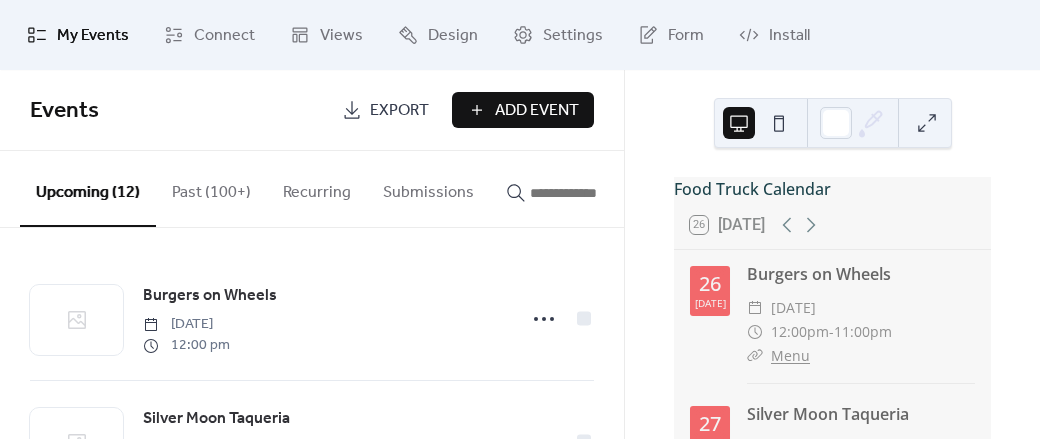 click on "Add Event" at bounding box center (537, 111) 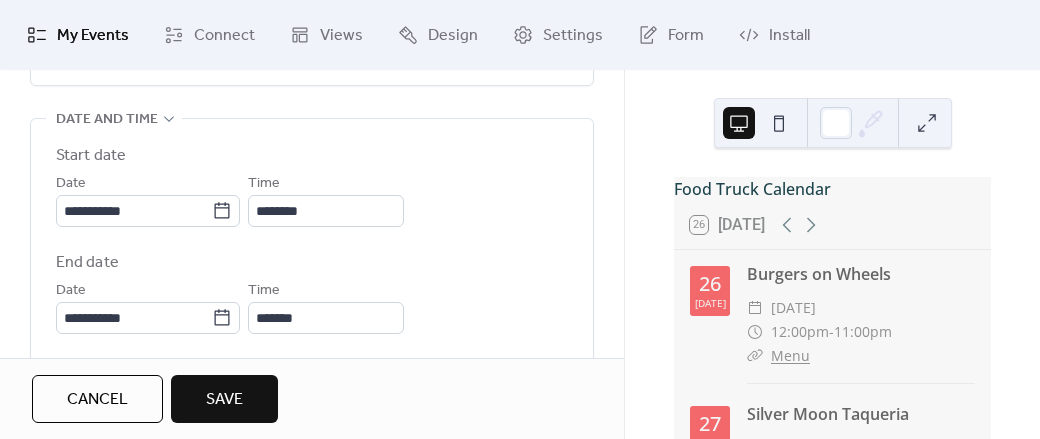 scroll, scrollTop: 648, scrollLeft: 0, axis: vertical 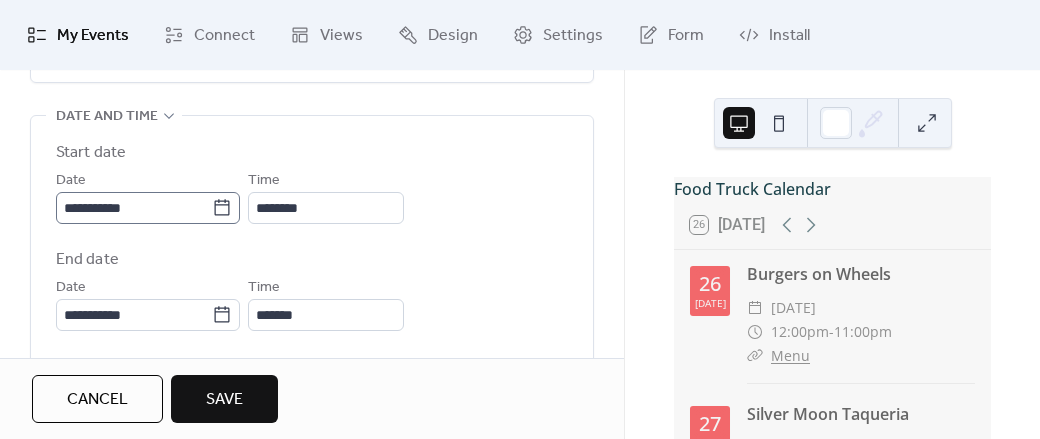 type on "**********" 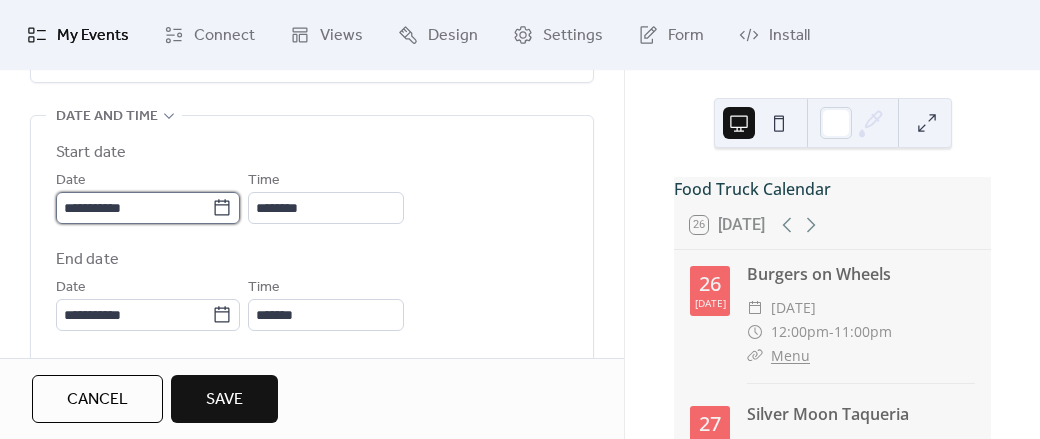click on "**********" at bounding box center [134, 208] 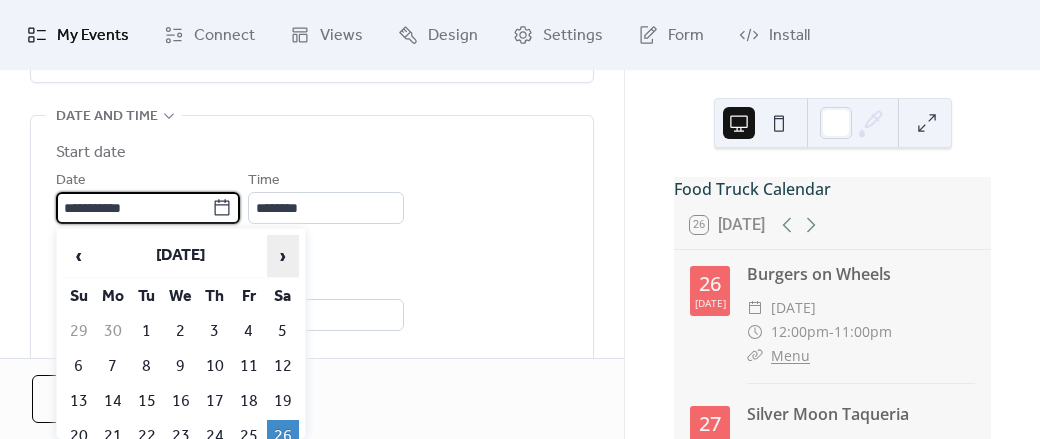 click on "›" at bounding box center [283, 256] 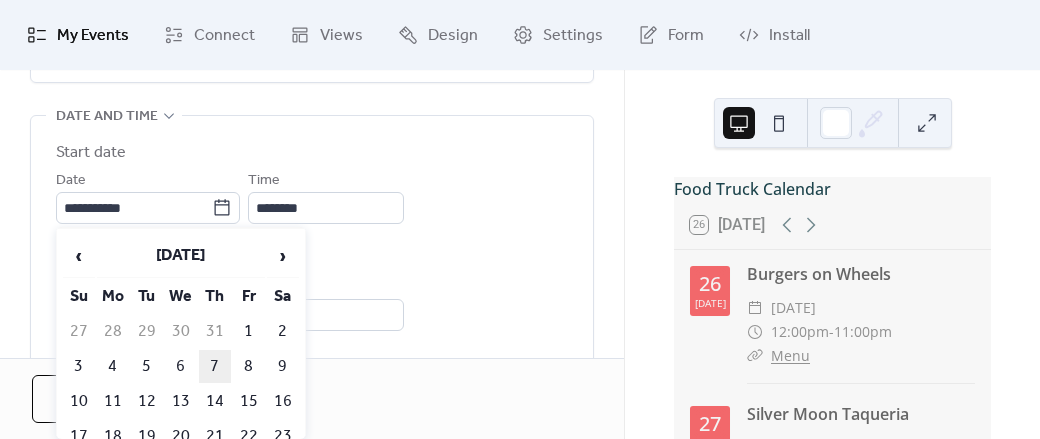 click on "7" at bounding box center (215, 366) 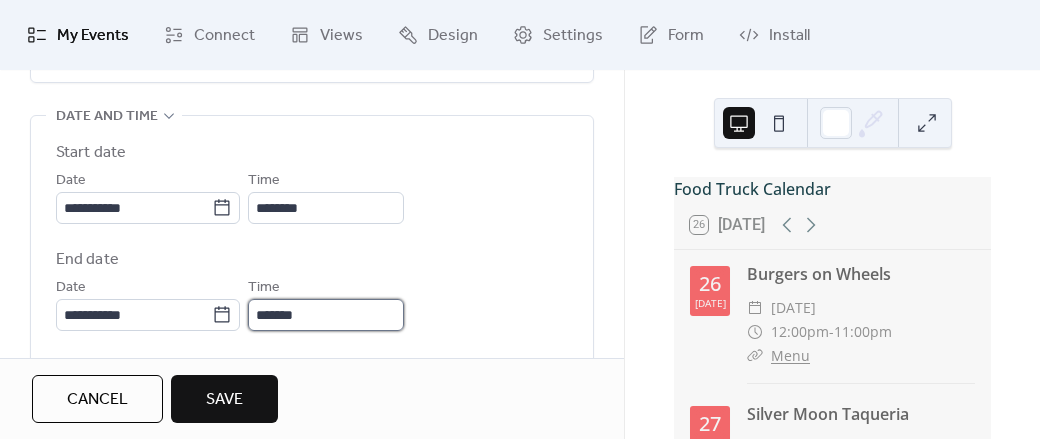click on "*******" at bounding box center [326, 315] 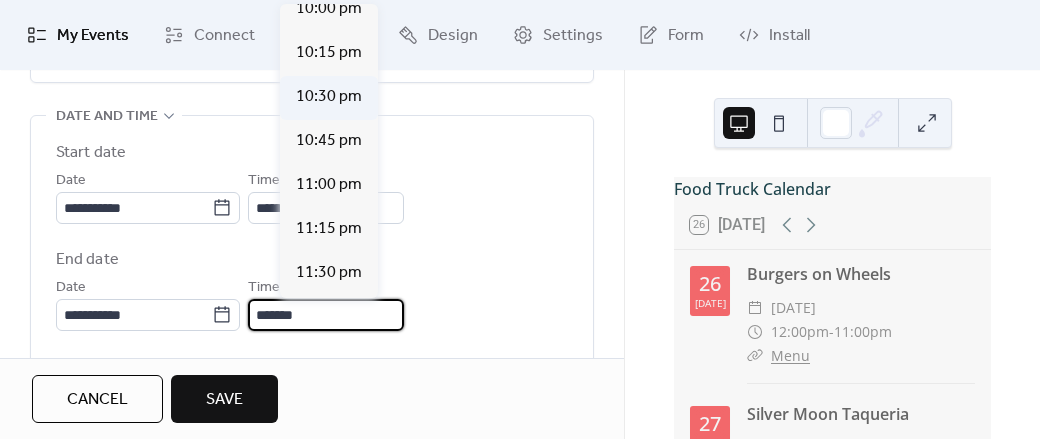scroll, scrollTop: 1725, scrollLeft: 0, axis: vertical 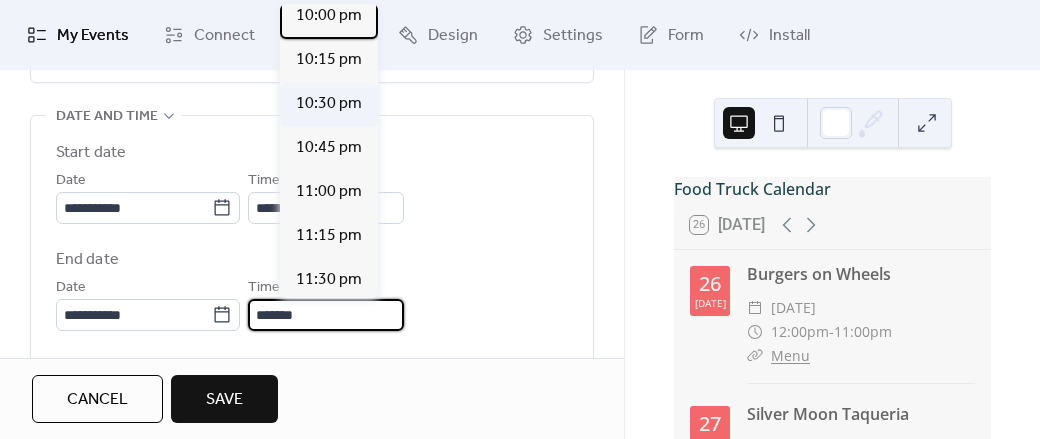 click on "10:00 pm" at bounding box center [329, 16] 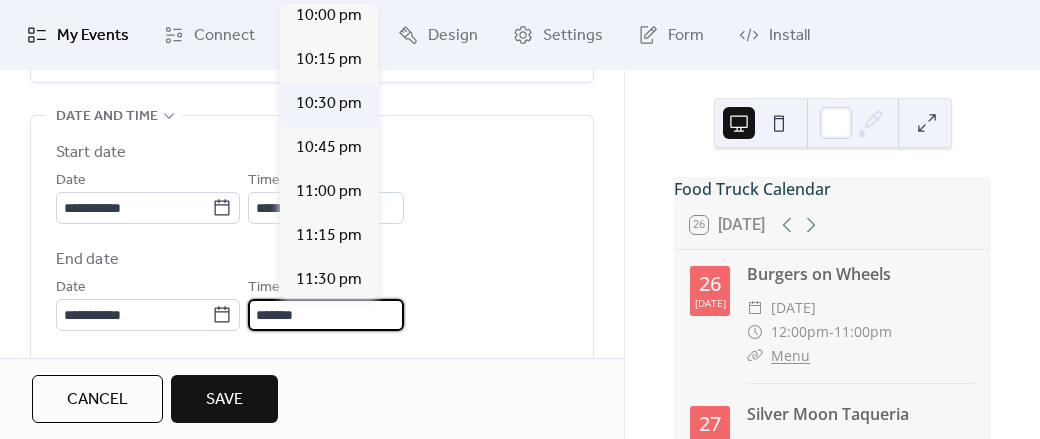 type on "********" 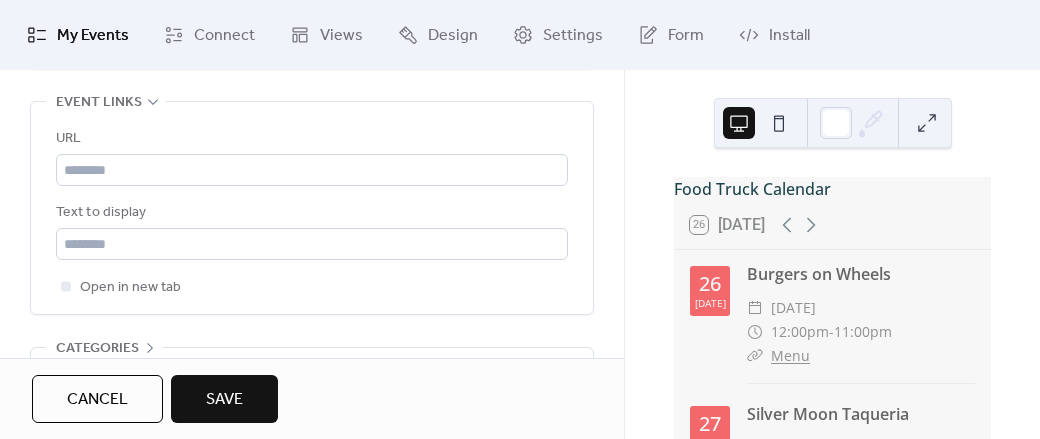 scroll, scrollTop: 1259, scrollLeft: 0, axis: vertical 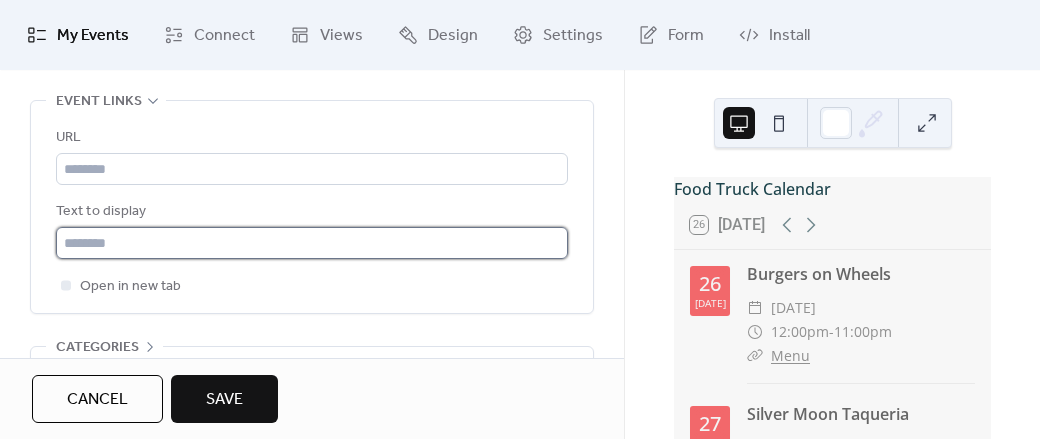 click at bounding box center (312, 243) 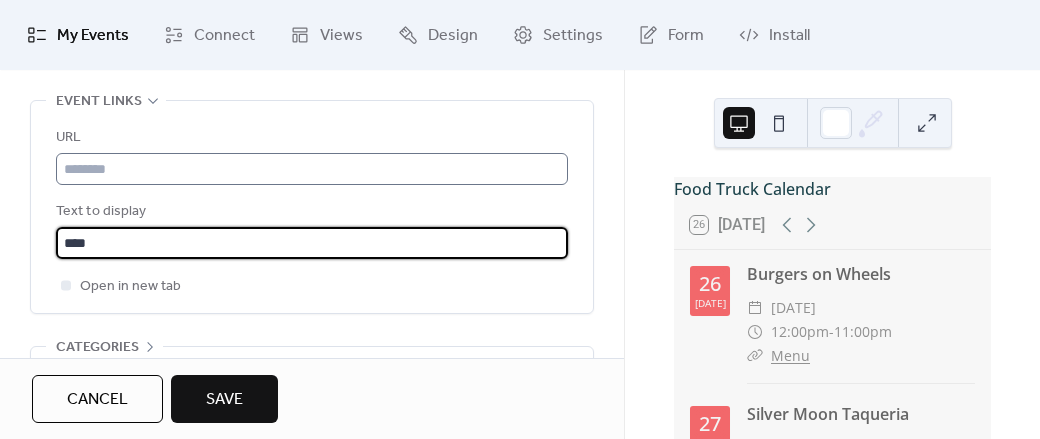 type on "****" 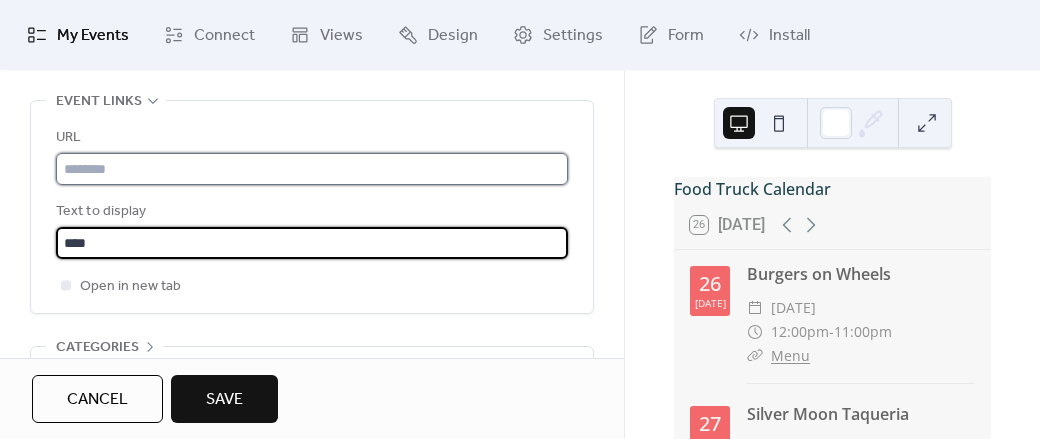 click at bounding box center (312, 169) 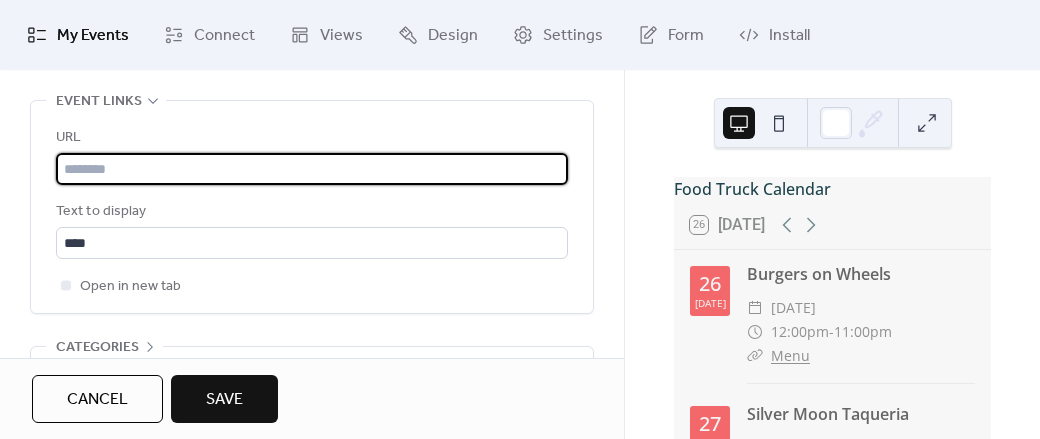 paste on "**********" 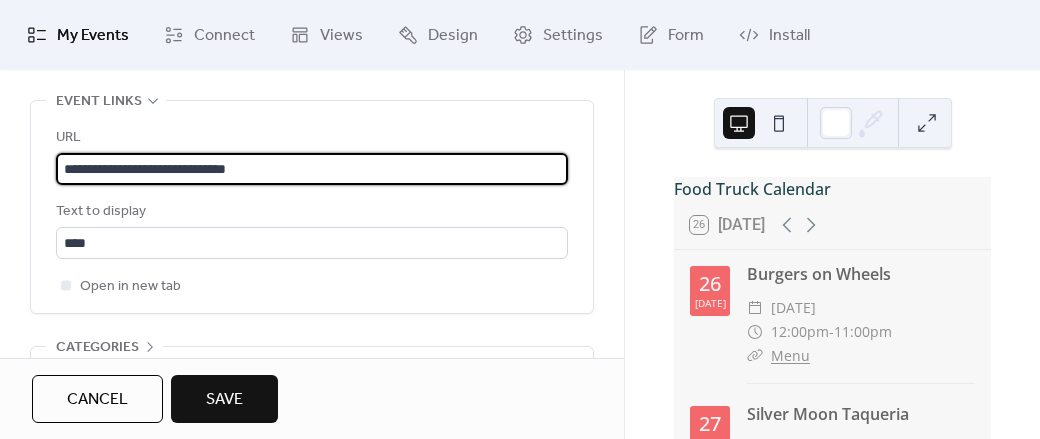 type on "**********" 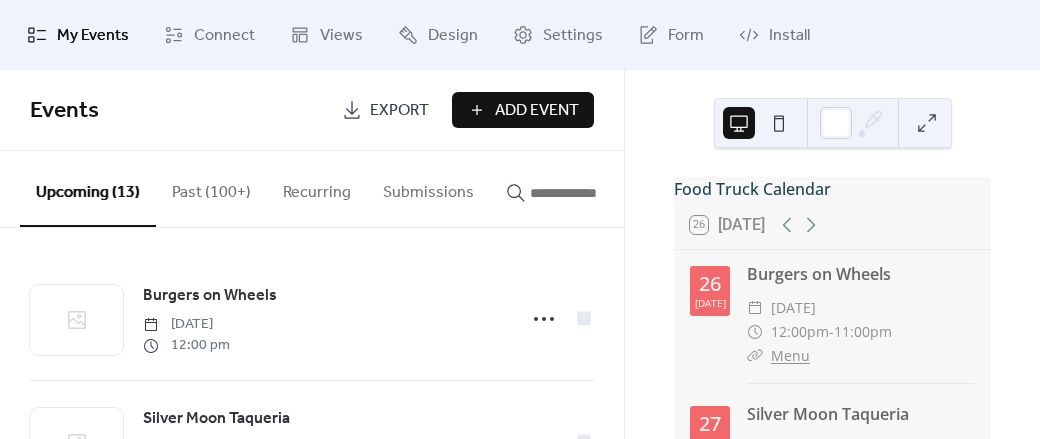 click on "Add Event" at bounding box center [537, 111] 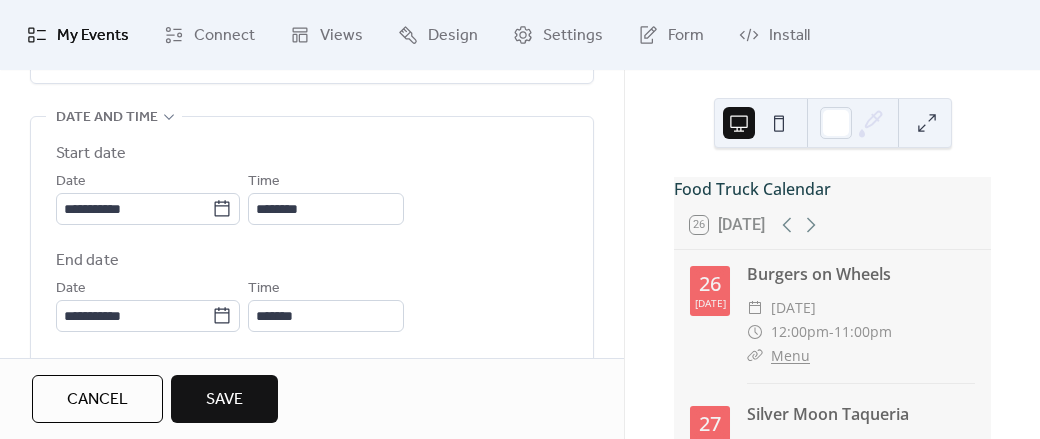 scroll, scrollTop: 664, scrollLeft: 0, axis: vertical 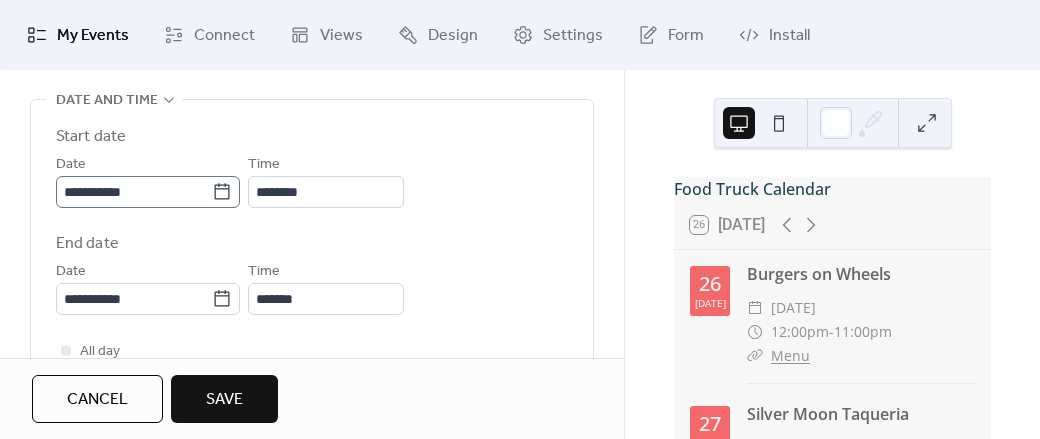 type on "**********" 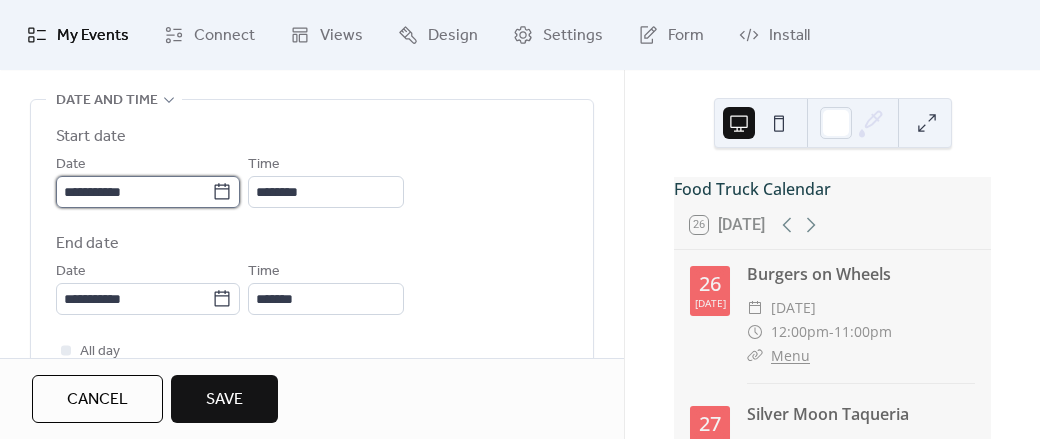 click on "**********" at bounding box center (134, 192) 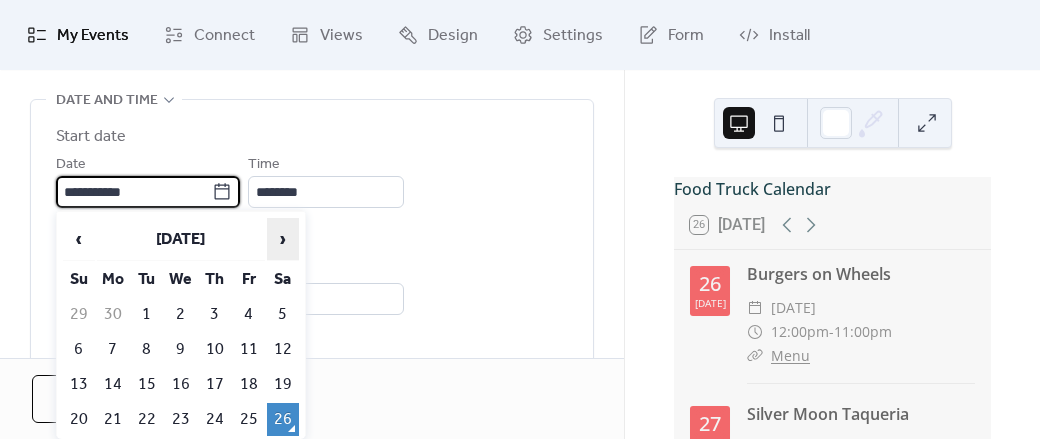 click on "›" at bounding box center (283, 239) 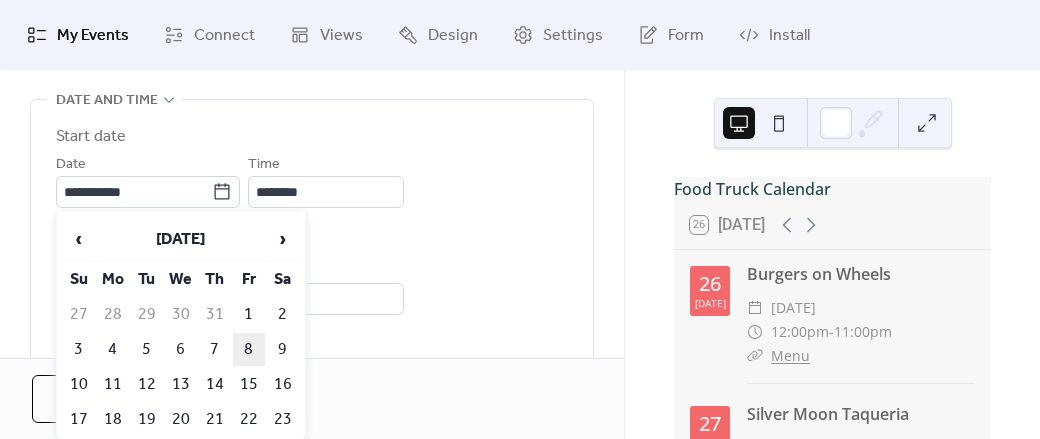 click on "8" at bounding box center [249, 349] 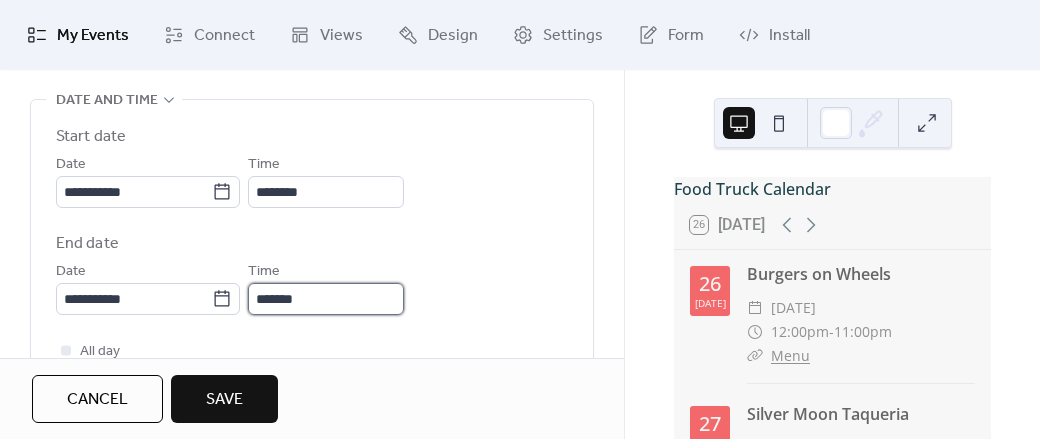 click on "*******" at bounding box center [326, 299] 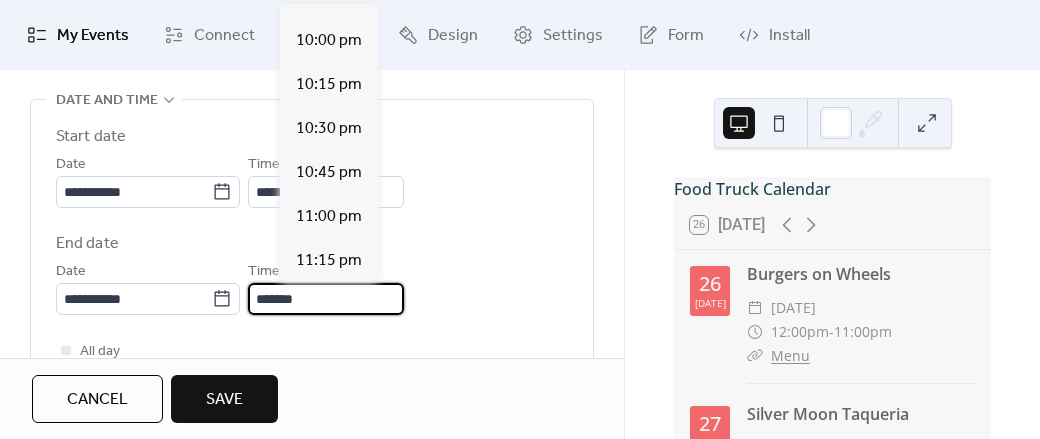 scroll, scrollTop: 1710, scrollLeft: 0, axis: vertical 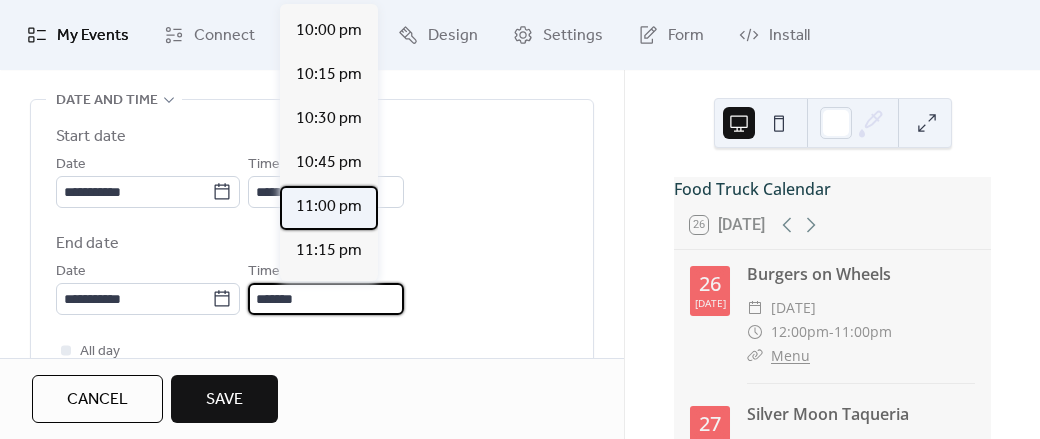 click on "11:00 pm" at bounding box center (329, 207) 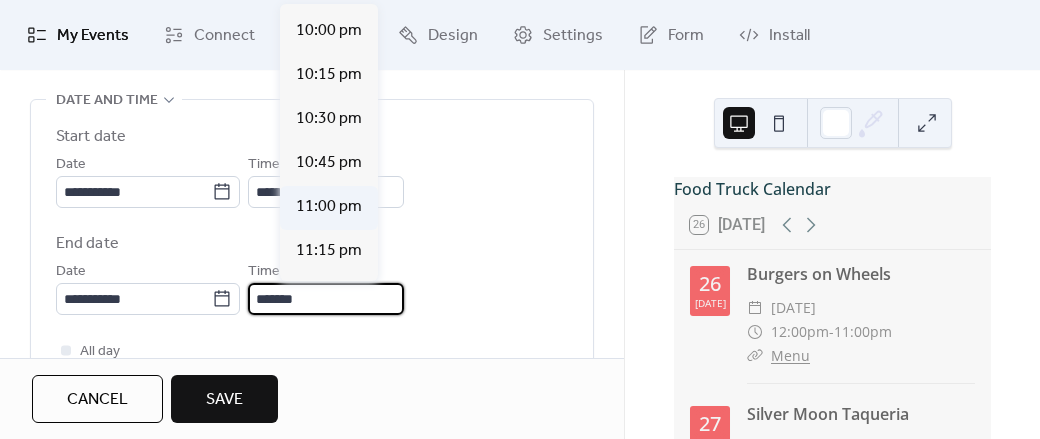 type on "********" 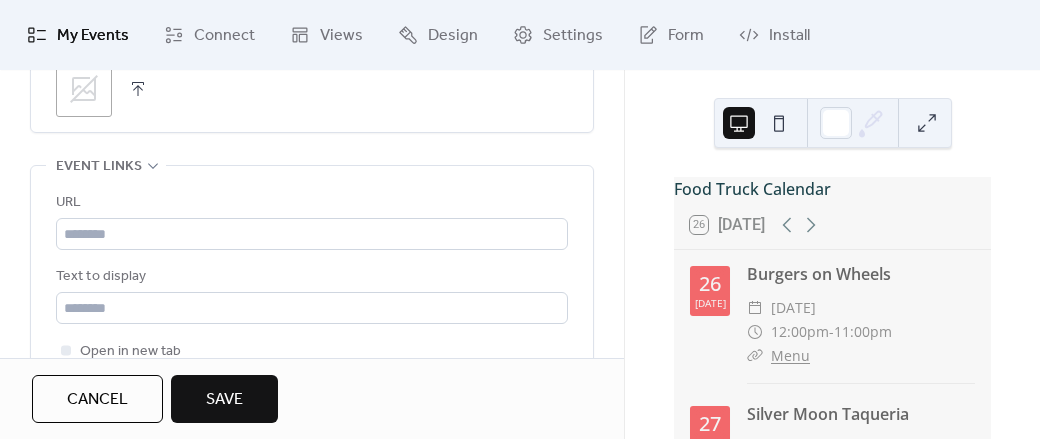 scroll, scrollTop: 1178, scrollLeft: 0, axis: vertical 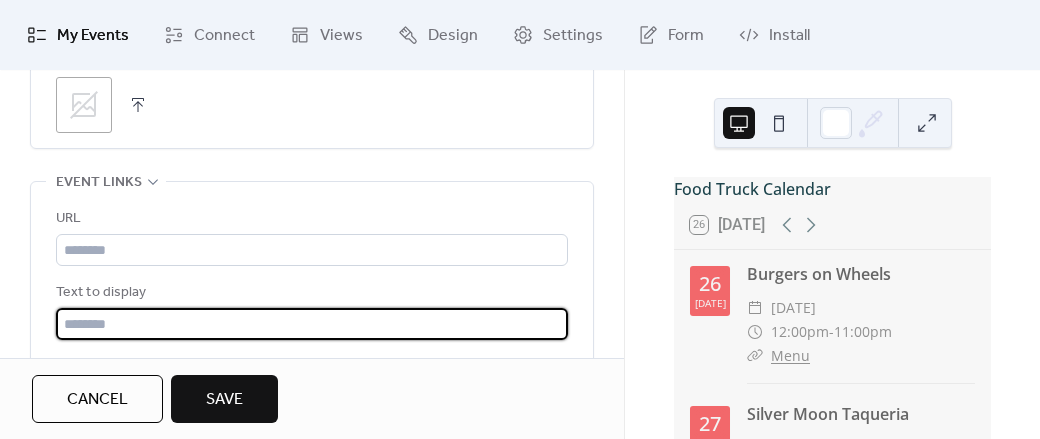 click at bounding box center (312, 324) 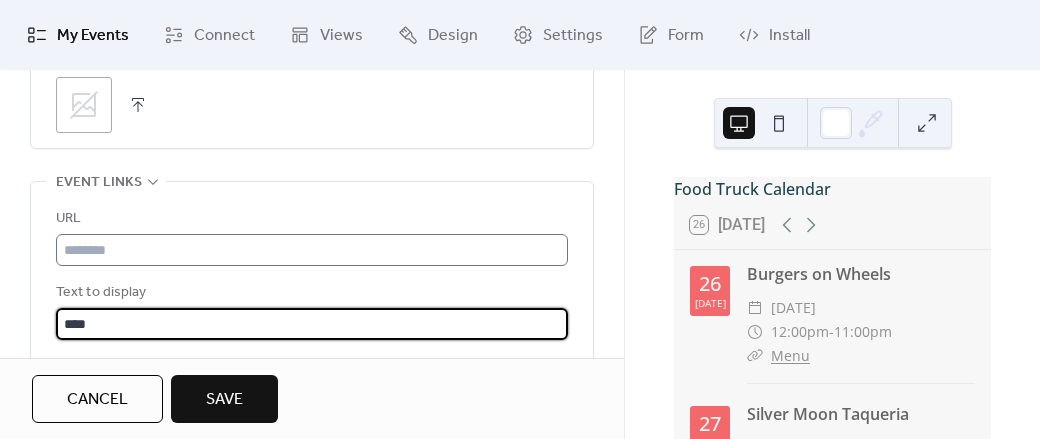 type on "****" 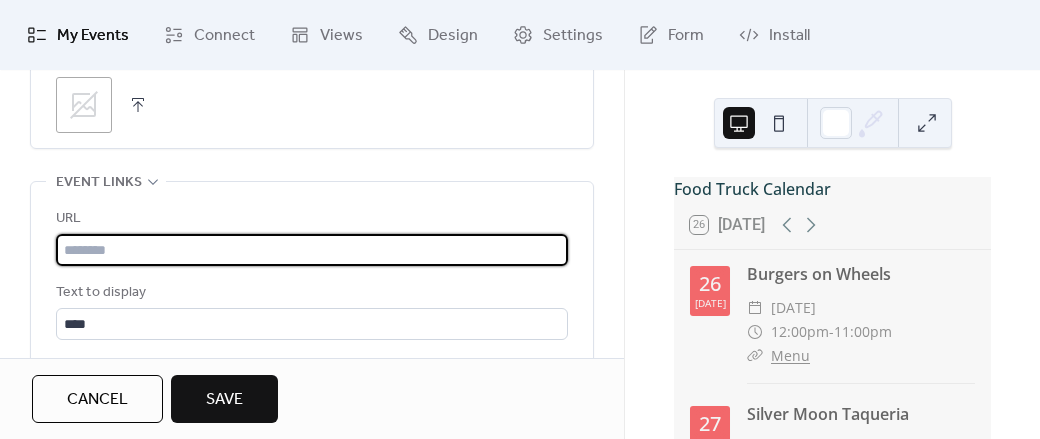 paste on "**********" 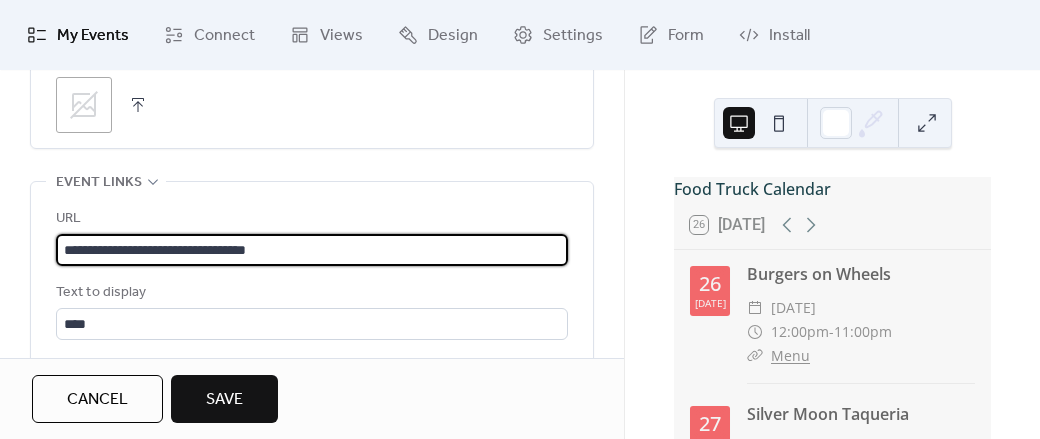 type on "**********" 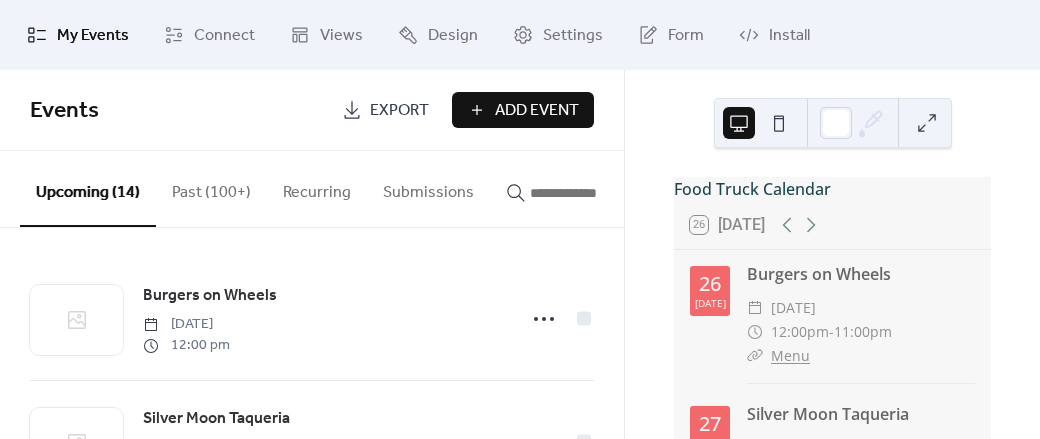 click on "Add Event" at bounding box center (523, 110) 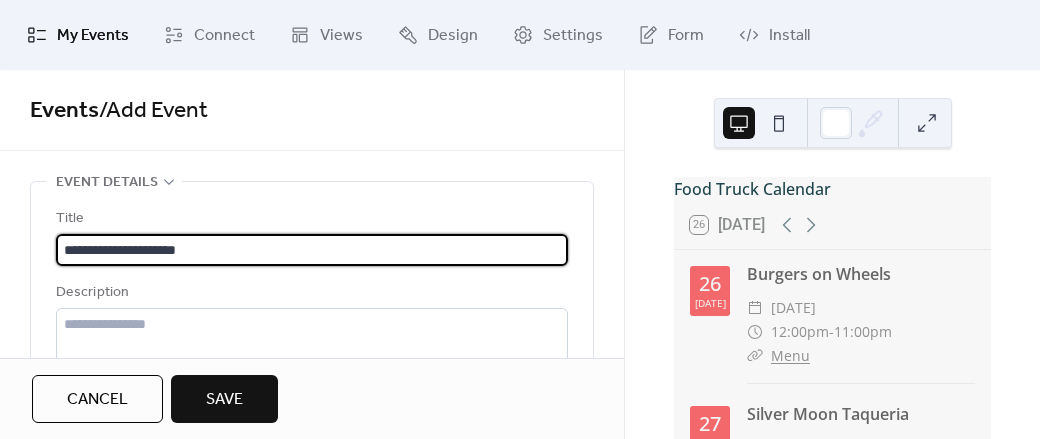 scroll, scrollTop: 1, scrollLeft: 0, axis: vertical 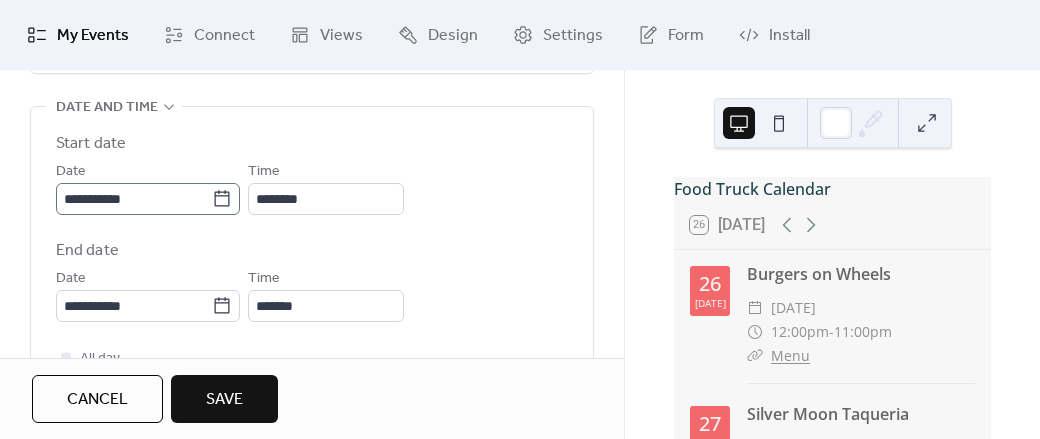 type on "**********" 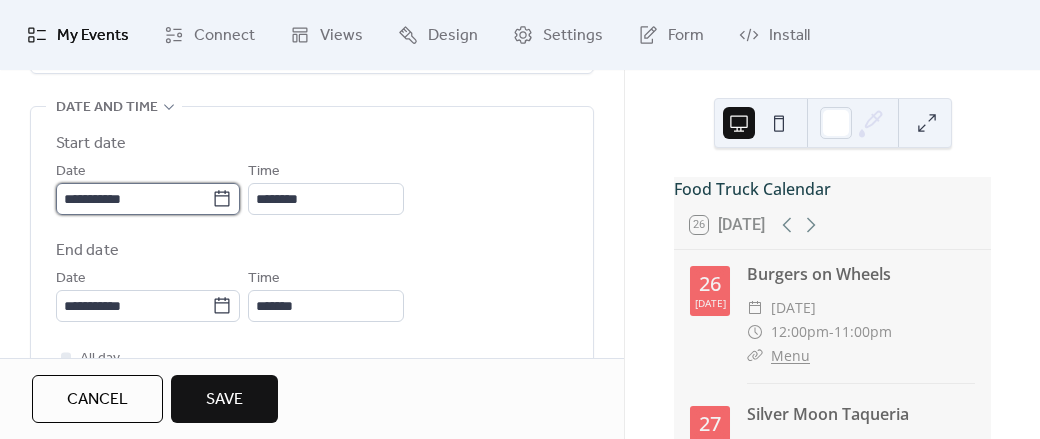 click on "**********" at bounding box center [134, 199] 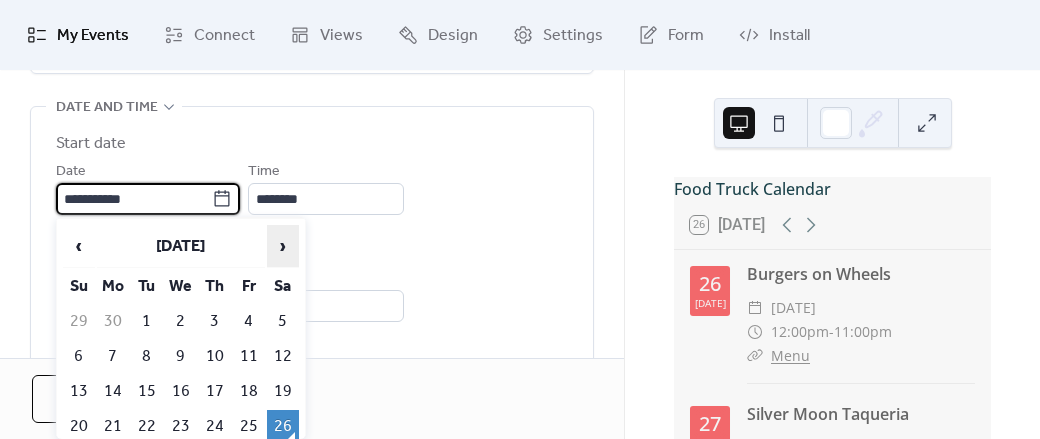 click on "›" at bounding box center [283, 246] 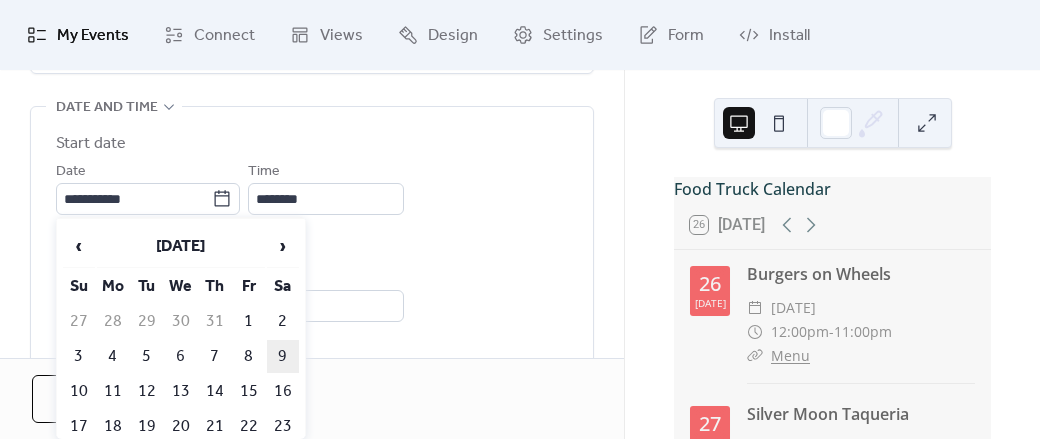 click on "9" at bounding box center (283, 356) 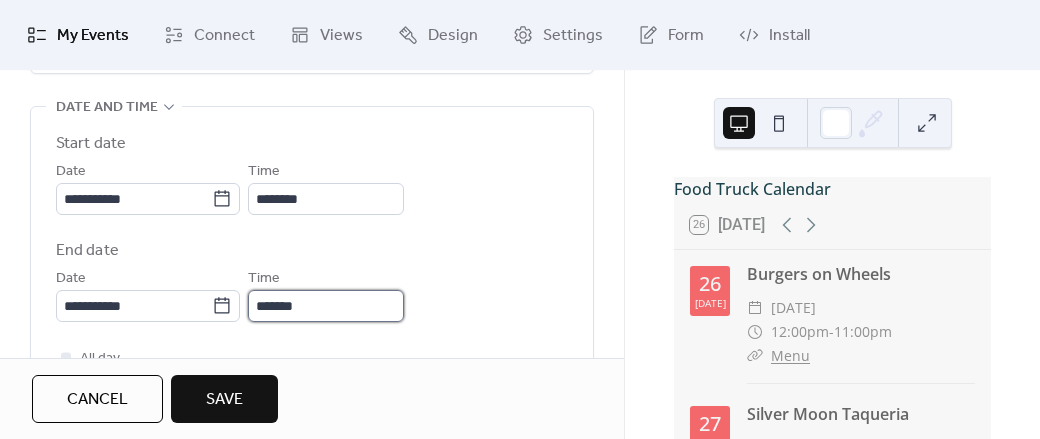 click on "*******" at bounding box center [326, 306] 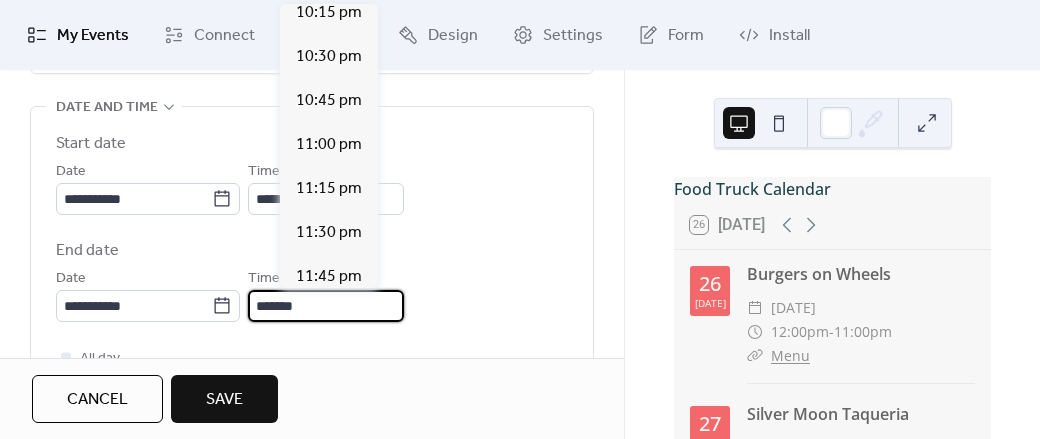 scroll, scrollTop: 1773, scrollLeft: 0, axis: vertical 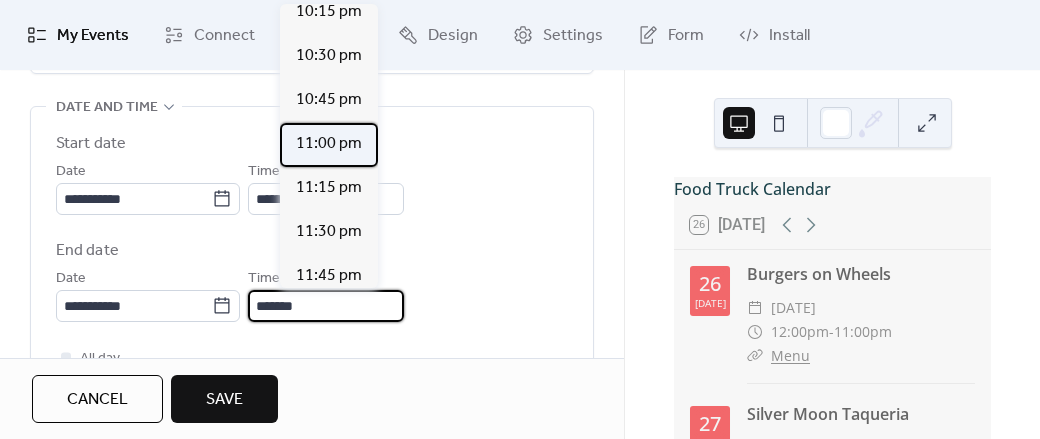 click on "11:00 pm" at bounding box center (329, 144) 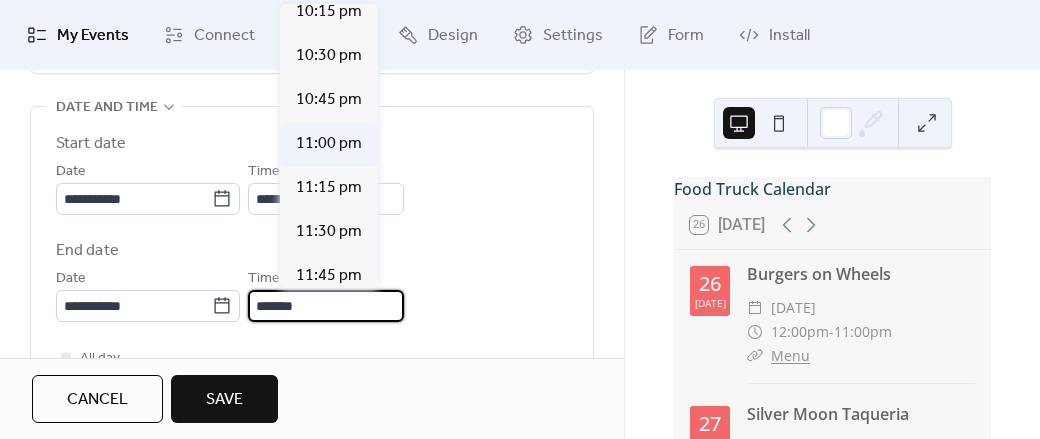 type on "********" 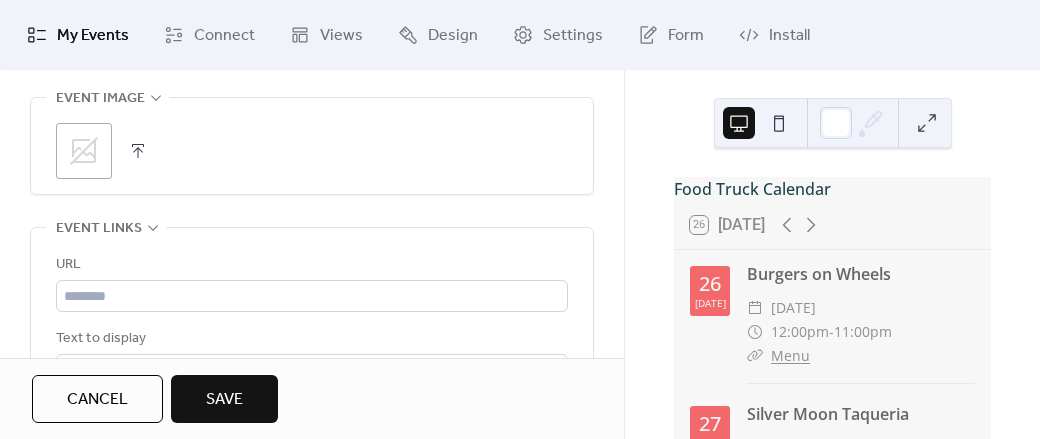 scroll, scrollTop: 1161, scrollLeft: 0, axis: vertical 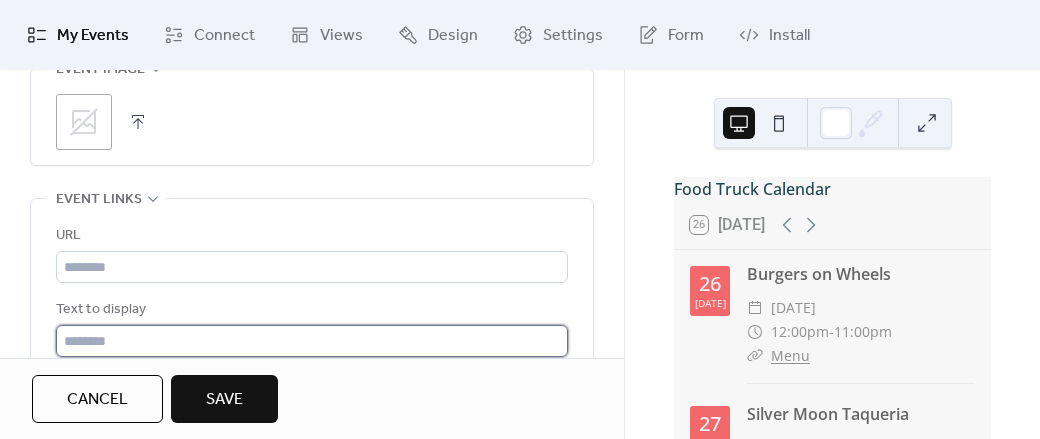 click at bounding box center [312, 341] 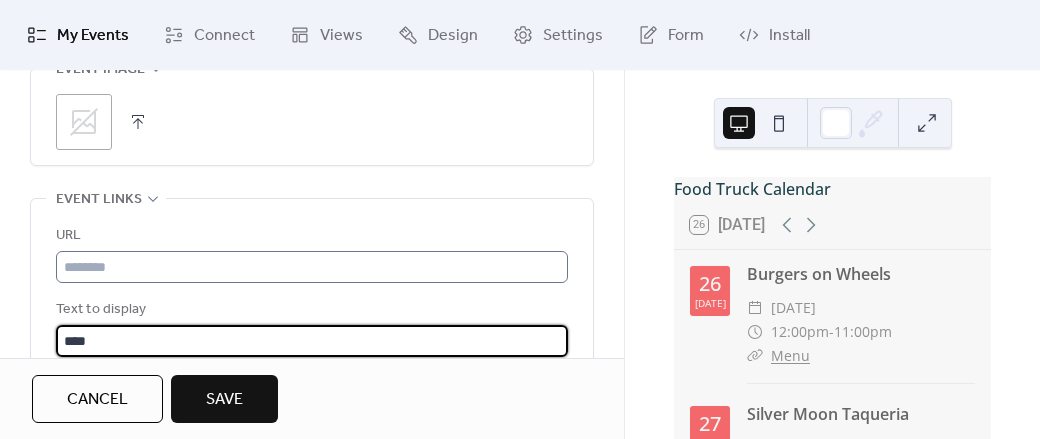 type on "****" 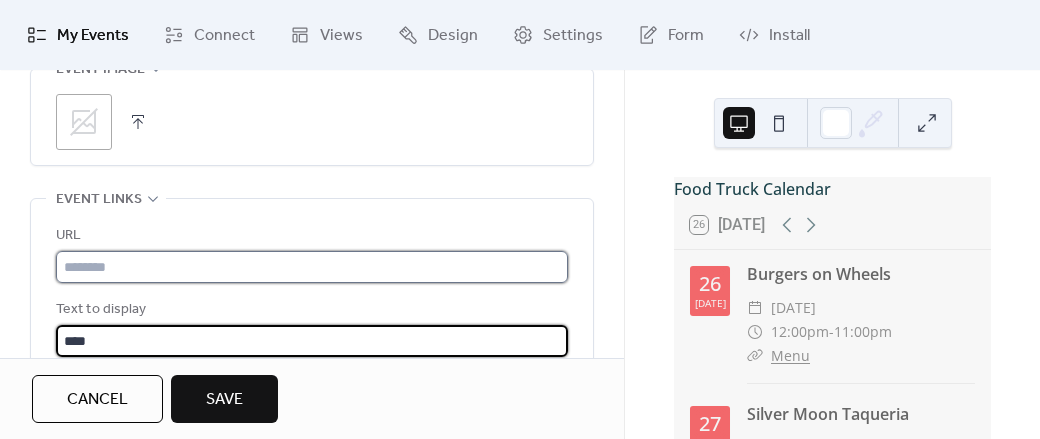 click at bounding box center [312, 267] 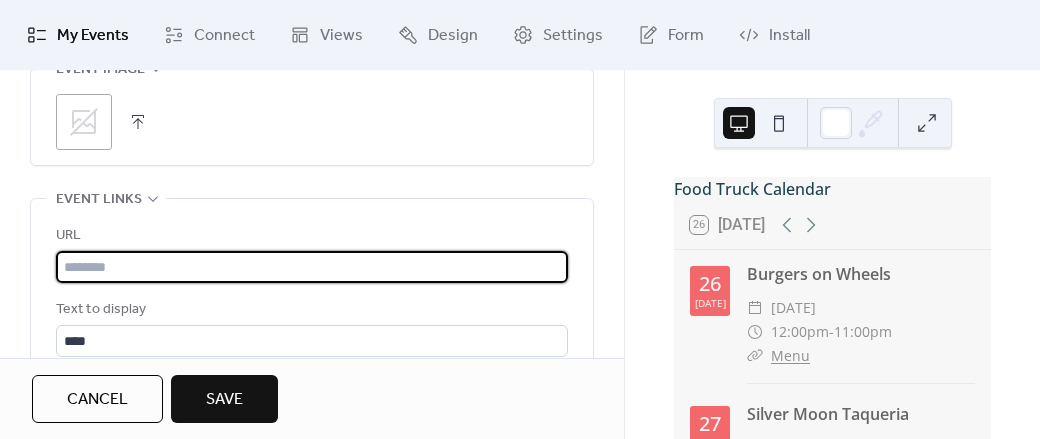 paste on "**********" 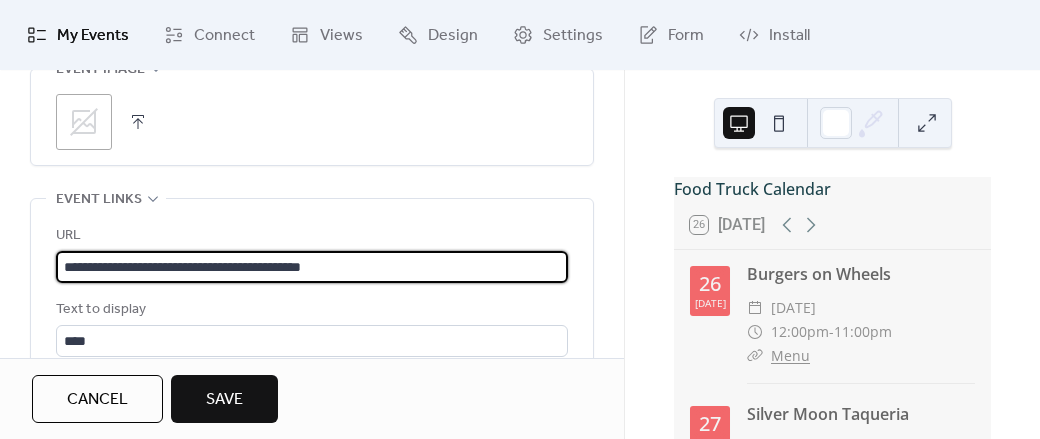 type on "**********" 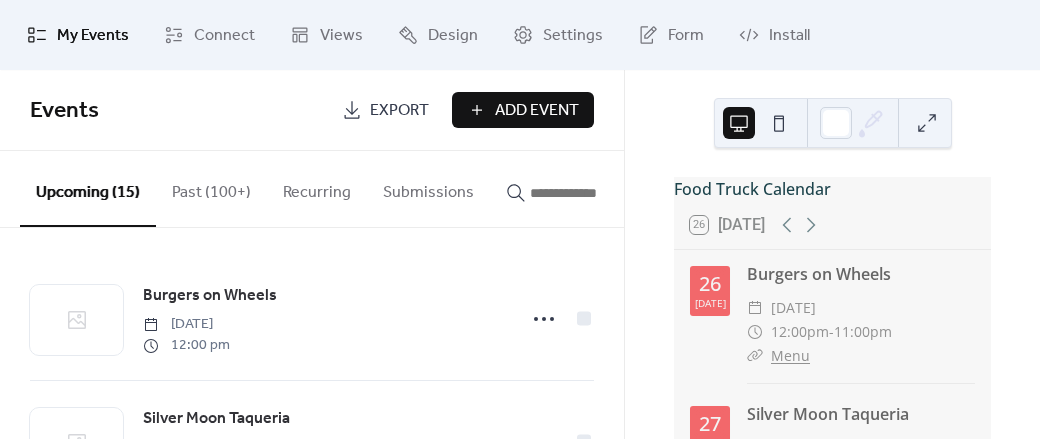 click on "Add Event" at bounding box center (537, 111) 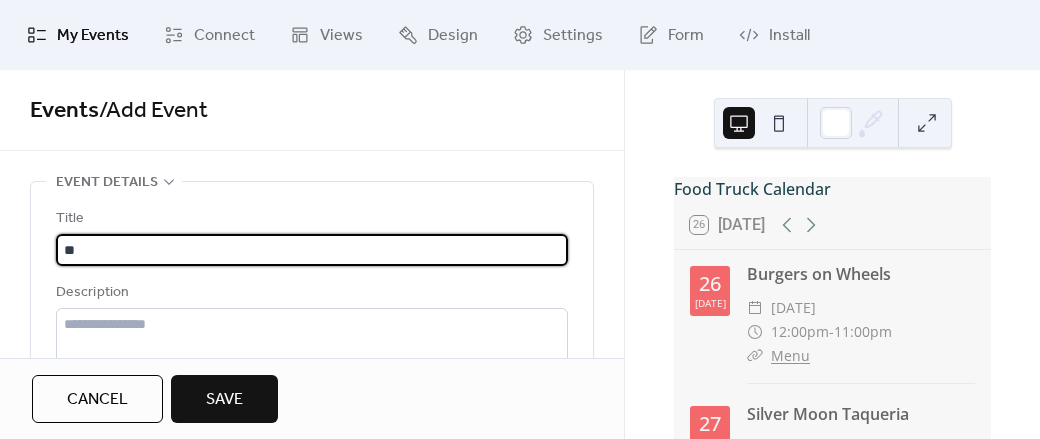 type on "*" 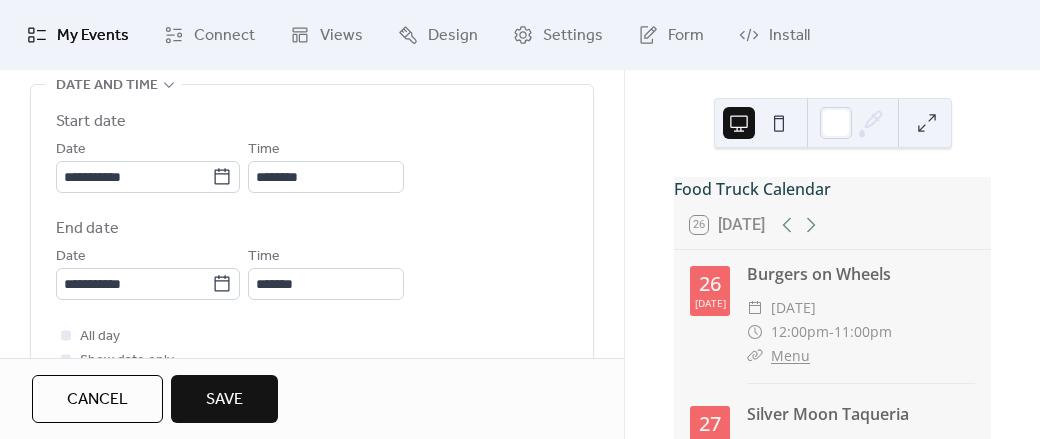 scroll, scrollTop: 680, scrollLeft: 0, axis: vertical 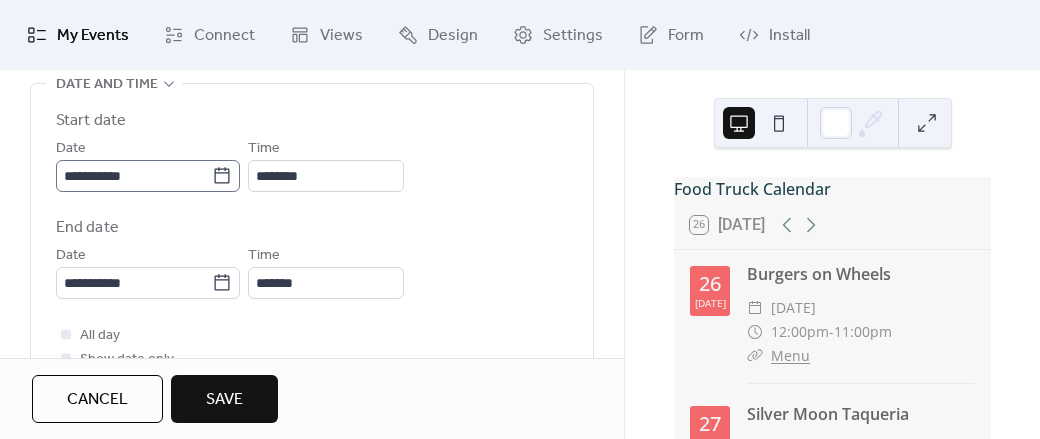 type on "**********" 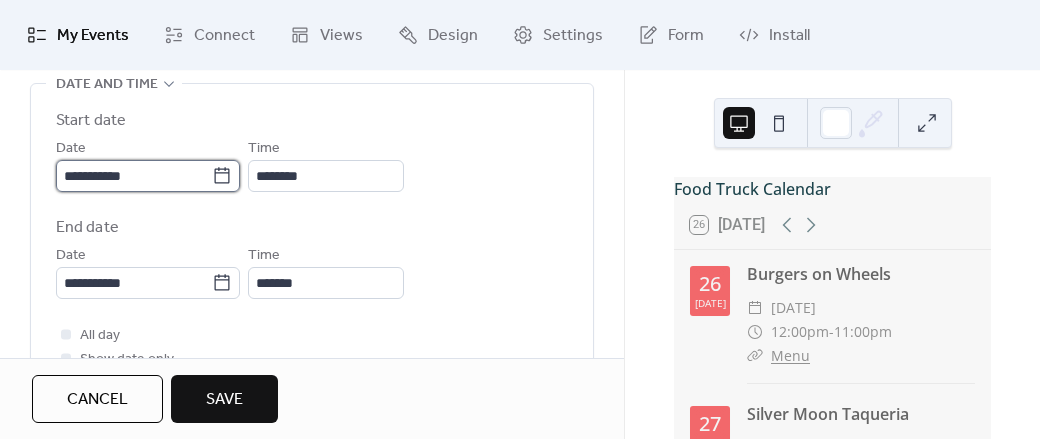 click on "**********" at bounding box center [134, 176] 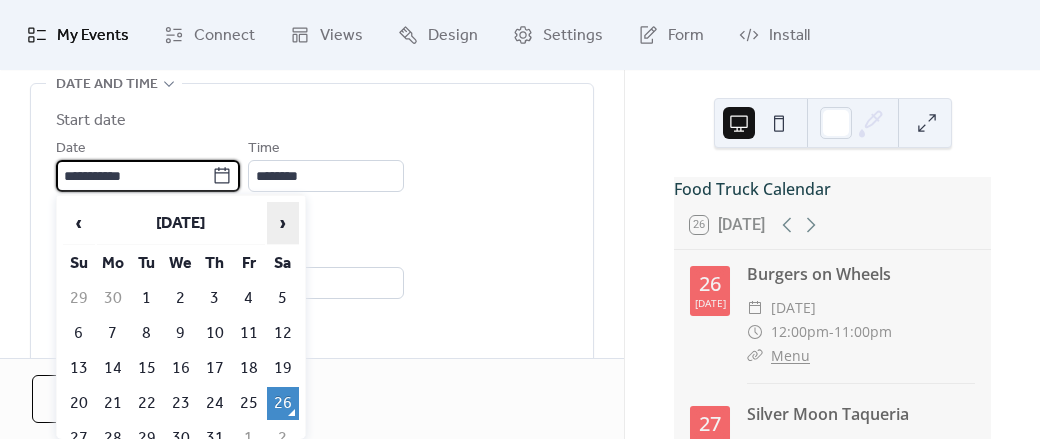click on "›" at bounding box center [283, 223] 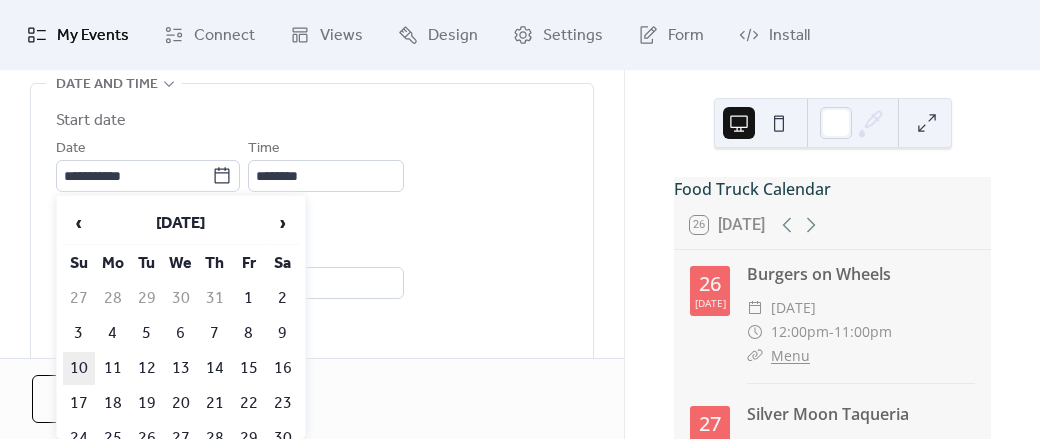 click on "10" at bounding box center [79, 368] 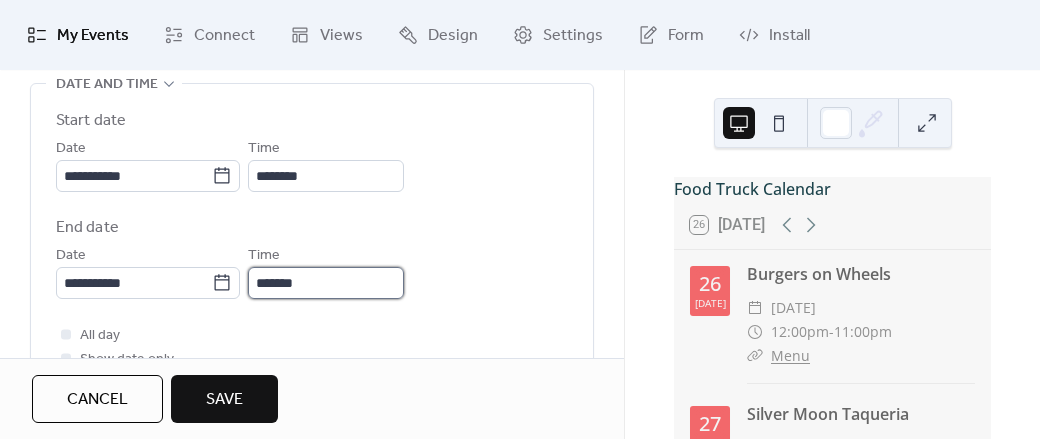 click on "*******" at bounding box center (326, 283) 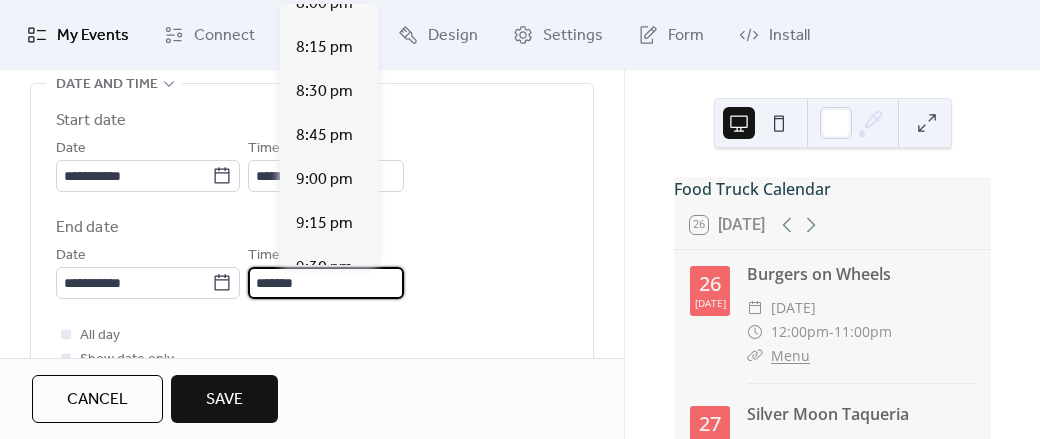 scroll, scrollTop: 1384, scrollLeft: 0, axis: vertical 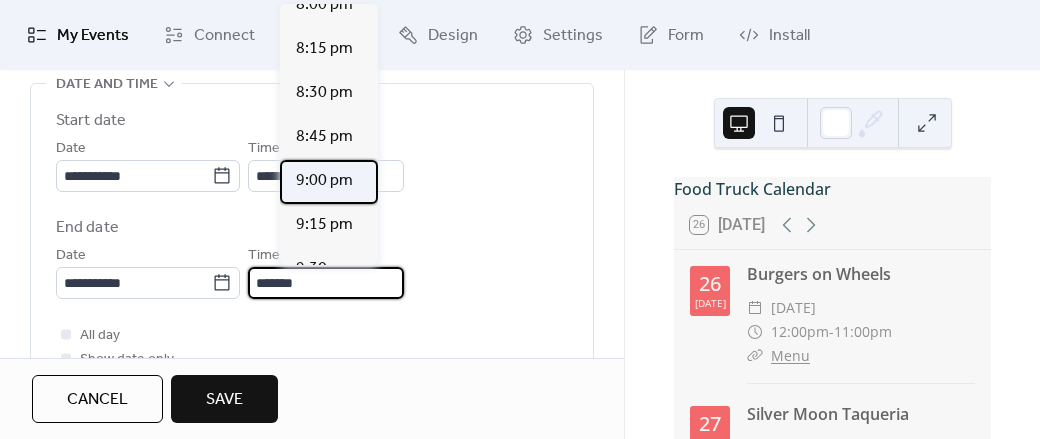 click on "9:00 pm" at bounding box center [324, 181] 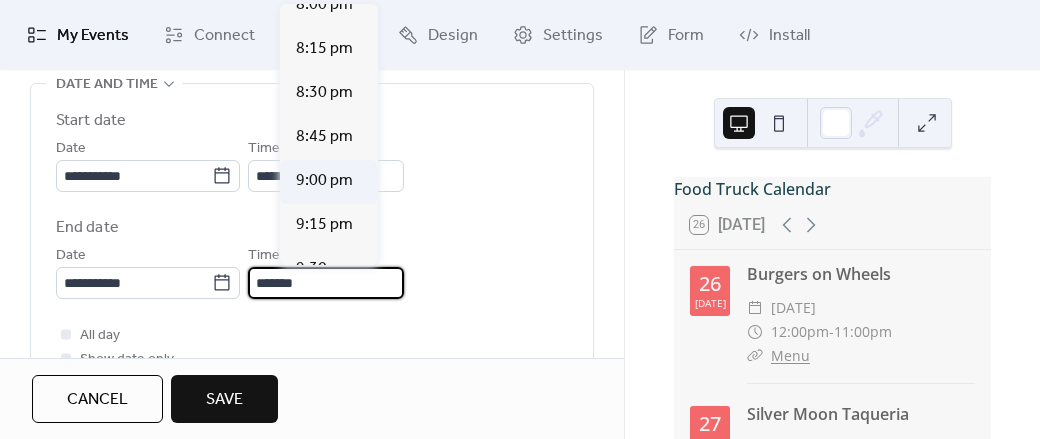 type on "*******" 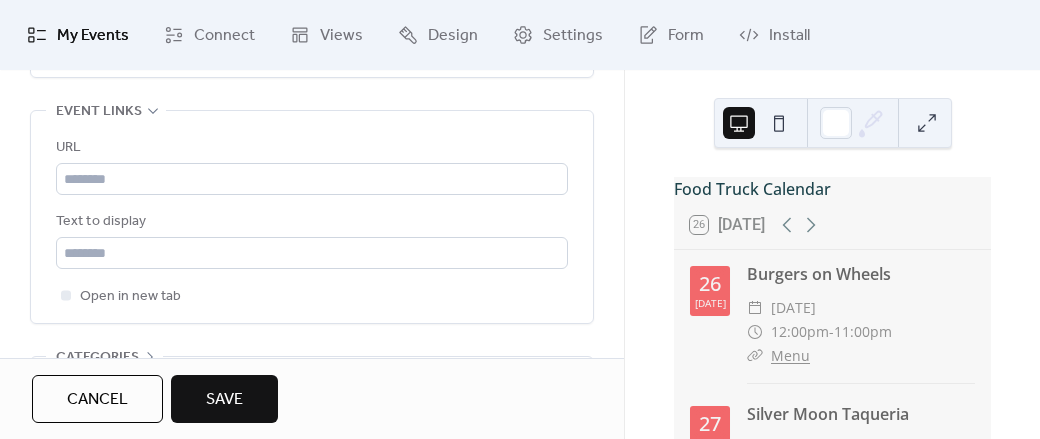 scroll, scrollTop: 1249, scrollLeft: 0, axis: vertical 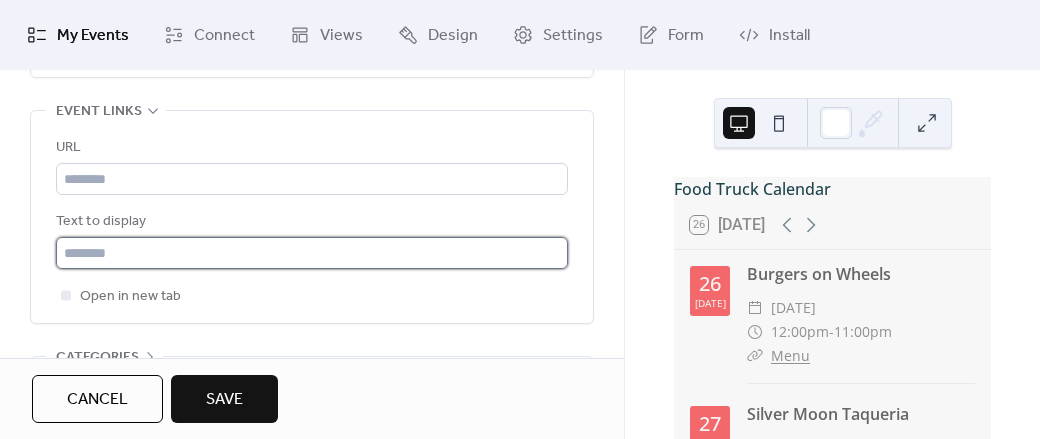 click at bounding box center [312, 253] 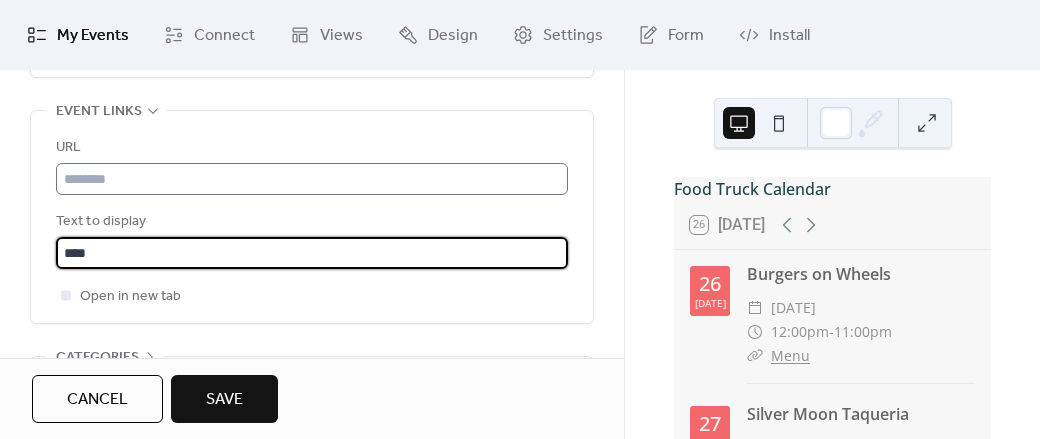 type on "****" 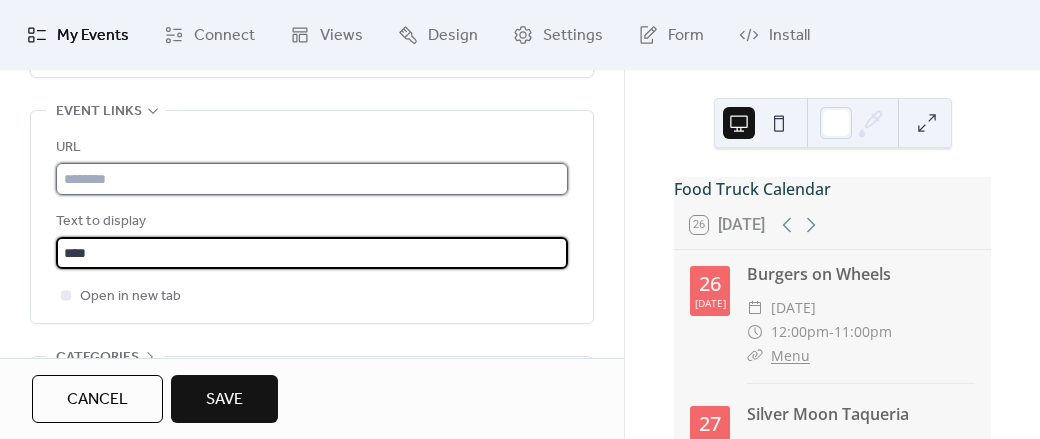 click at bounding box center (312, 179) 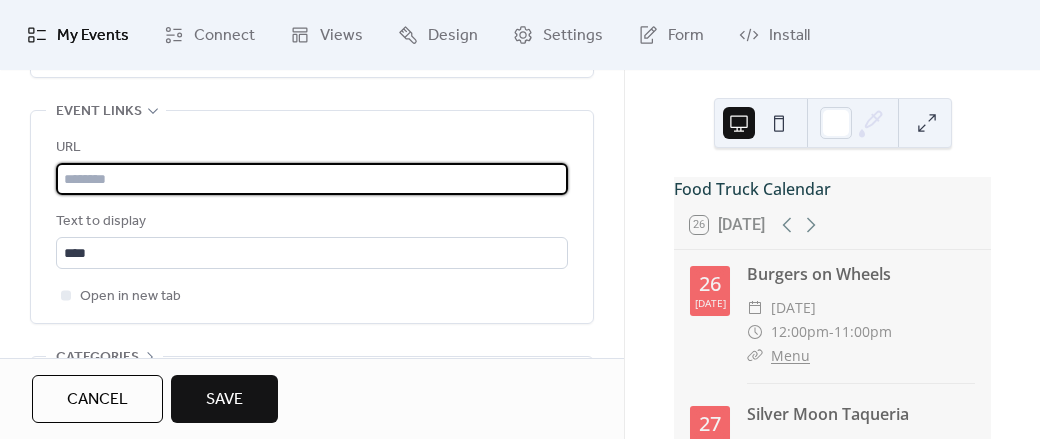 paste on "**********" 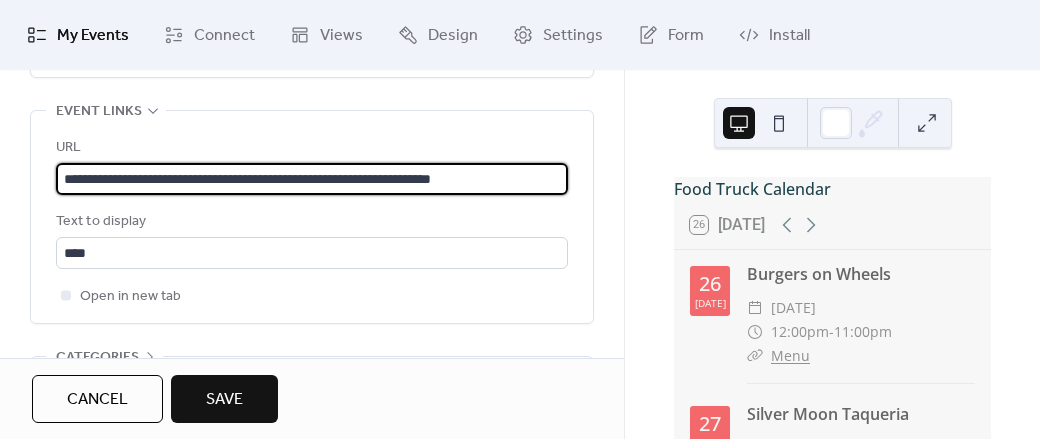 type on "**********" 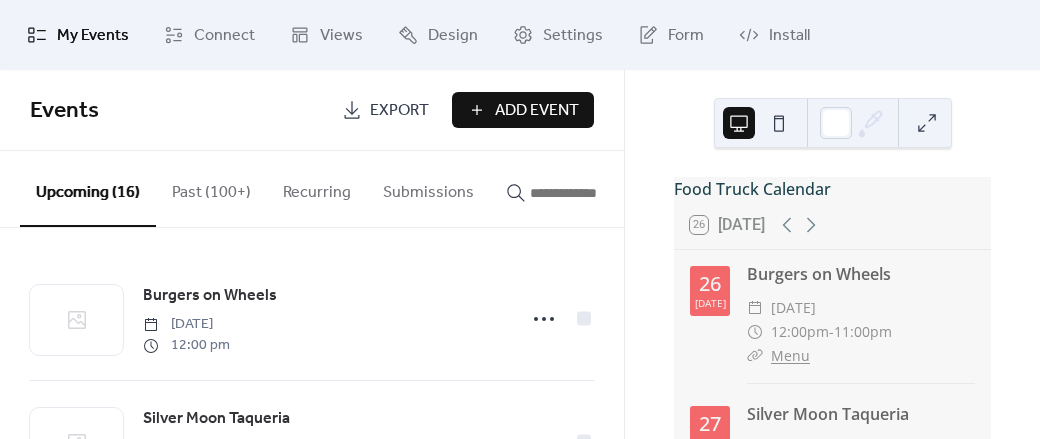 click on "Add Event" at bounding box center [537, 111] 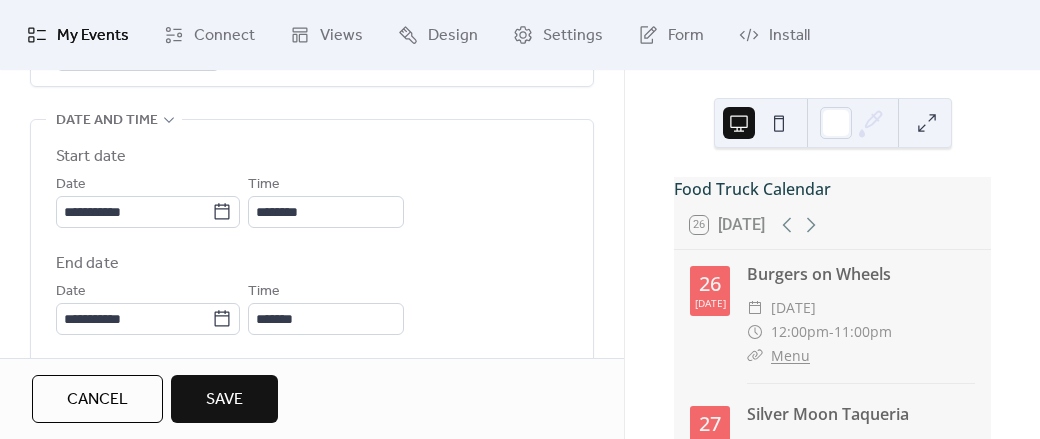scroll, scrollTop: 655, scrollLeft: 0, axis: vertical 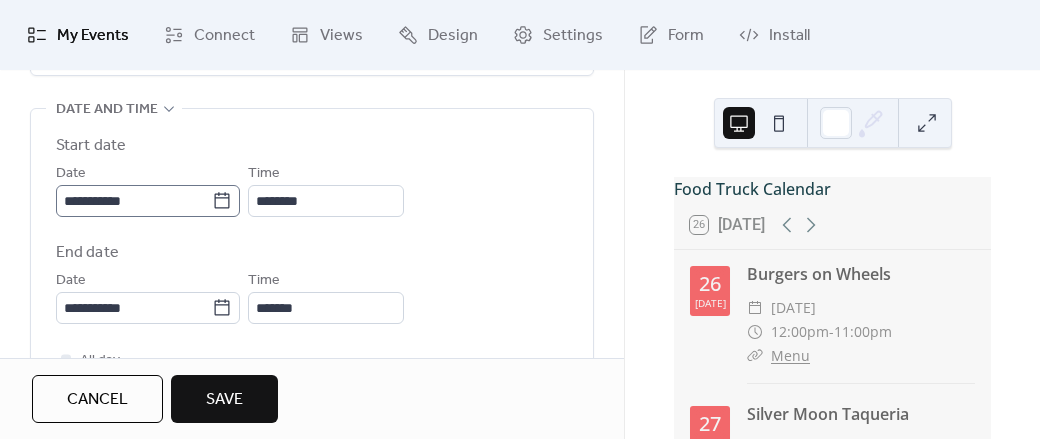 type on "**********" 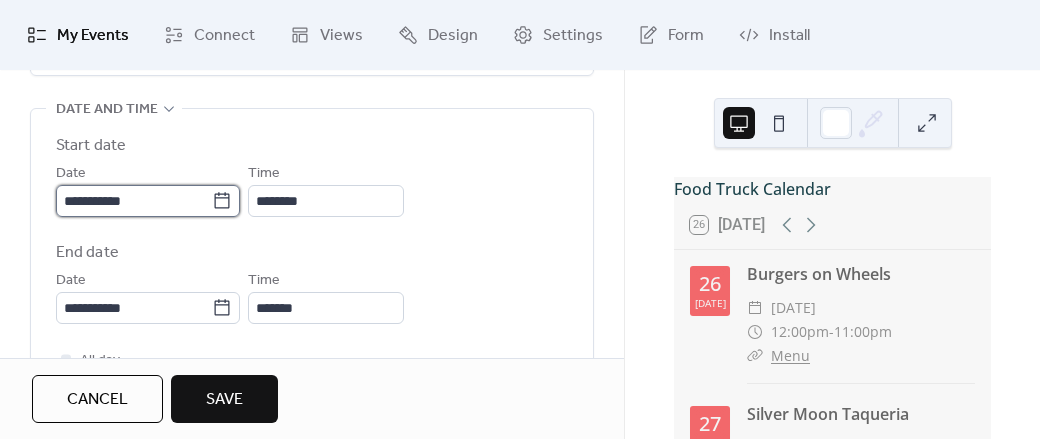 click on "**********" at bounding box center [134, 201] 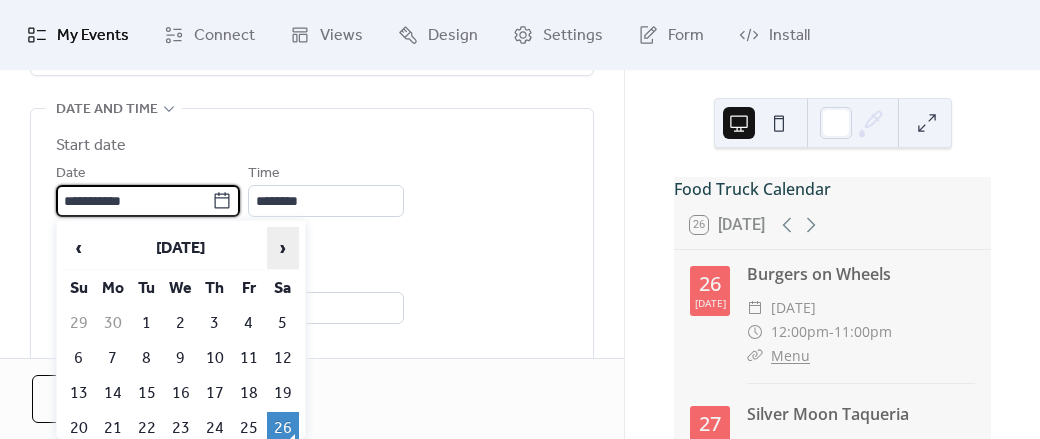 click on "›" at bounding box center [283, 248] 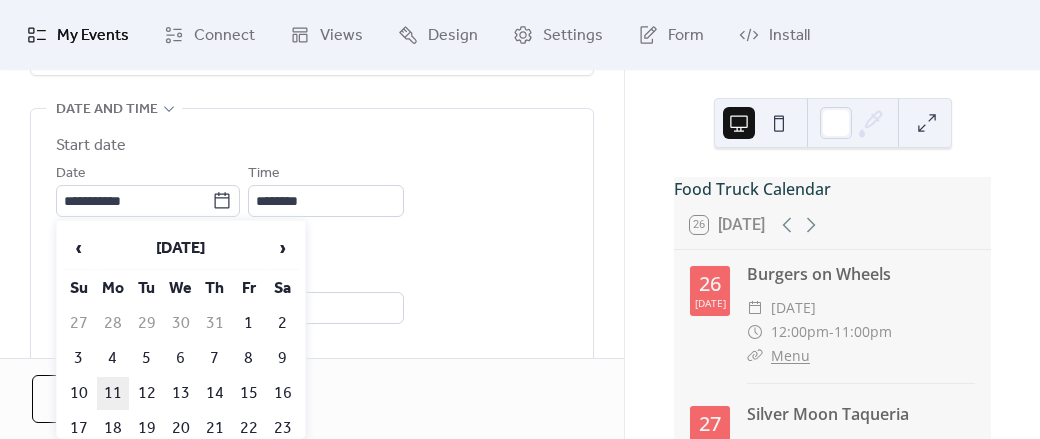 click on "11" at bounding box center (113, 393) 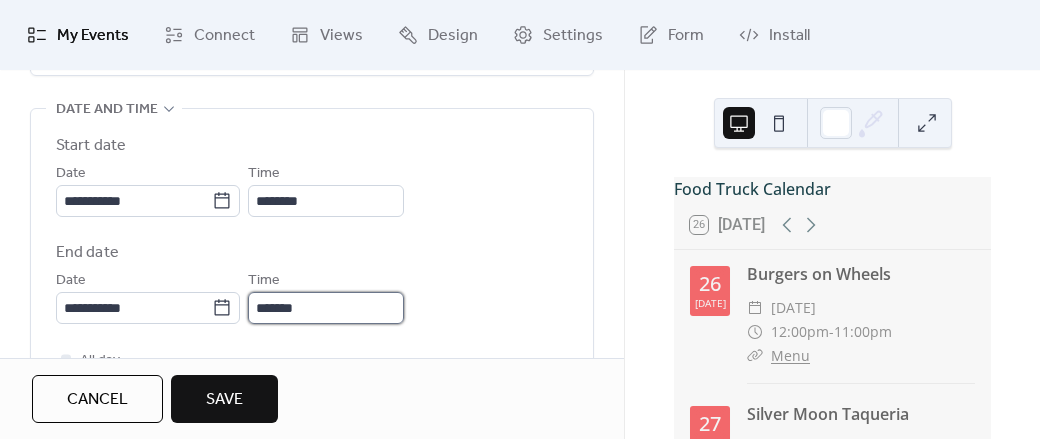 click on "*******" at bounding box center [326, 308] 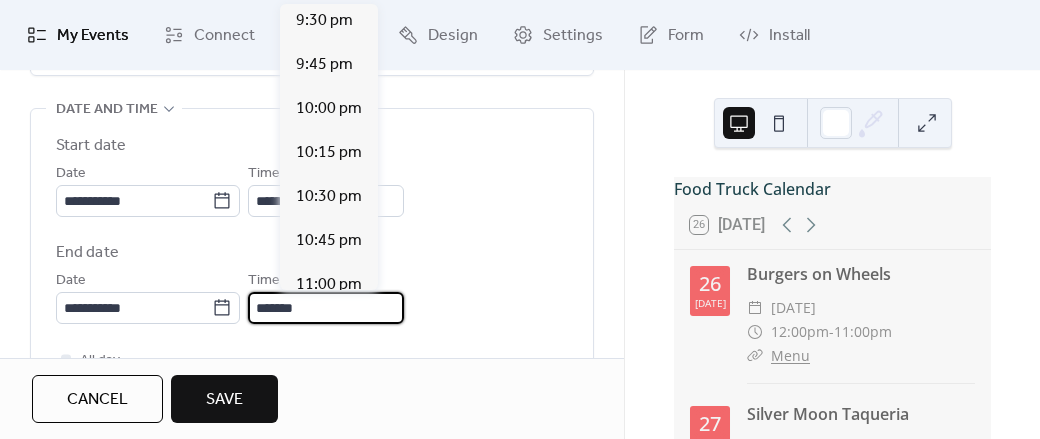 scroll, scrollTop: 1634, scrollLeft: 0, axis: vertical 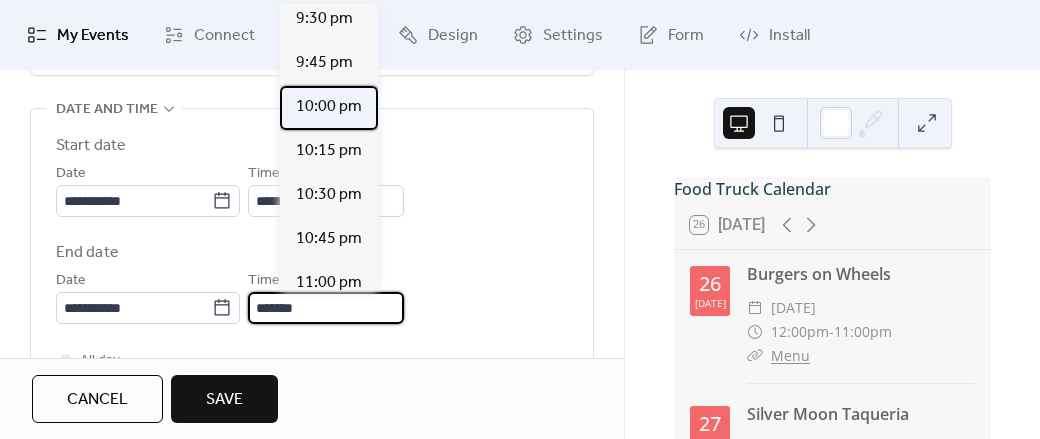 click on "10:00 pm" at bounding box center [329, 107] 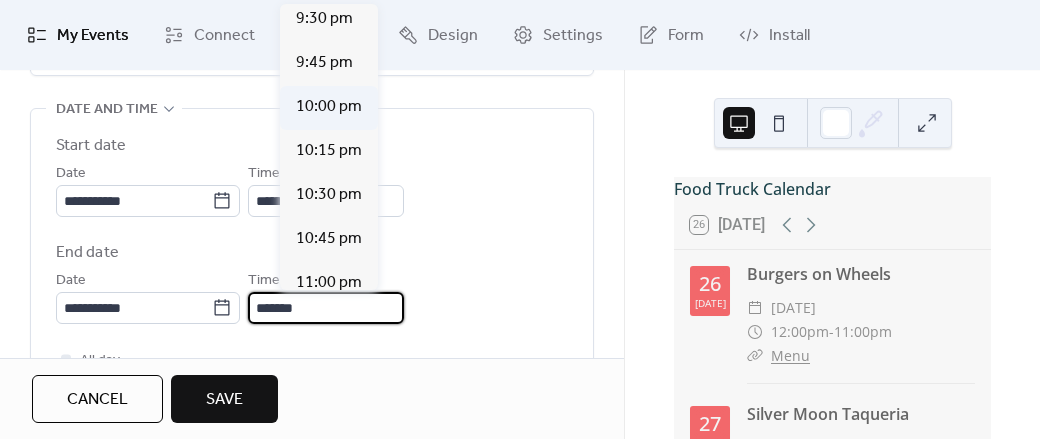 type on "********" 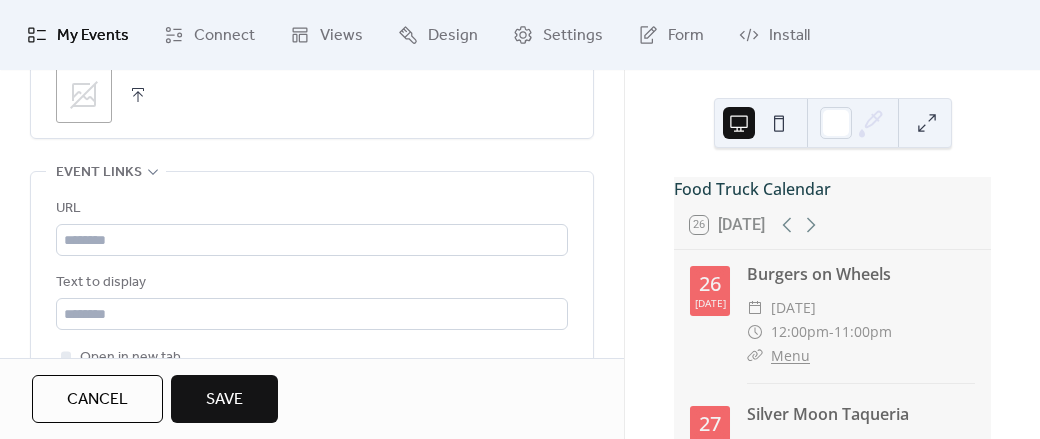 scroll, scrollTop: 1186, scrollLeft: 0, axis: vertical 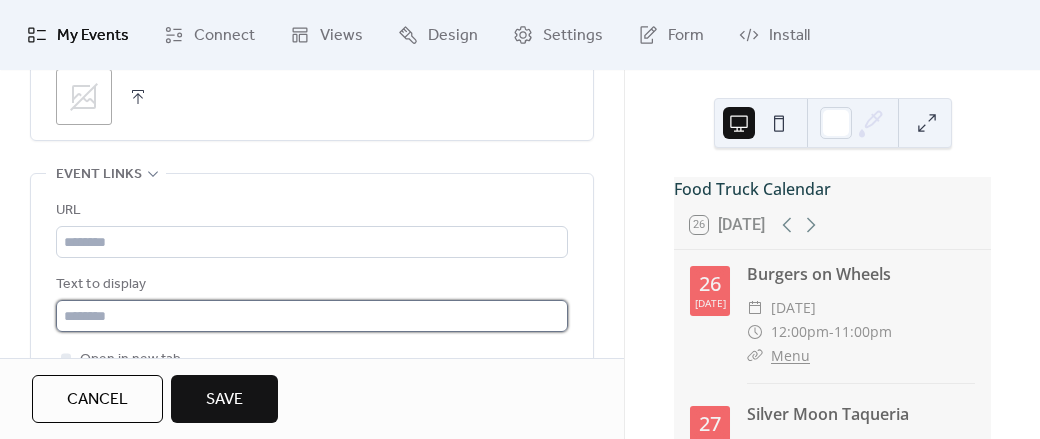 click at bounding box center [312, 316] 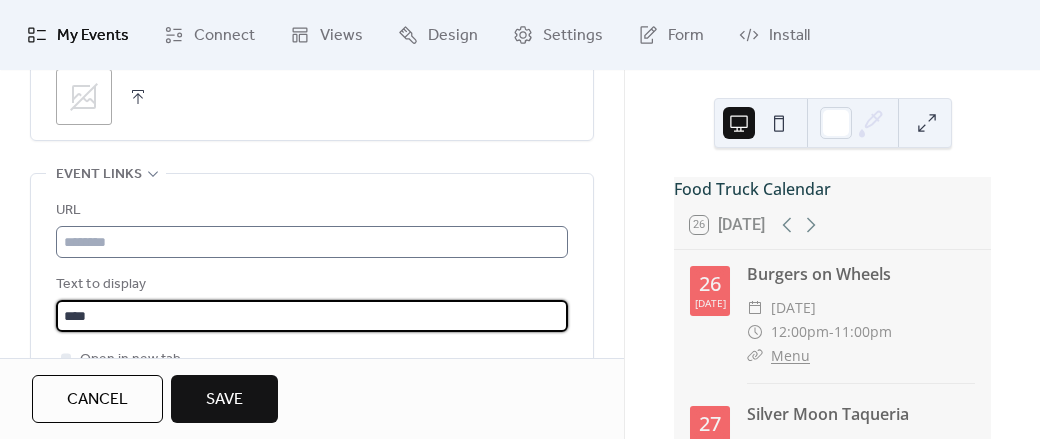 type on "****" 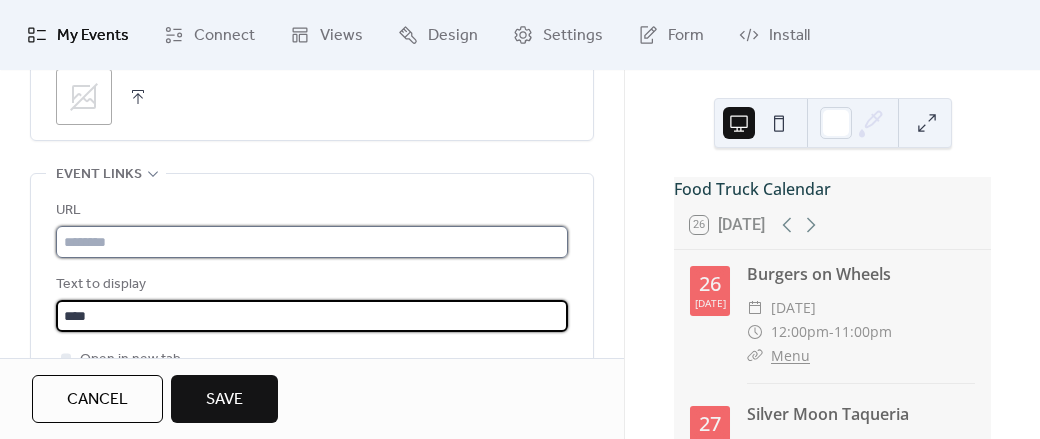click at bounding box center [312, 242] 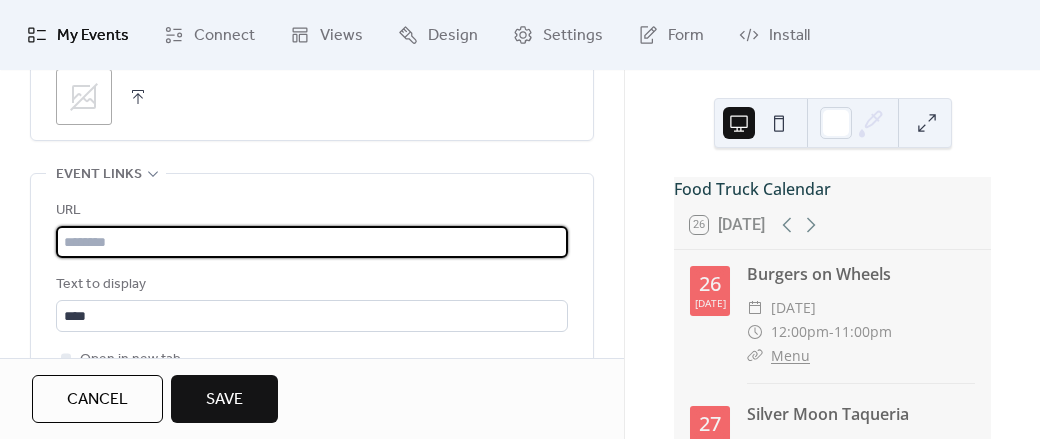 paste on "**********" 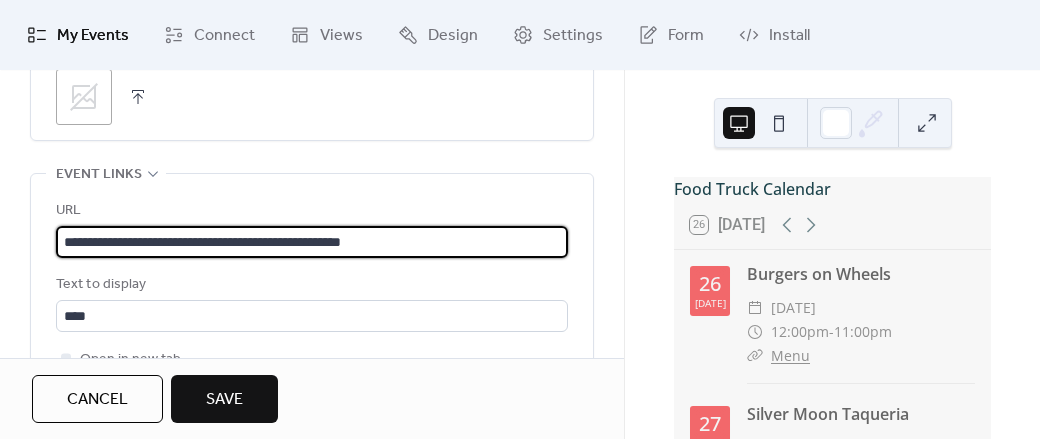 type on "**********" 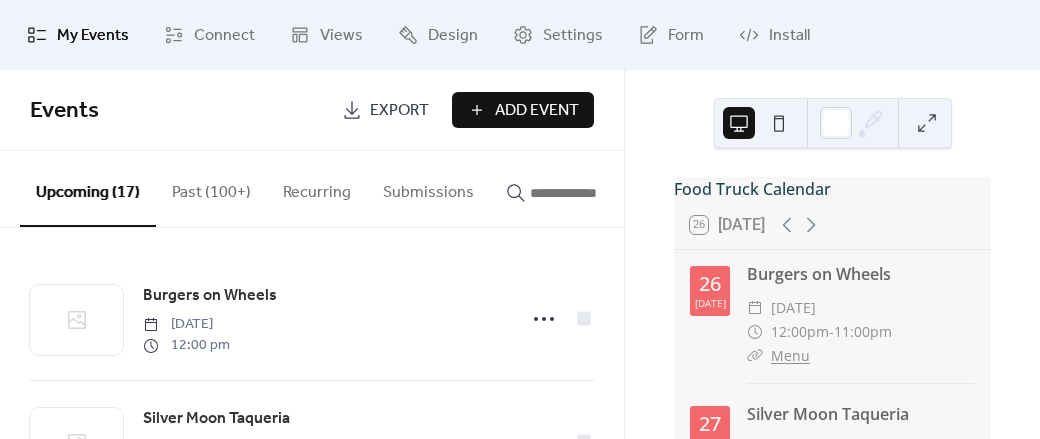 click on "Add Event" at bounding box center (537, 111) 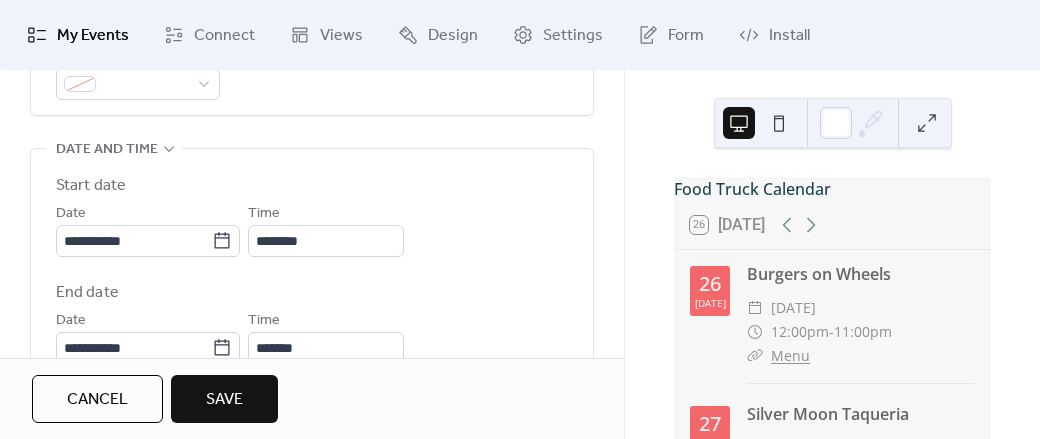 scroll, scrollTop: 650, scrollLeft: 0, axis: vertical 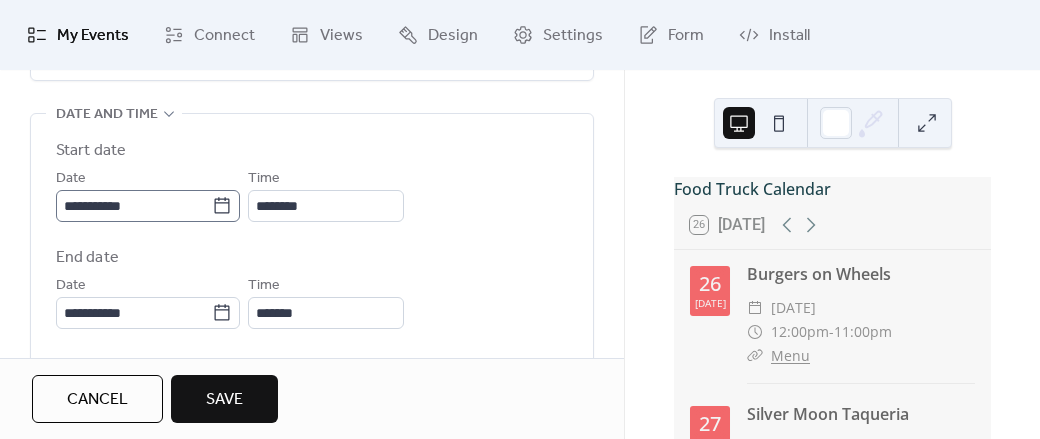 type on "**********" 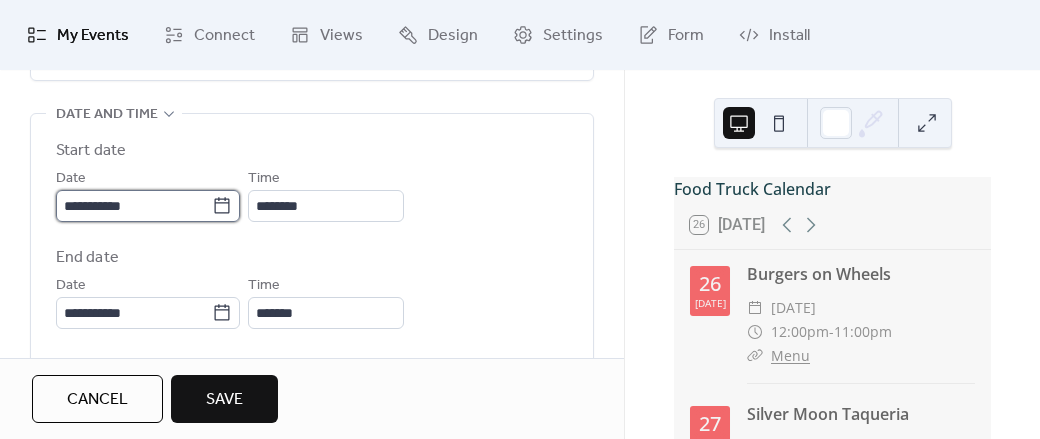 click on "**********" at bounding box center [134, 206] 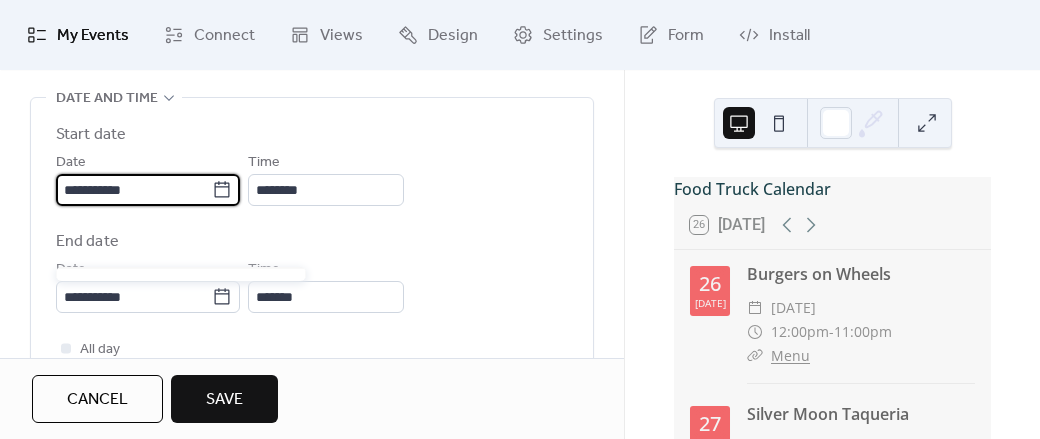 scroll, scrollTop: 680, scrollLeft: 0, axis: vertical 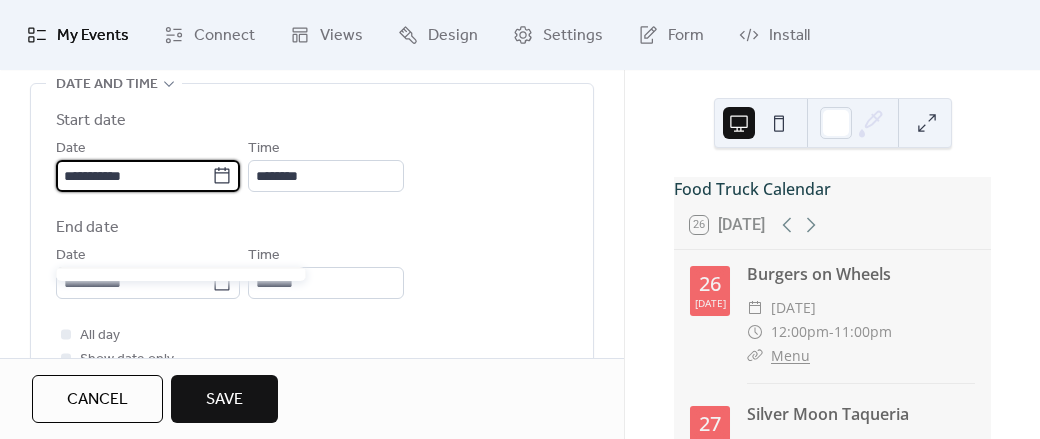 click 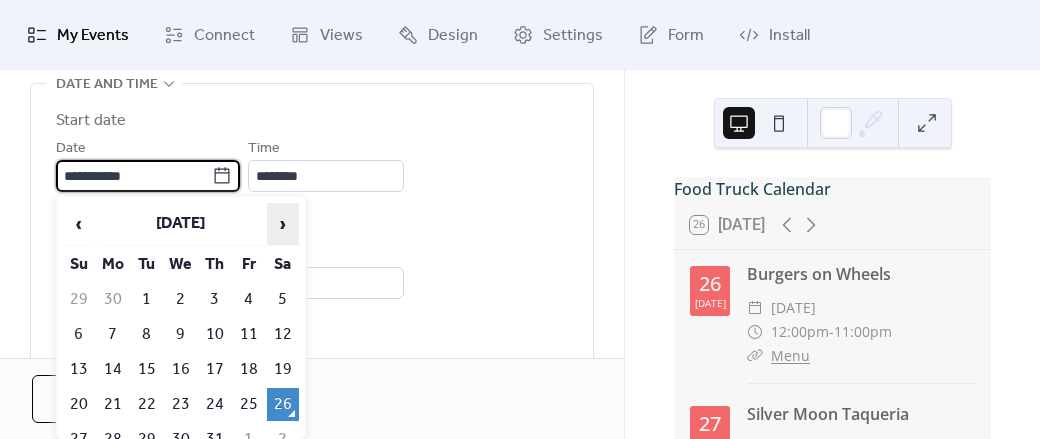 click on "›" at bounding box center [283, 224] 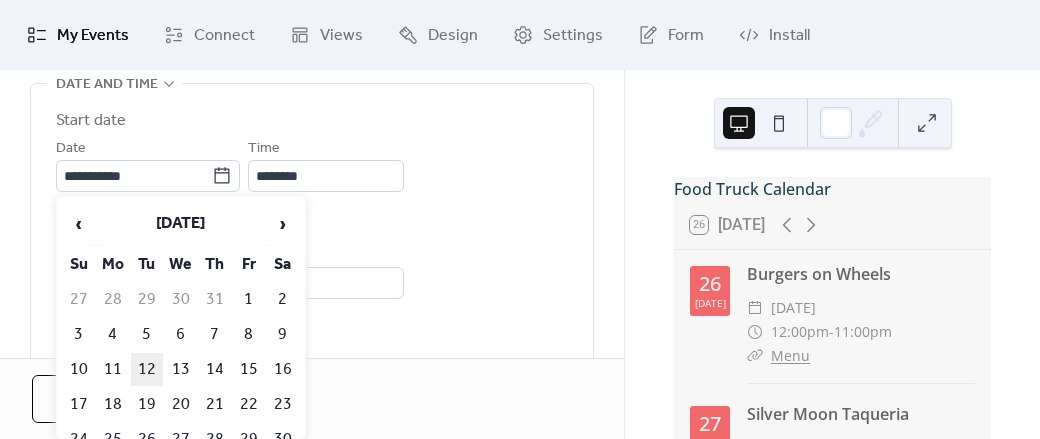 click on "12" at bounding box center [147, 369] 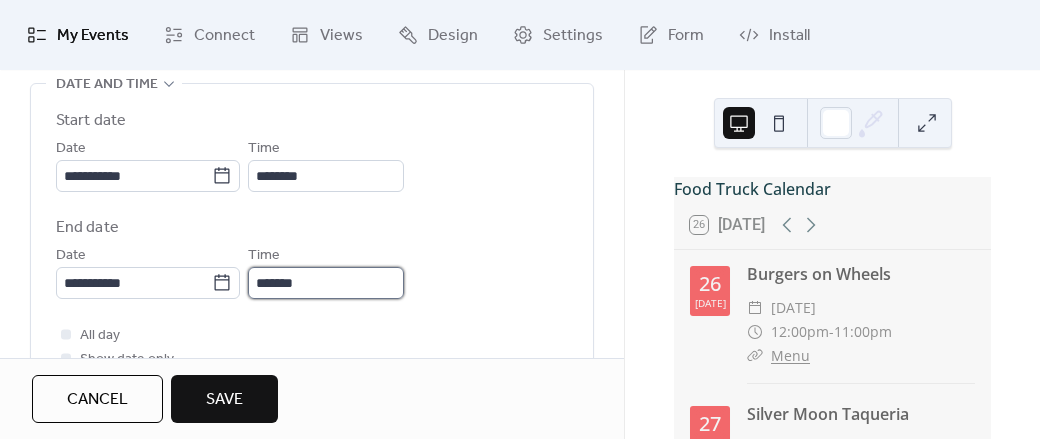 click on "*******" at bounding box center (326, 283) 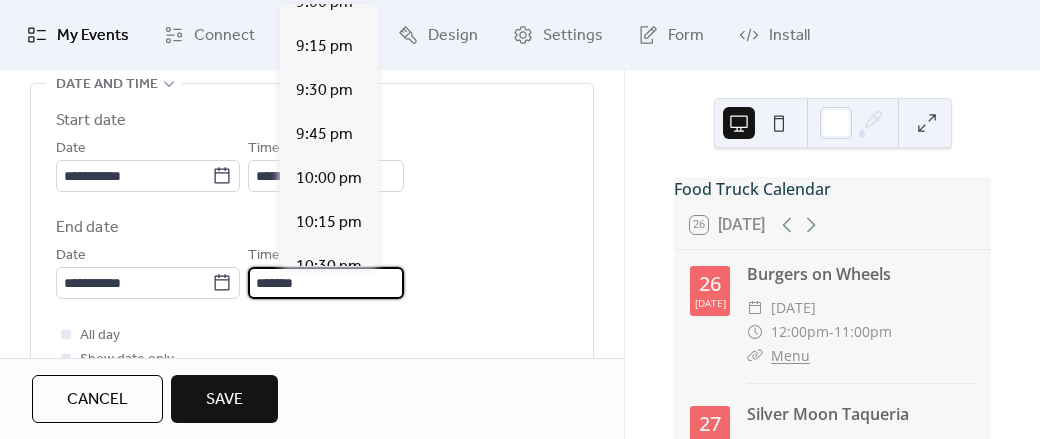 scroll, scrollTop: 1570, scrollLeft: 0, axis: vertical 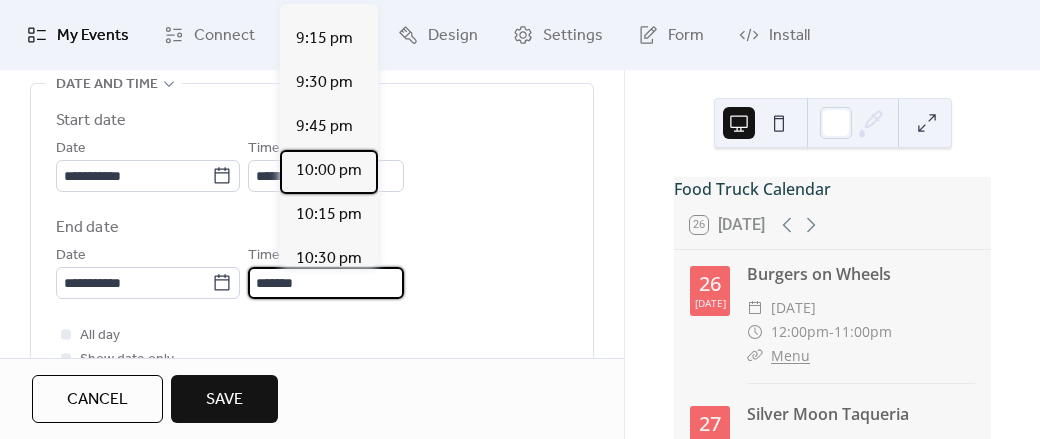 click on "10:00 pm" at bounding box center [329, 171] 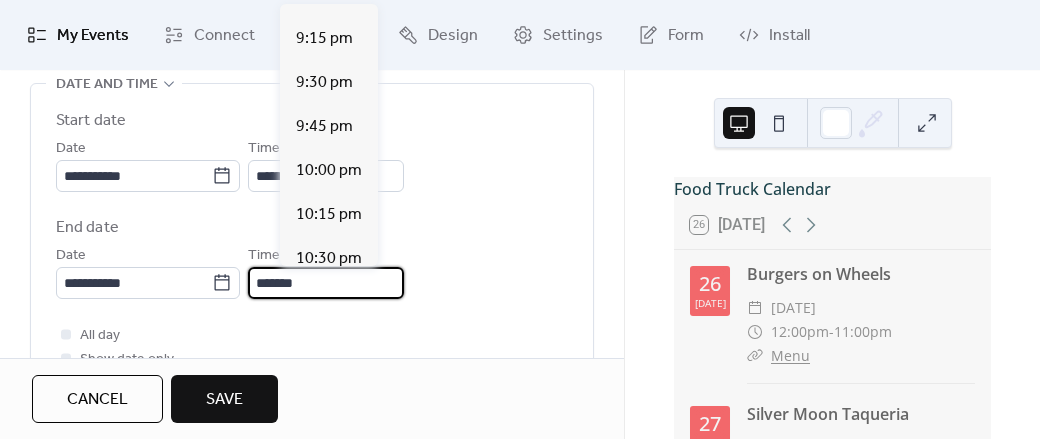 type on "********" 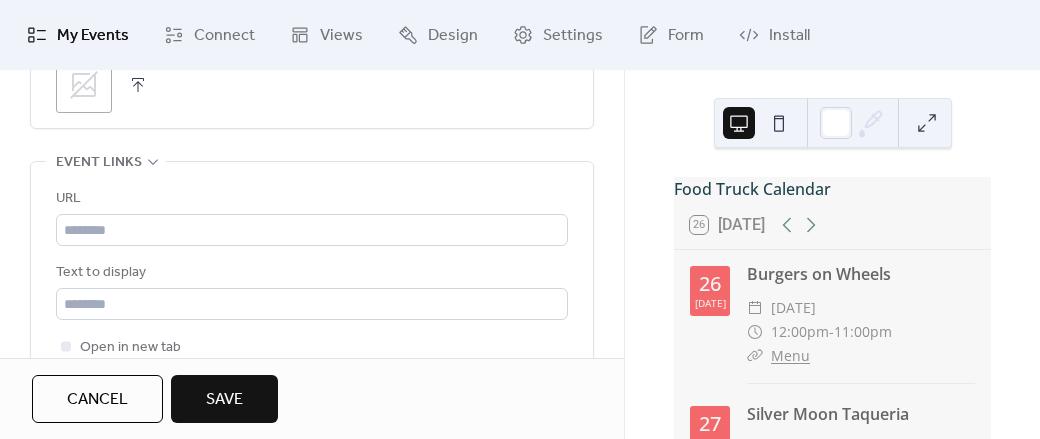 scroll, scrollTop: 1218, scrollLeft: 0, axis: vertical 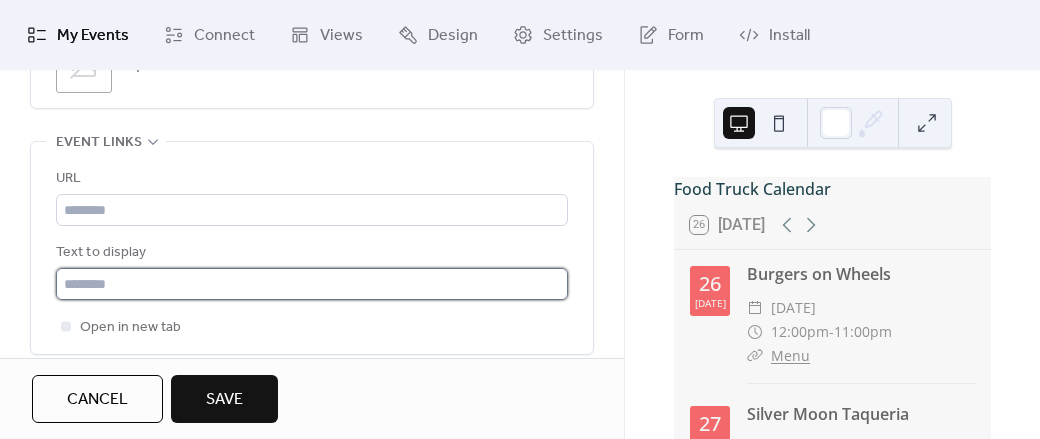 click at bounding box center [312, 284] 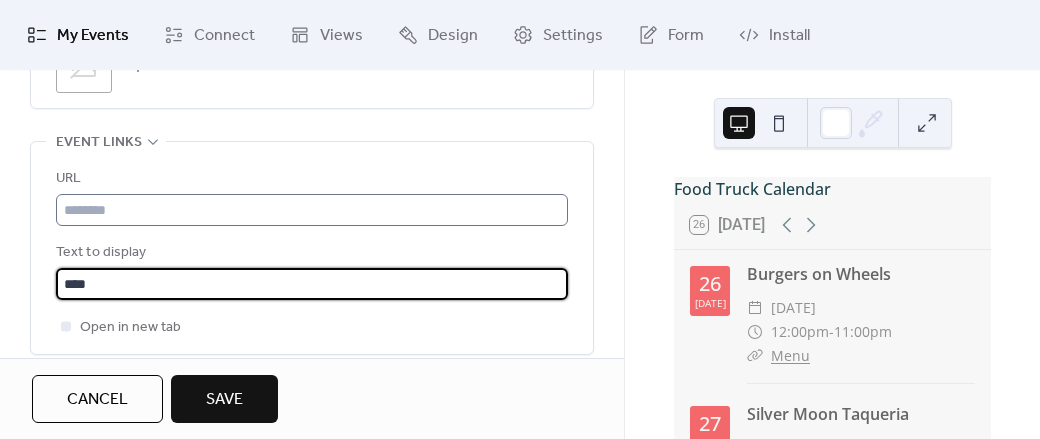 type on "****" 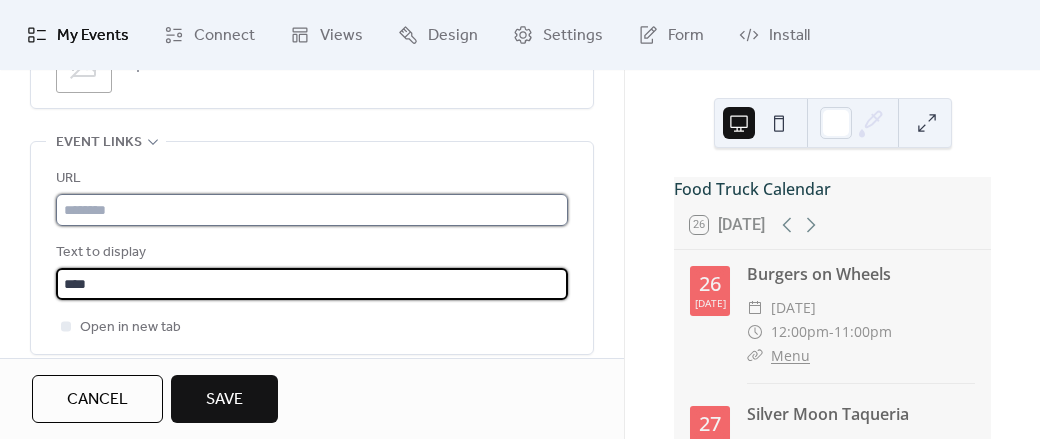 click at bounding box center (312, 210) 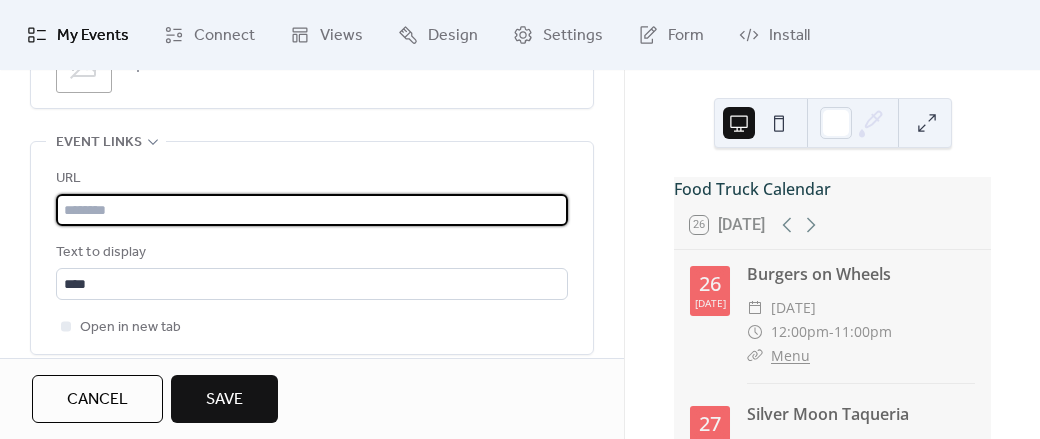 click at bounding box center [312, 210] 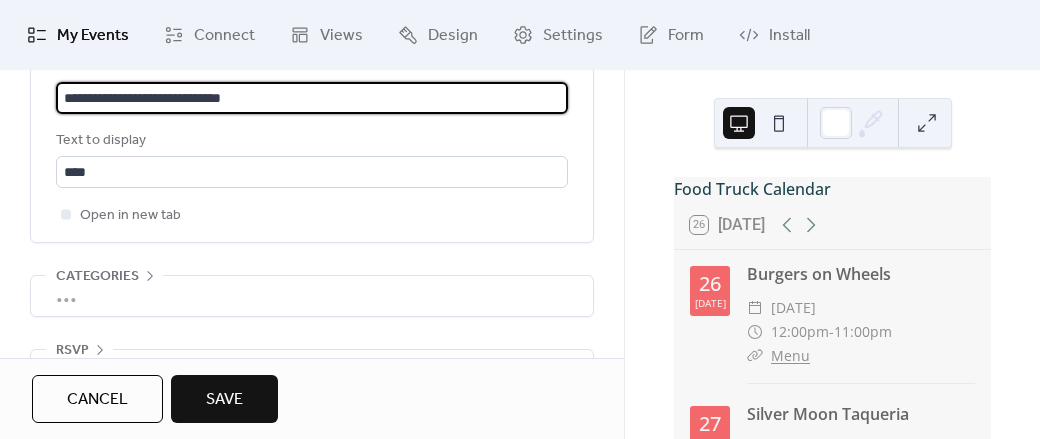 scroll, scrollTop: 1330, scrollLeft: 0, axis: vertical 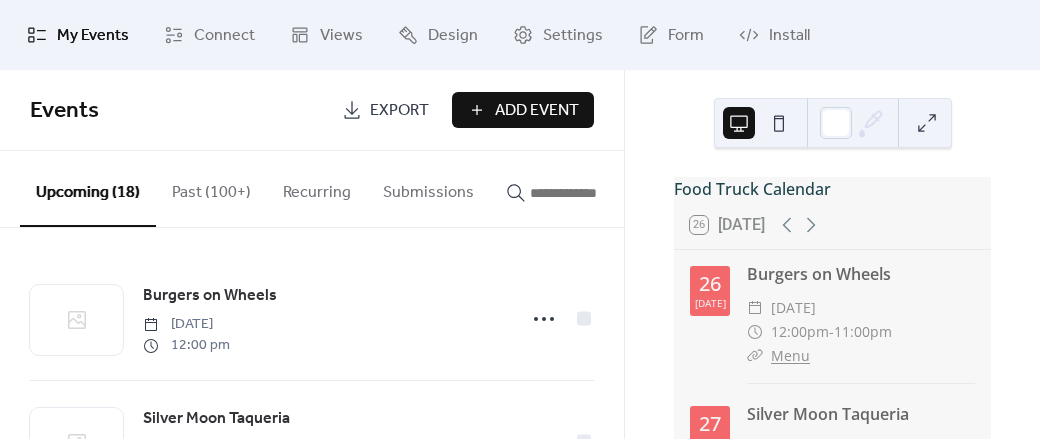 click on "Add Event" at bounding box center [537, 111] 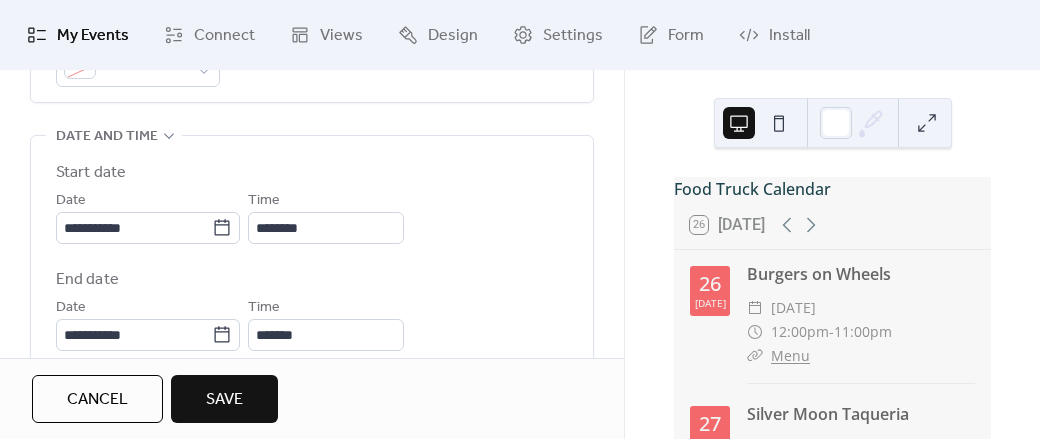 scroll, scrollTop: 629, scrollLeft: 0, axis: vertical 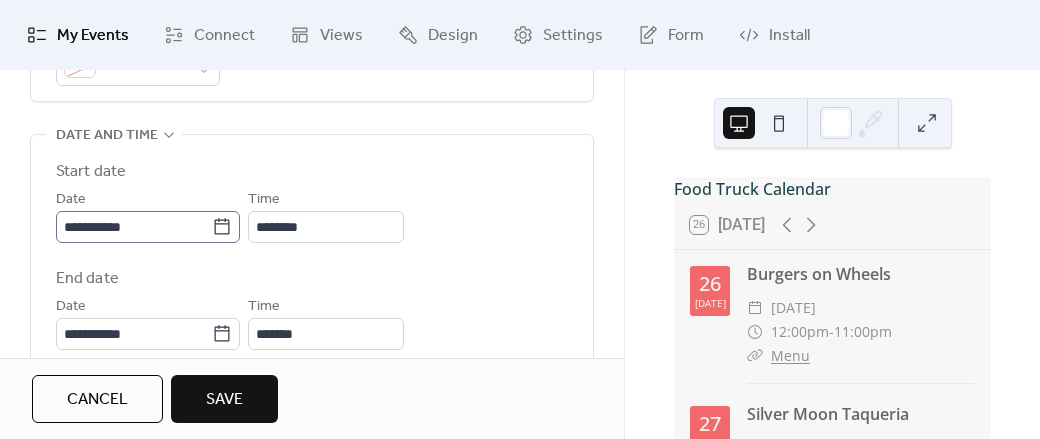 type on "**********" 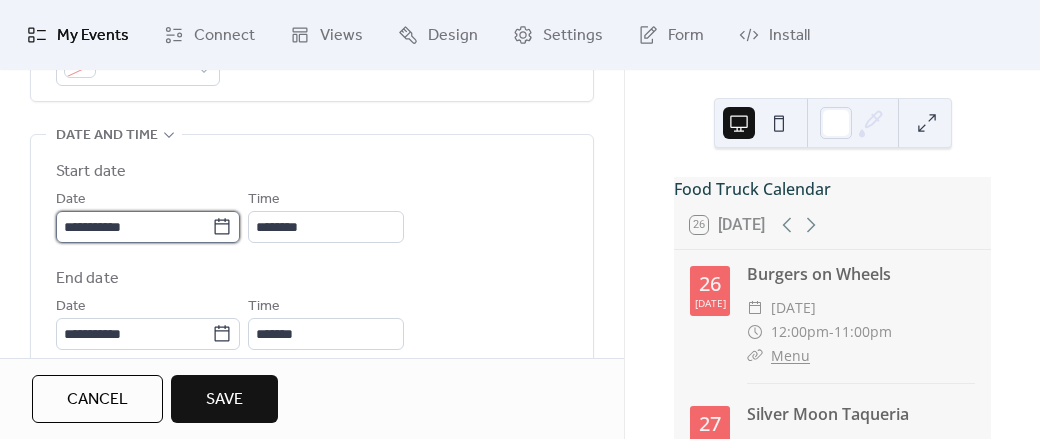 click on "**********" at bounding box center [134, 227] 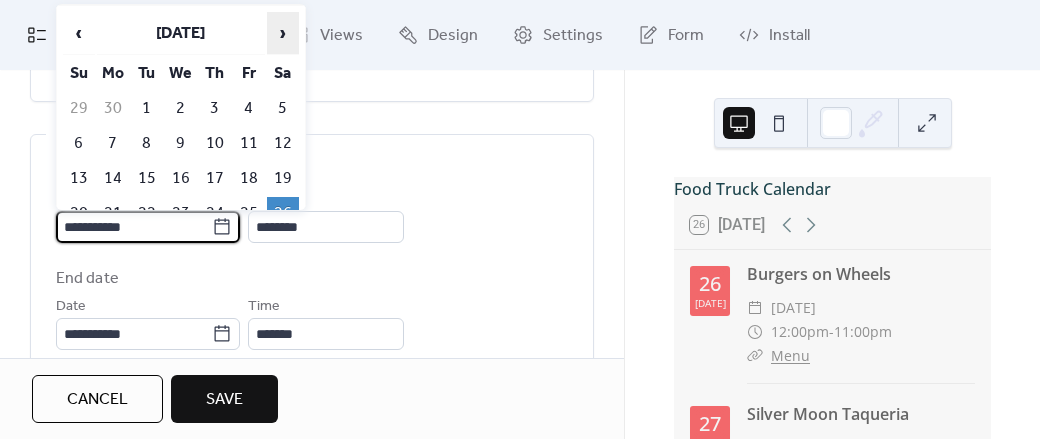 click on "›" at bounding box center (283, 33) 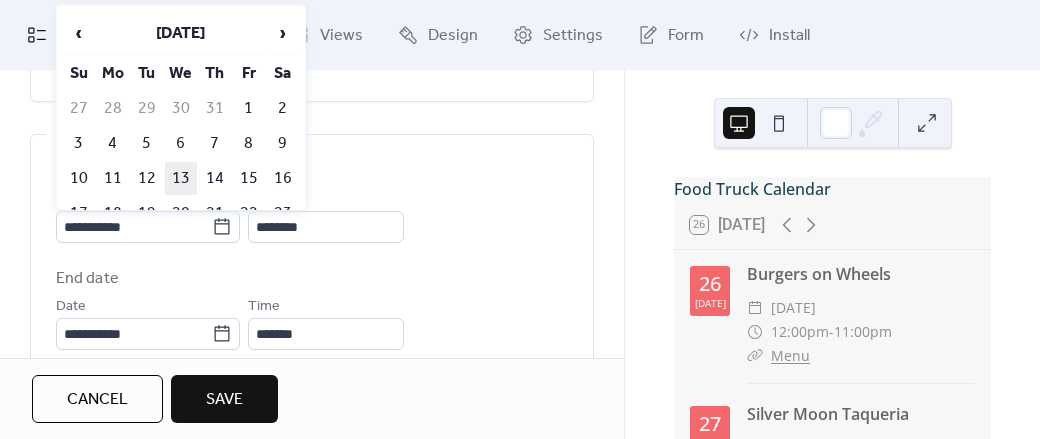 click on "13" at bounding box center (181, 178) 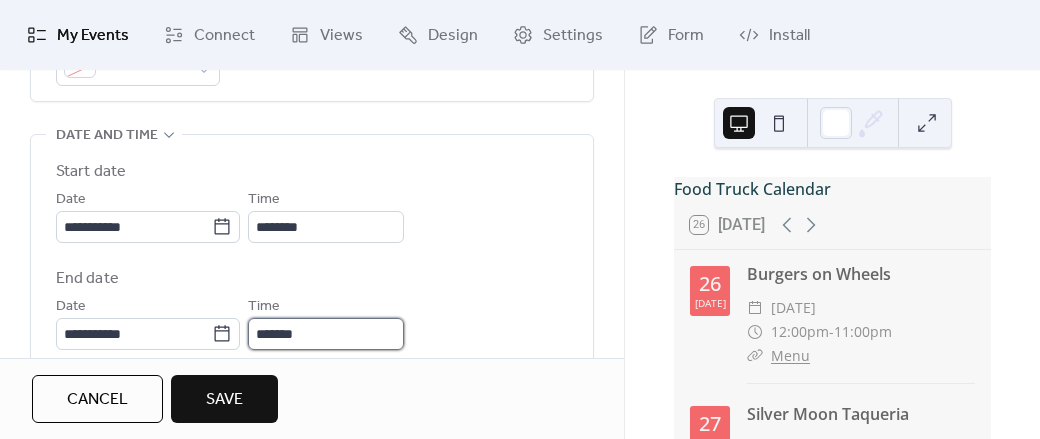 click on "*******" at bounding box center [326, 334] 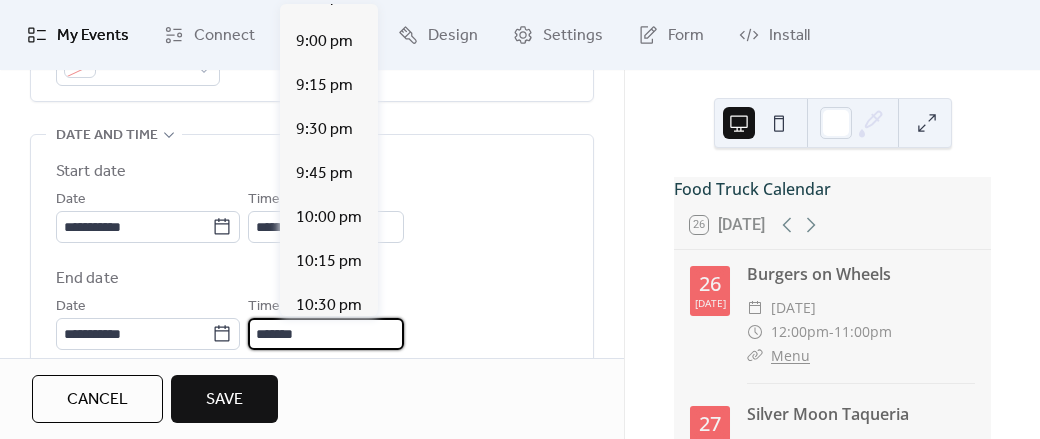 scroll, scrollTop: 1522, scrollLeft: 0, axis: vertical 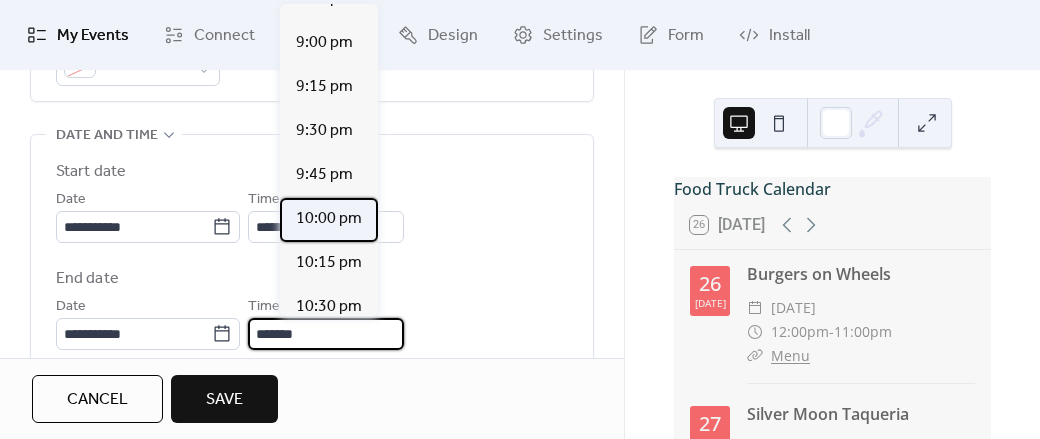 click on "10:00 pm" at bounding box center (329, 219) 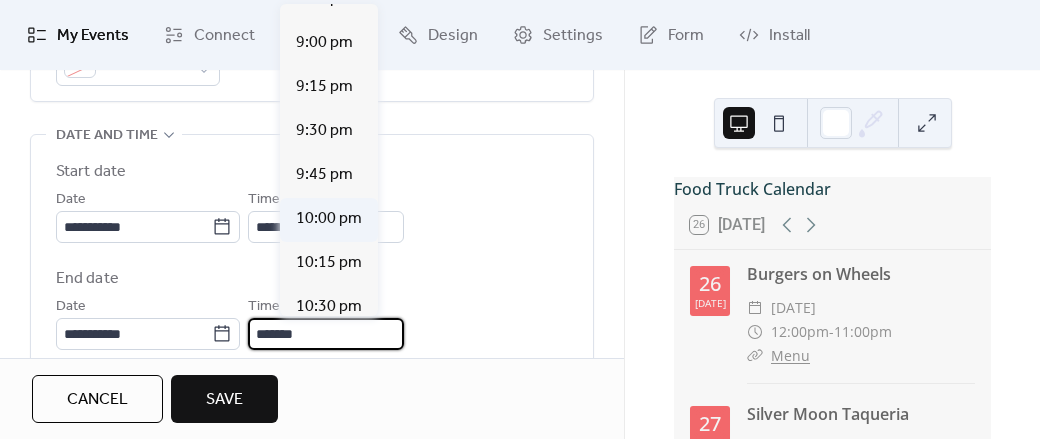 type on "********" 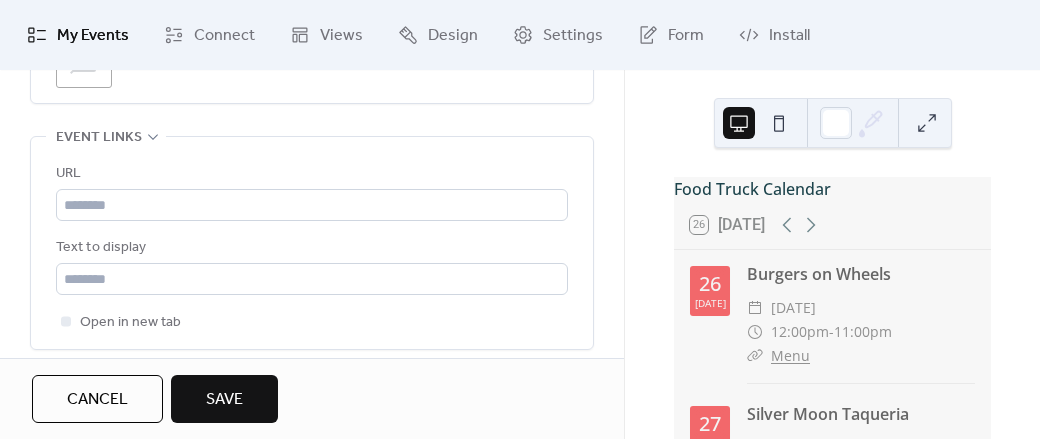 scroll, scrollTop: 1208, scrollLeft: 0, axis: vertical 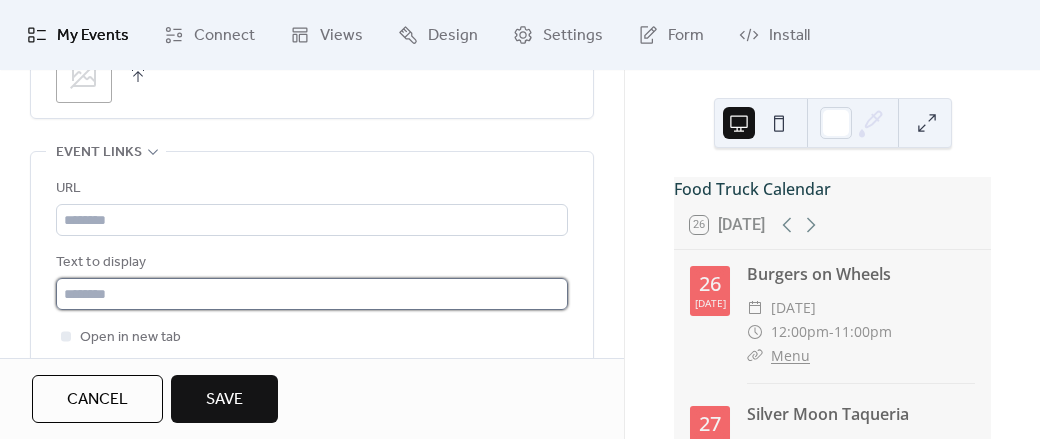 click at bounding box center (312, 294) 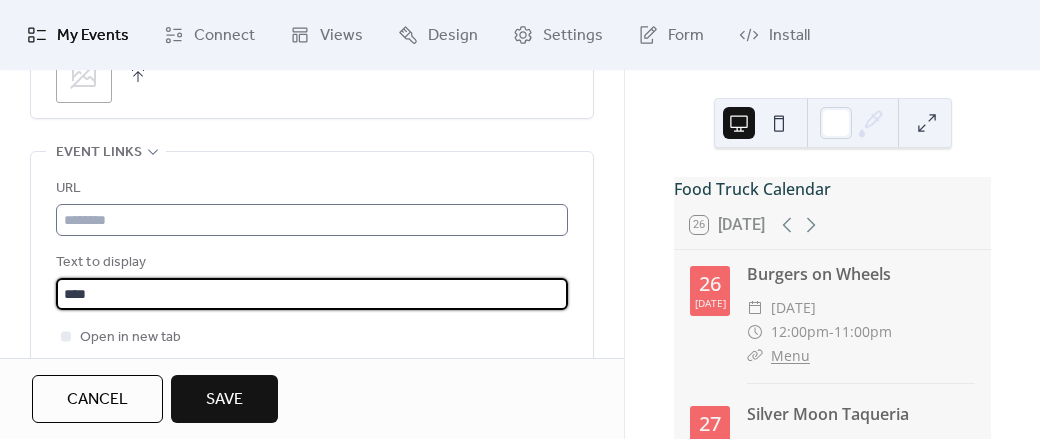type on "****" 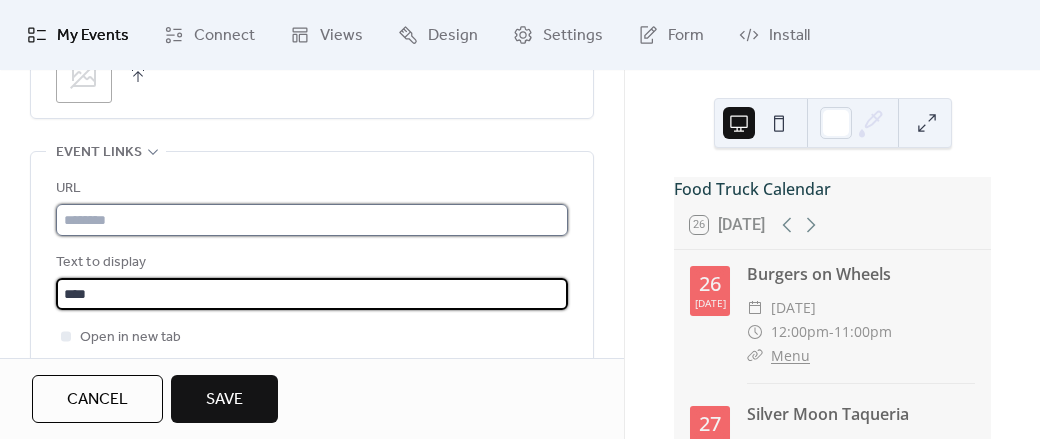 click at bounding box center [312, 220] 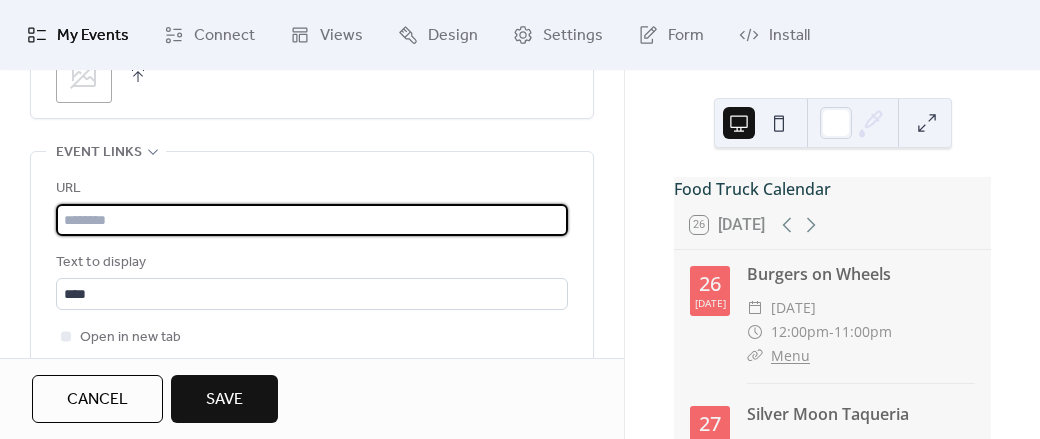 paste on "**********" 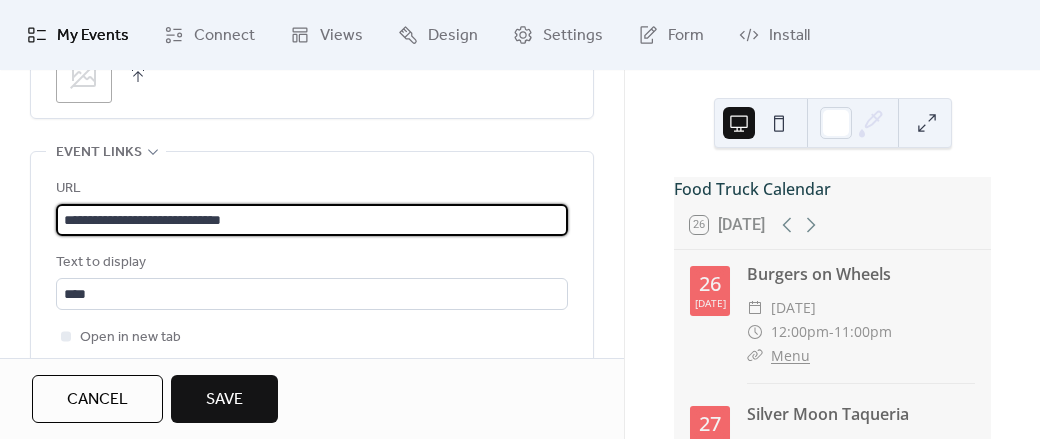 scroll, scrollTop: 1, scrollLeft: 0, axis: vertical 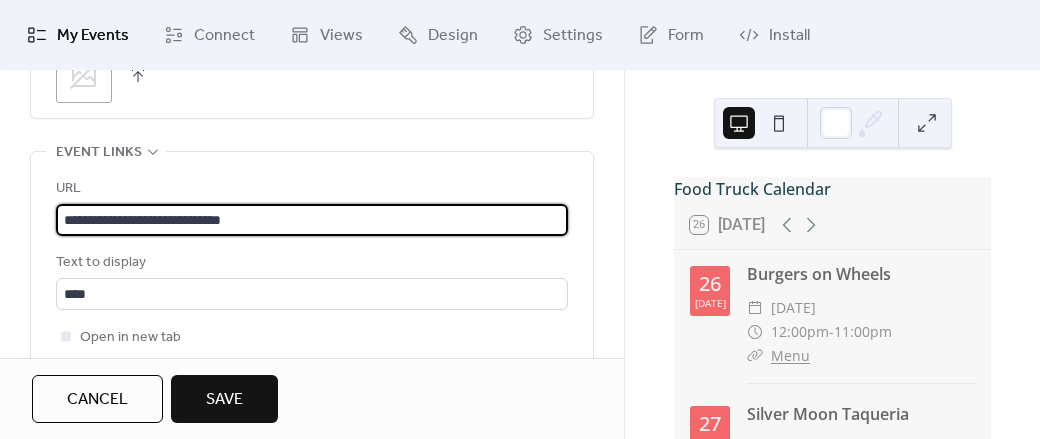 drag, startPoint x: 306, startPoint y: 222, endPoint x: -240, endPoint y: 264, distance: 547.613 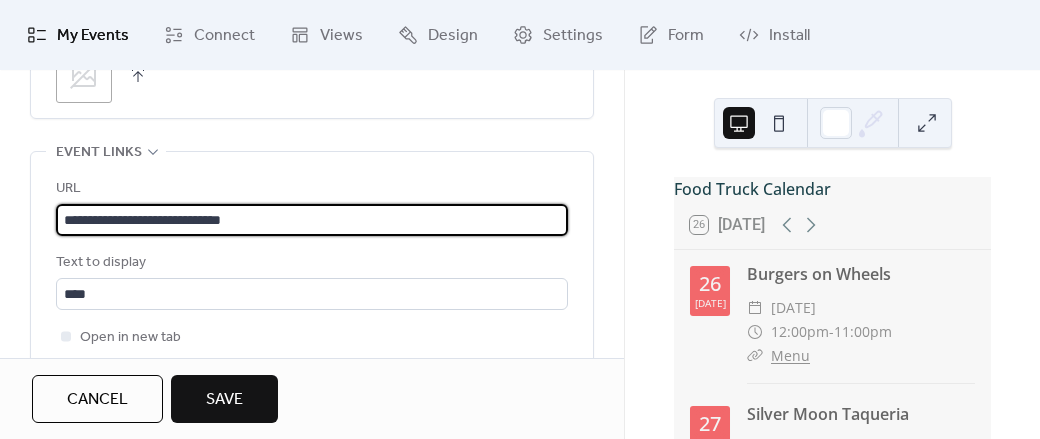paste on "*********" 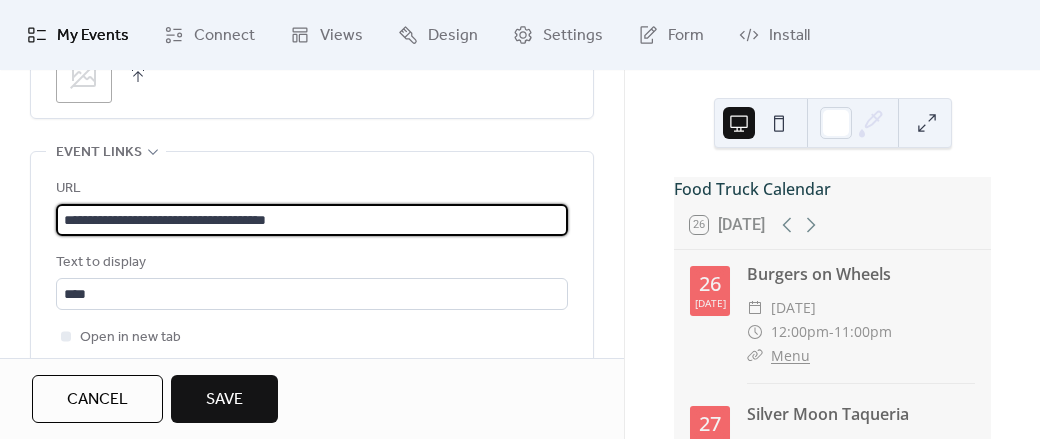 type on "**********" 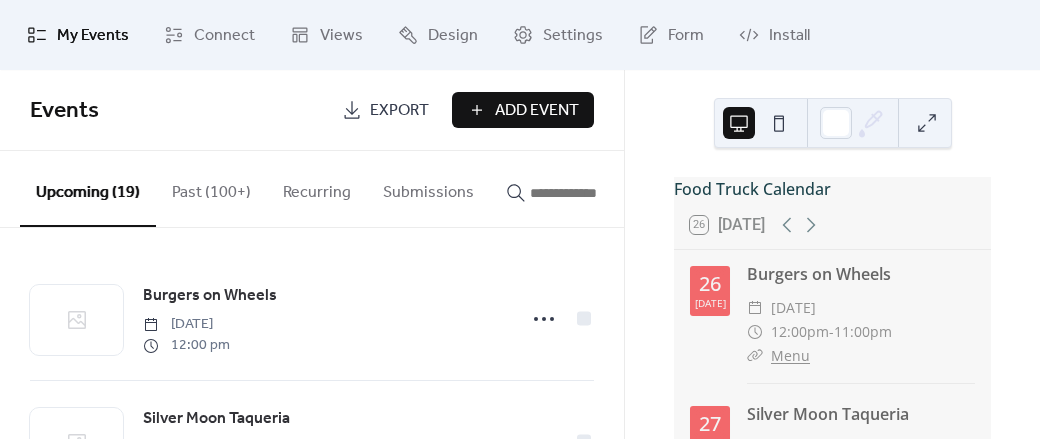 click on "Add Event" at bounding box center (537, 111) 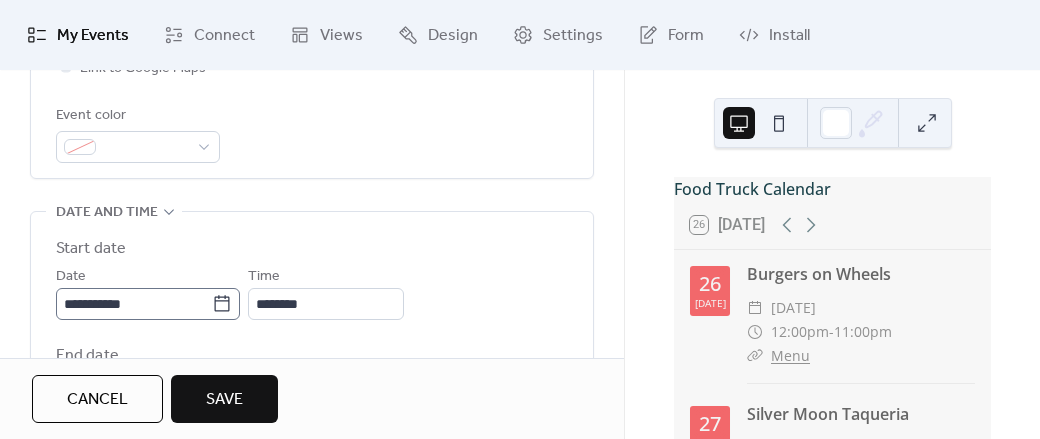 scroll, scrollTop: 550, scrollLeft: 0, axis: vertical 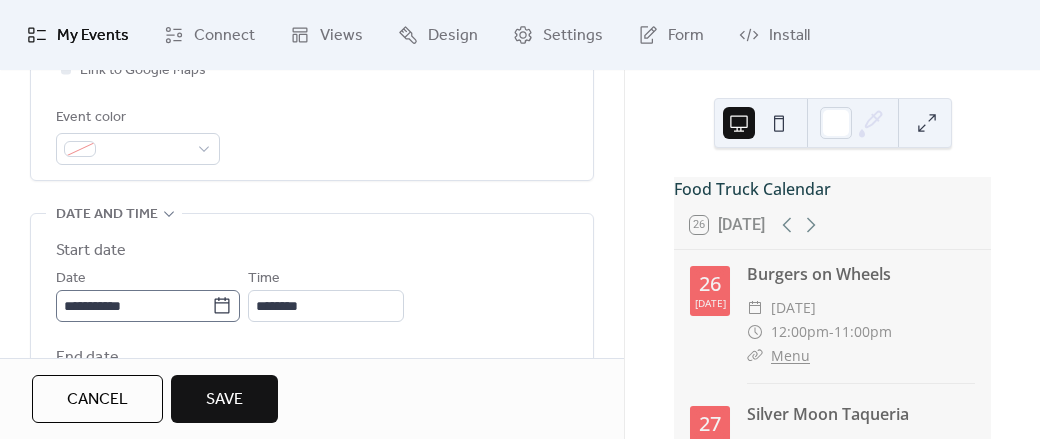 type on "**********" 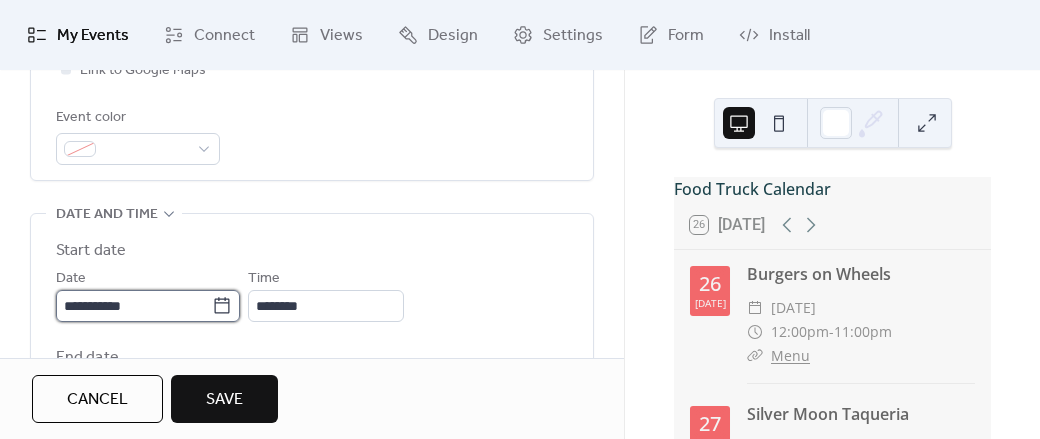 click on "**********" at bounding box center [134, 306] 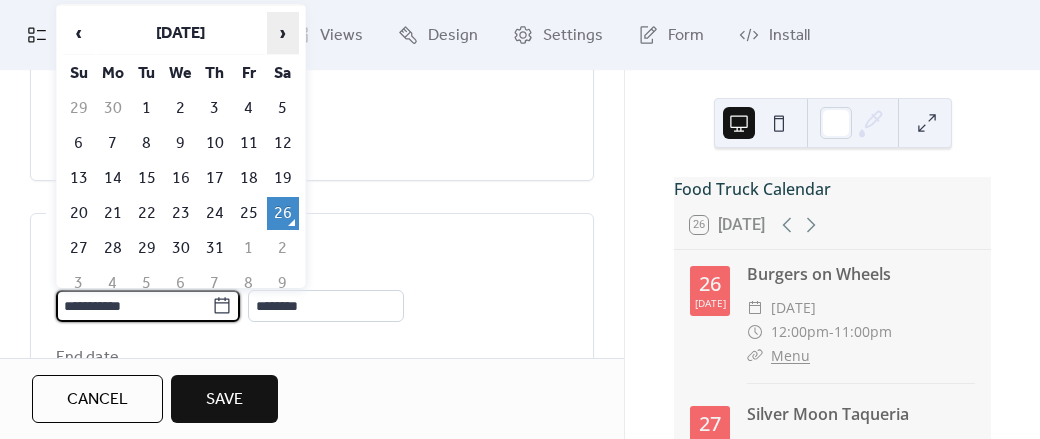 click on "›" at bounding box center [283, 33] 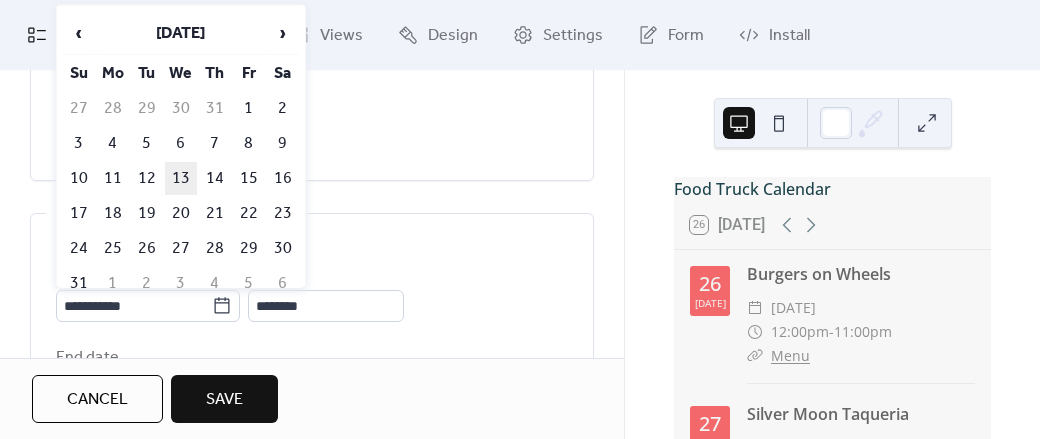 click on "13" at bounding box center (181, 178) 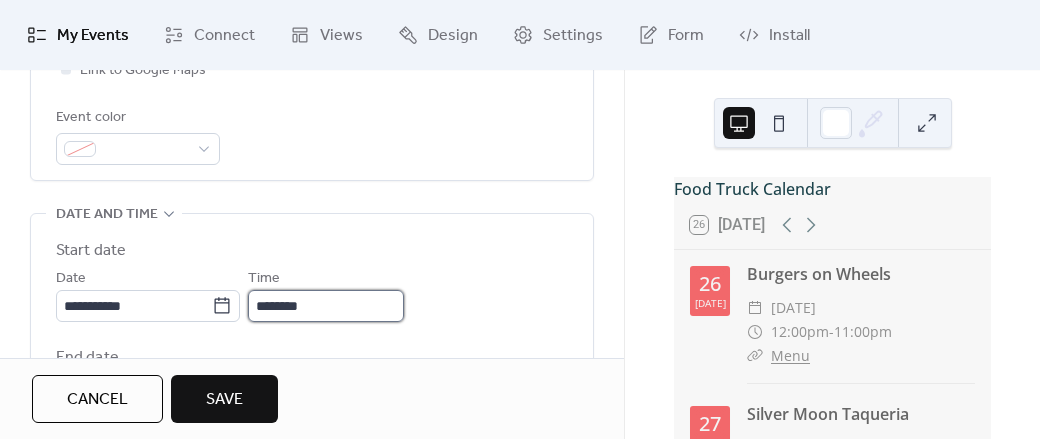 click on "********" at bounding box center (326, 306) 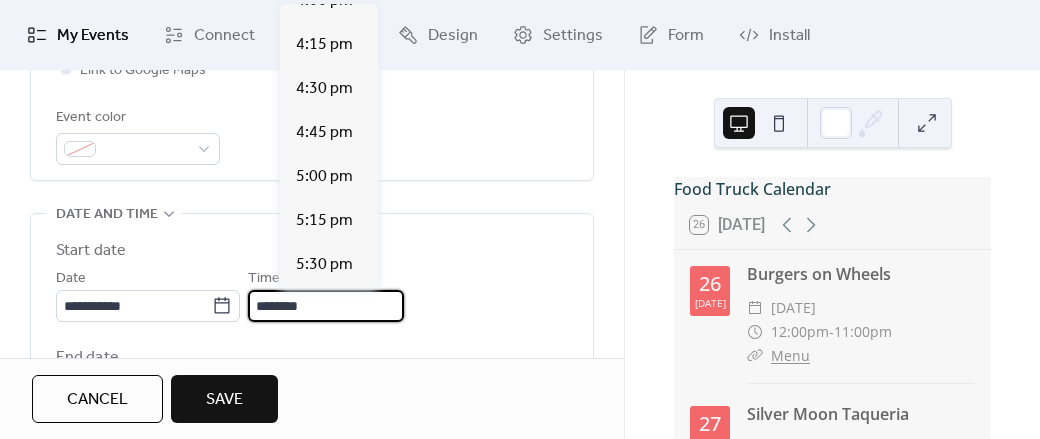 scroll, scrollTop: 2841, scrollLeft: 0, axis: vertical 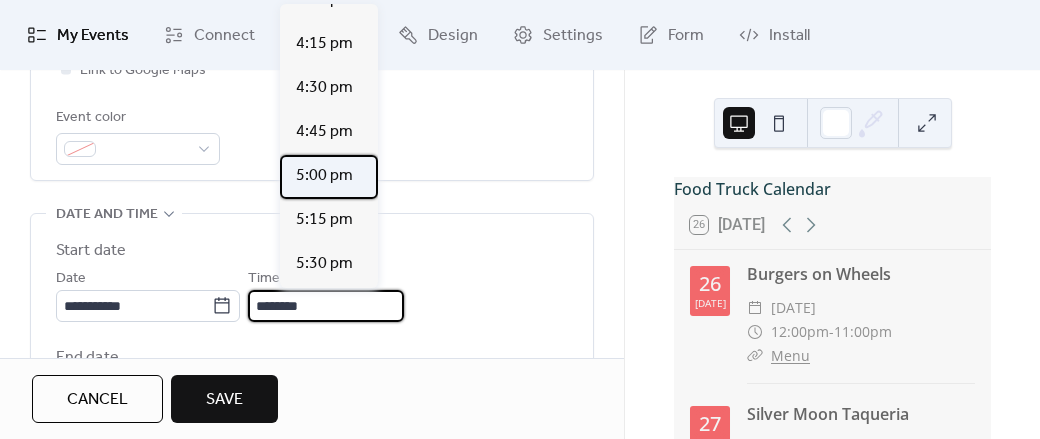 click on "5:00 pm" at bounding box center (324, 176) 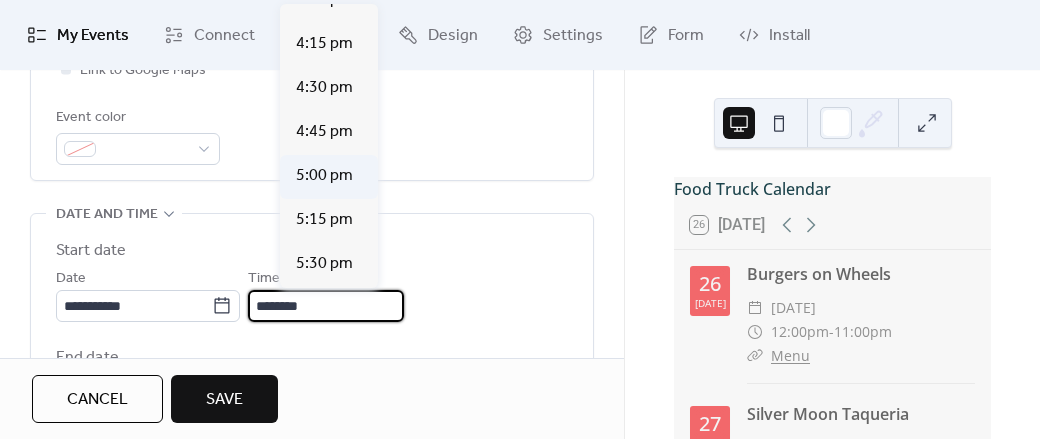 type on "*******" 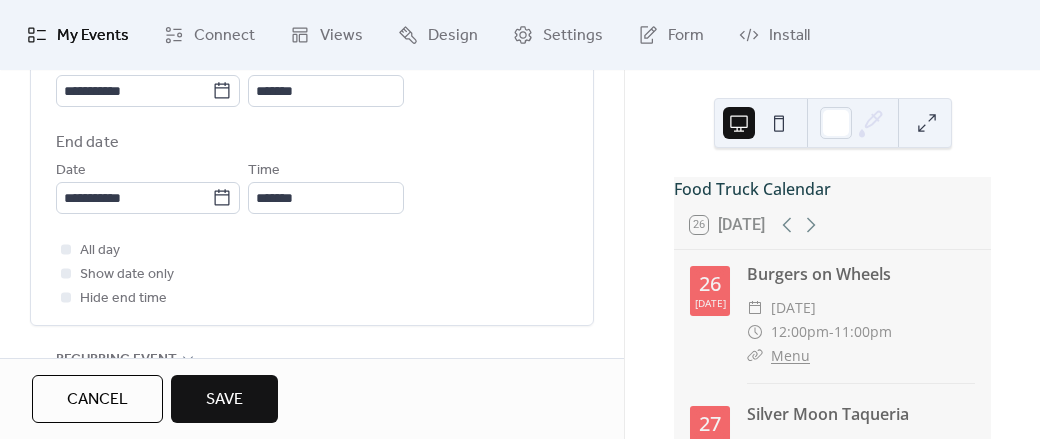 scroll, scrollTop: 766, scrollLeft: 0, axis: vertical 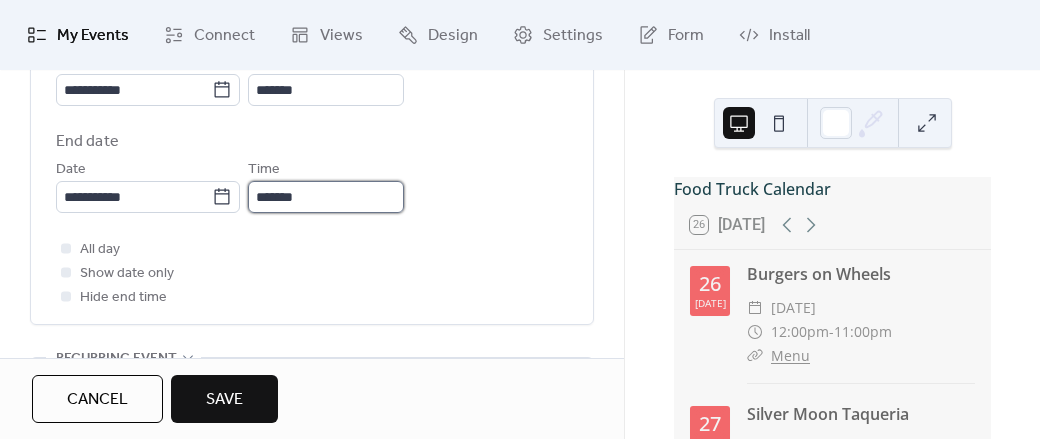 click on "*******" at bounding box center [326, 197] 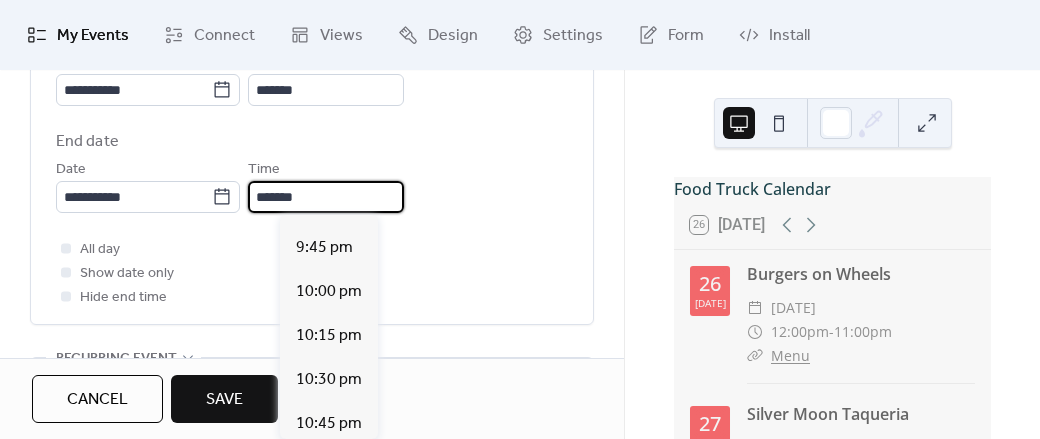 scroll, scrollTop: 779, scrollLeft: 0, axis: vertical 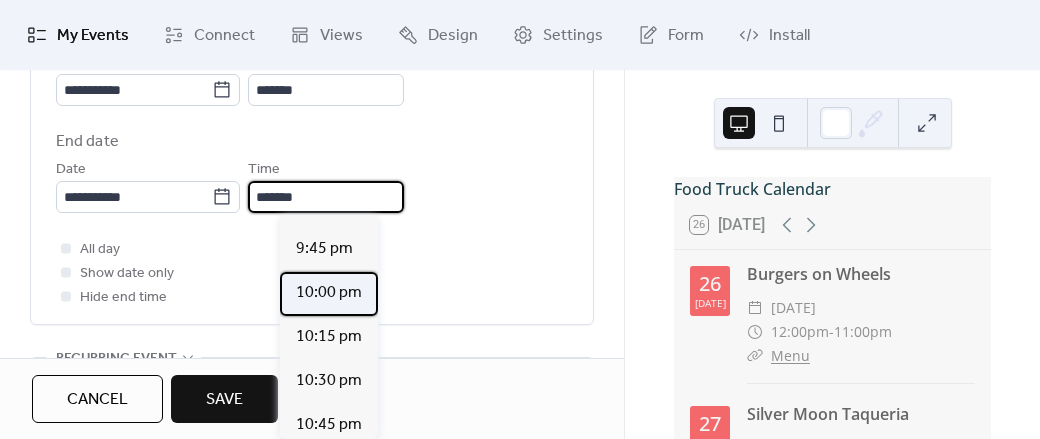 click on "10:00 pm" at bounding box center (329, 293) 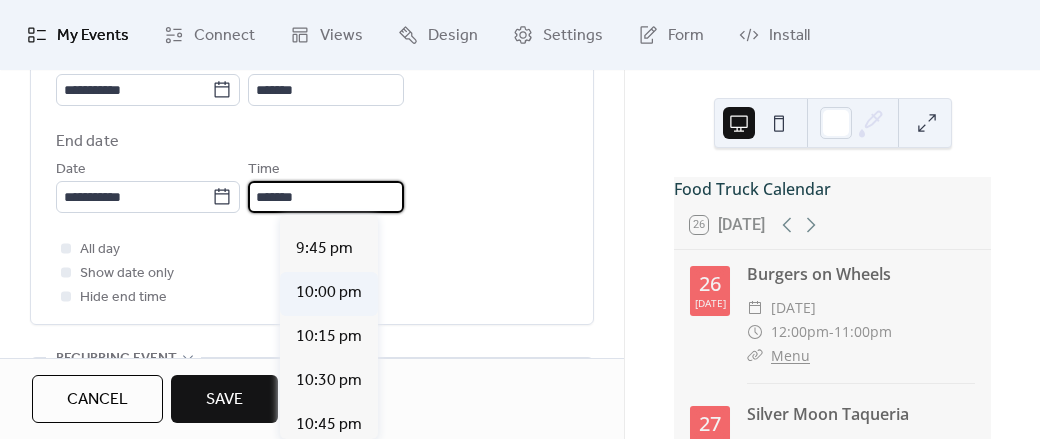 type on "********" 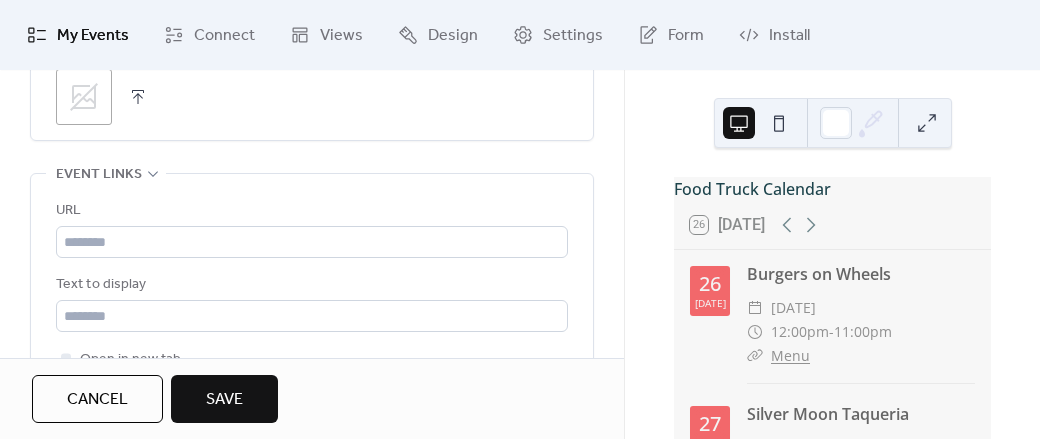 scroll, scrollTop: 1189, scrollLeft: 0, axis: vertical 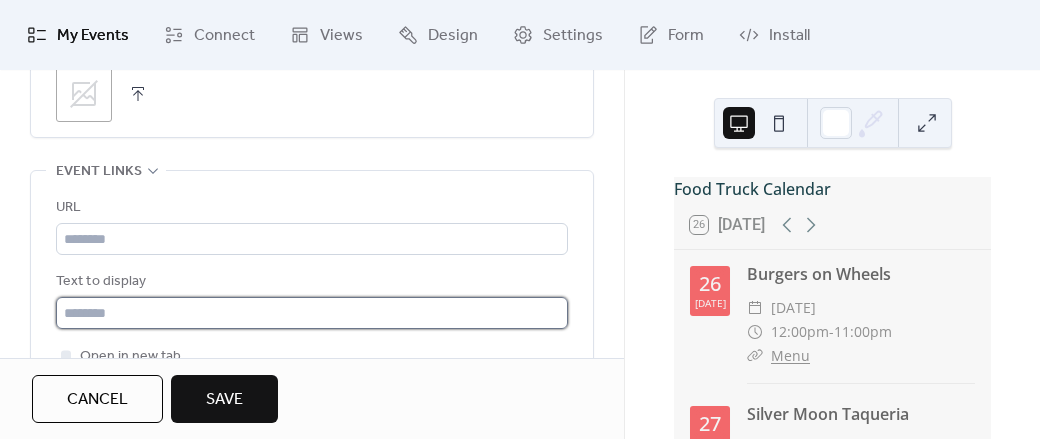 click at bounding box center [312, 313] 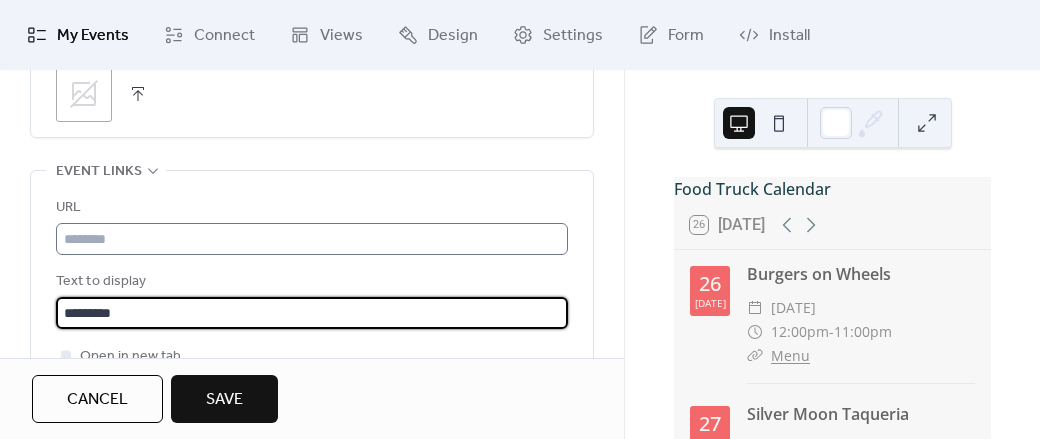 type on "*********" 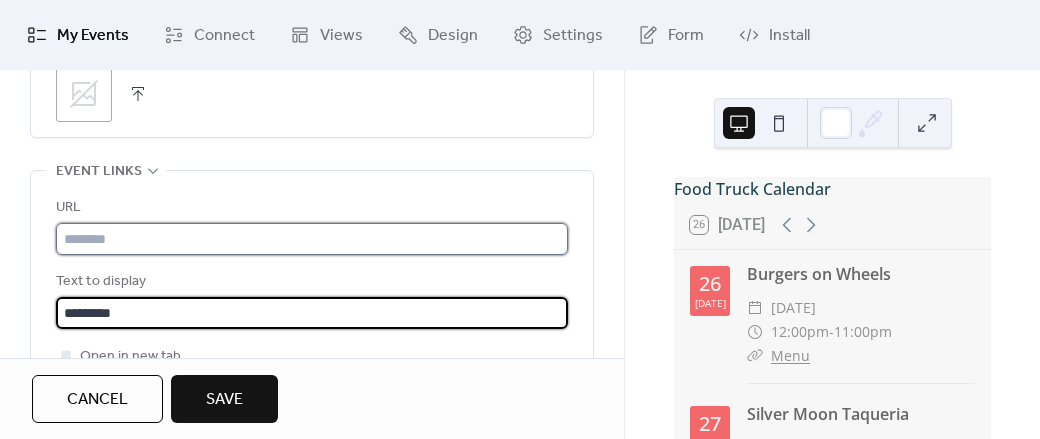 click at bounding box center (312, 239) 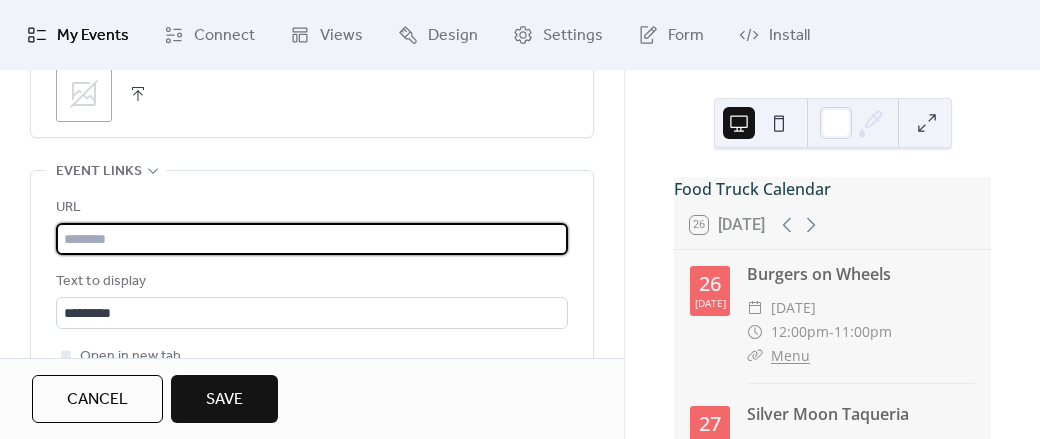 paste on "**********" 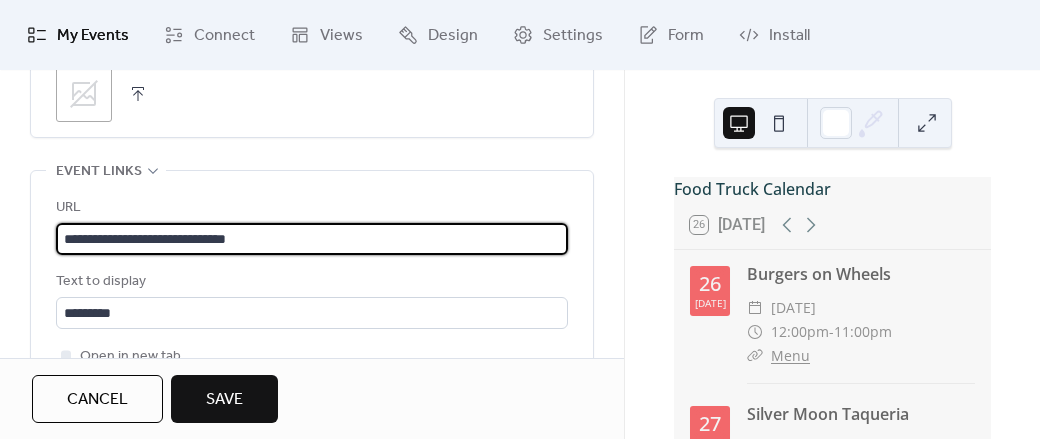 type on "**********" 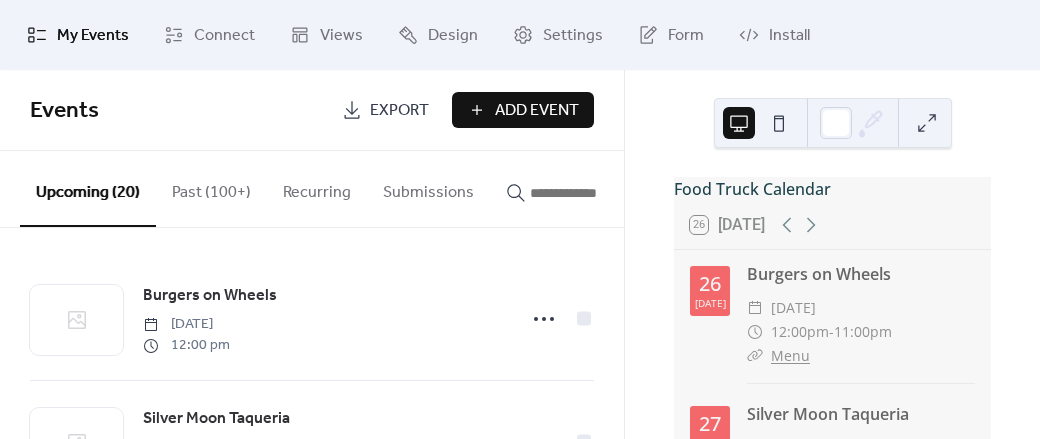 click on "Add Event" at bounding box center (537, 111) 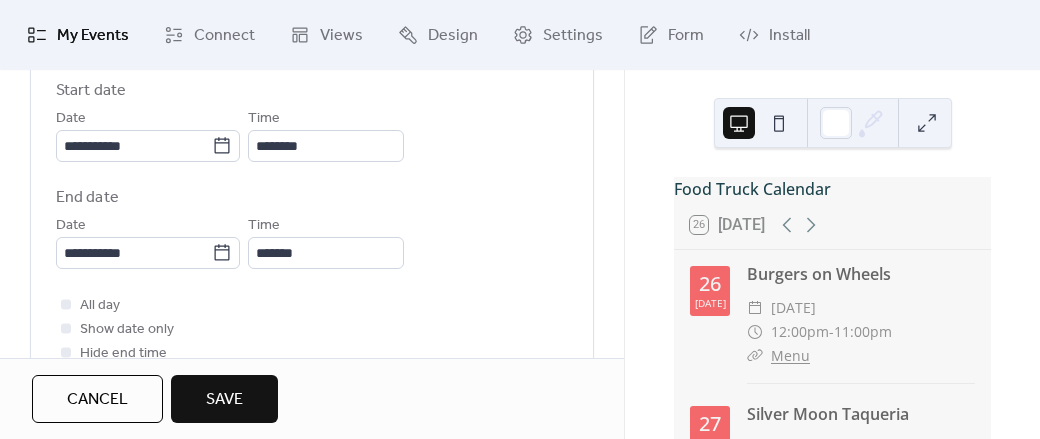 scroll, scrollTop: 709, scrollLeft: 0, axis: vertical 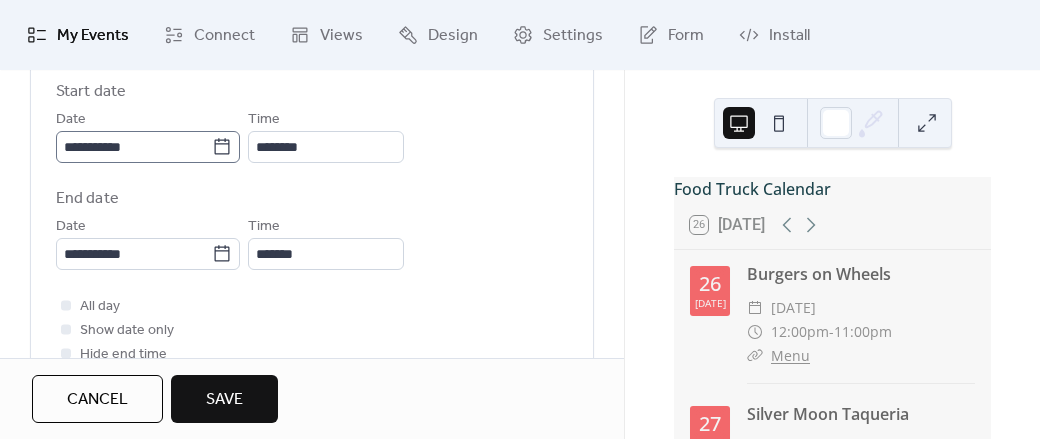 type on "*********" 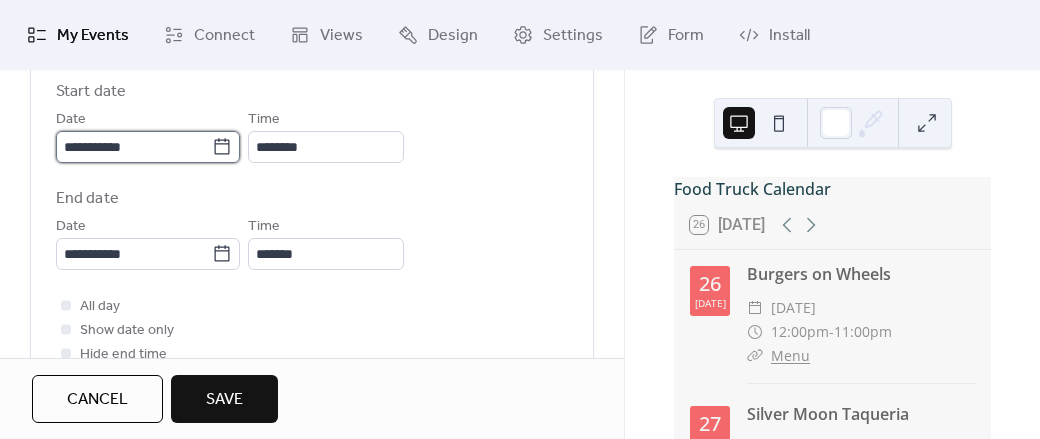click on "**********" at bounding box center (134, 147) 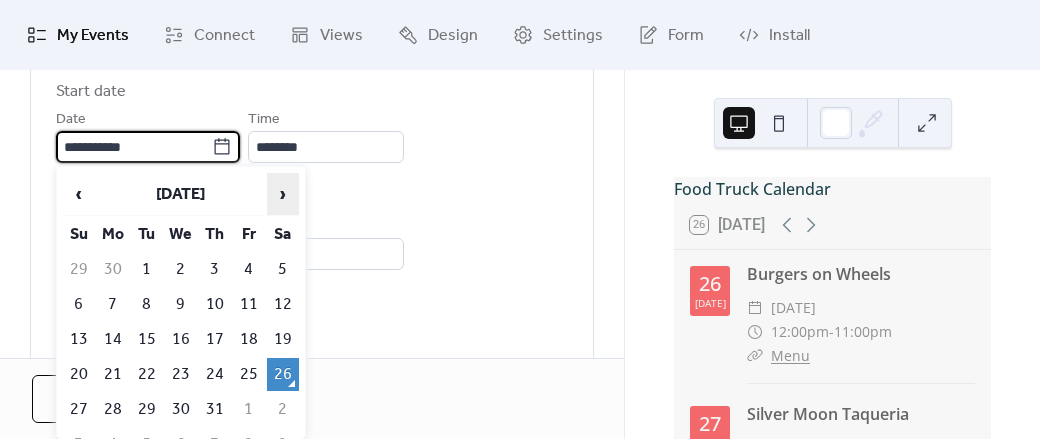 click on "›" at bounding box center [283, 194] 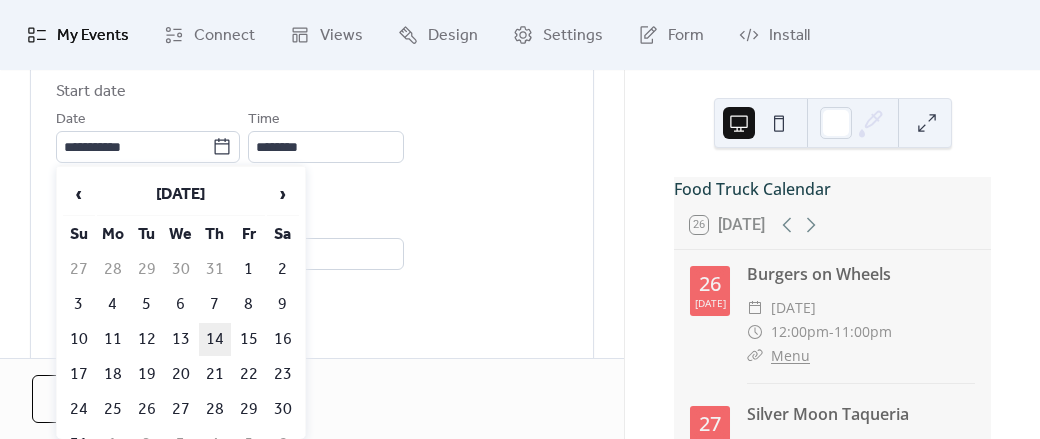 click on "14" at bounding box center (215, 339) 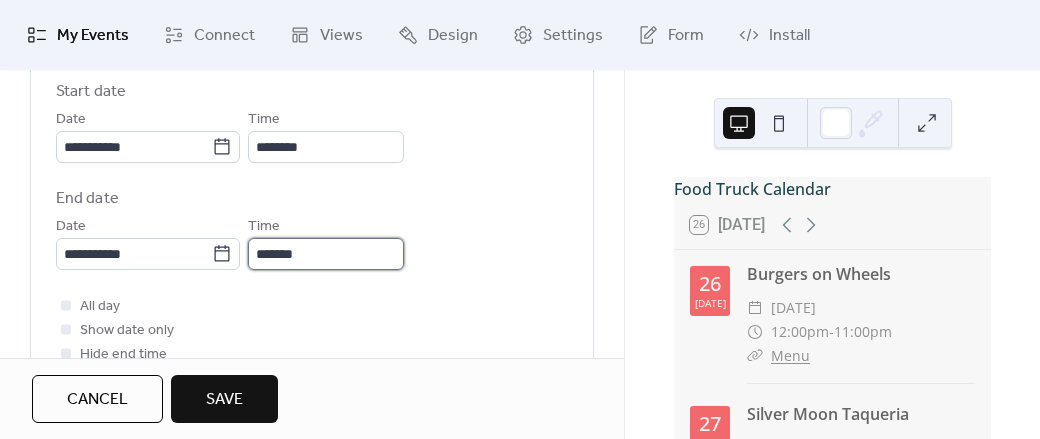 click on "*******" at bounding box center [326, 254] 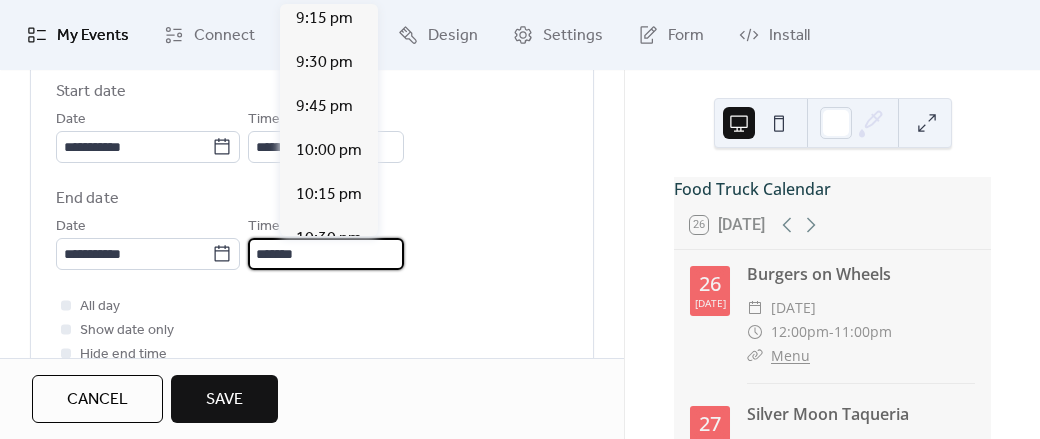 scroll, scrollTop: 1594, scrollLeft: 0, axis: vertical 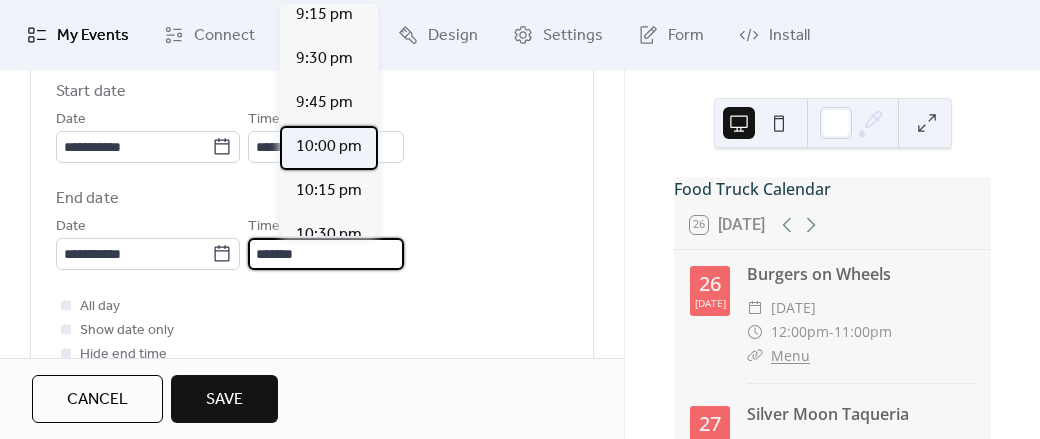 click on "10:00 pm" at bounding box center [329, 147] 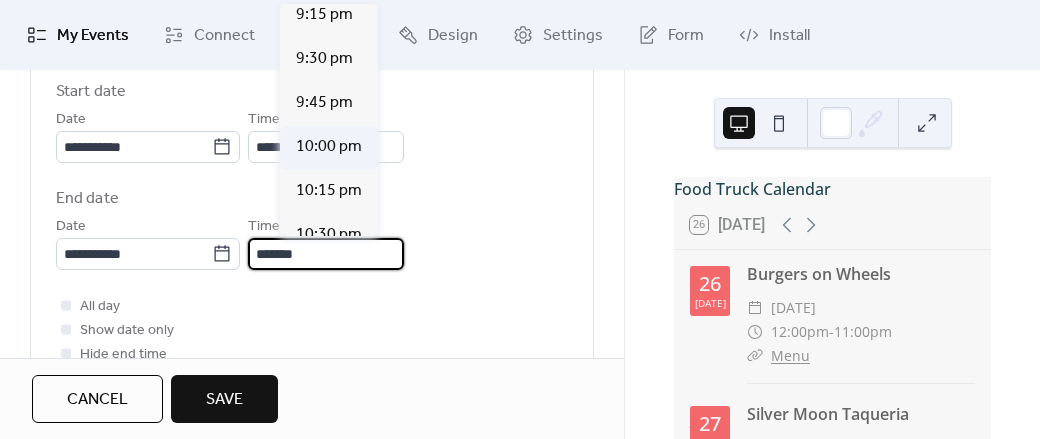 type on "********" 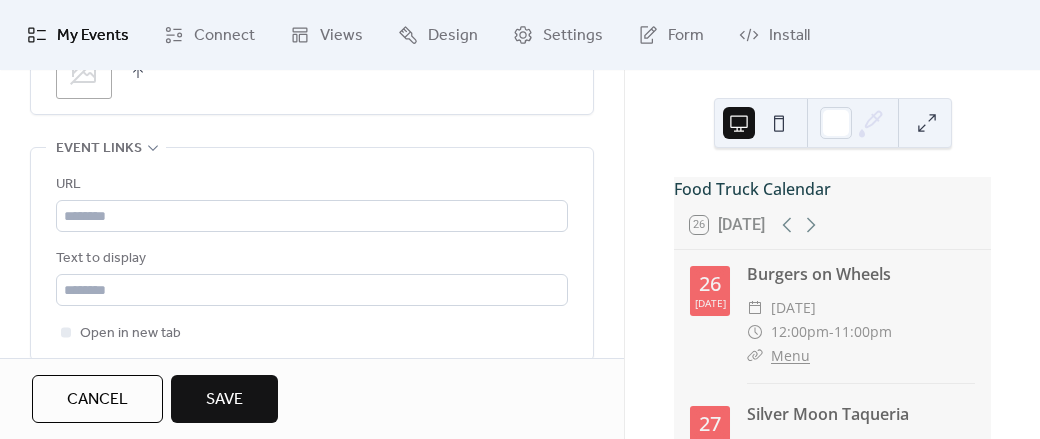 scroll, scrollTop: 1264, scrollLeft: 0, axis: vertical 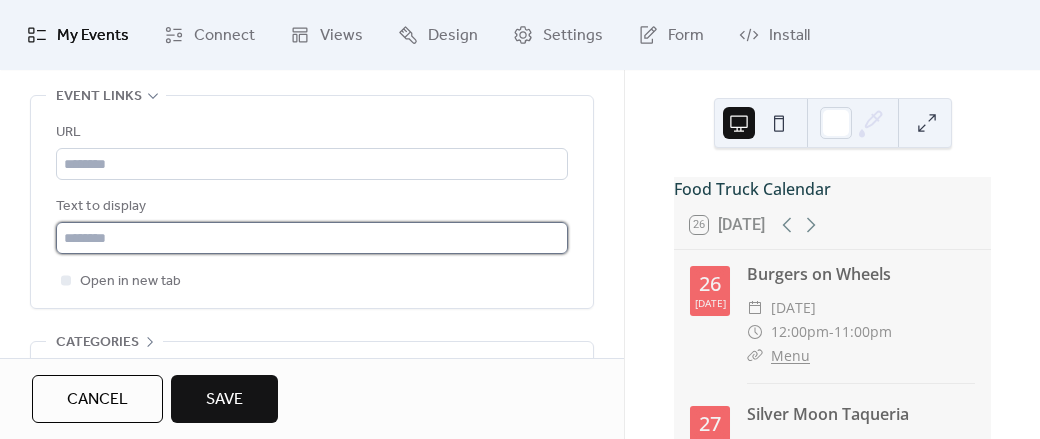 click at bounding box center (312, 238) 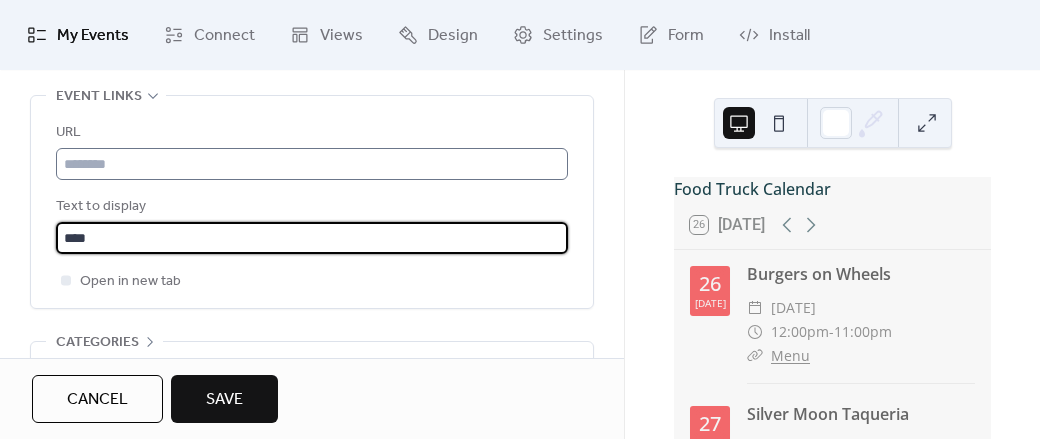 type on "****" 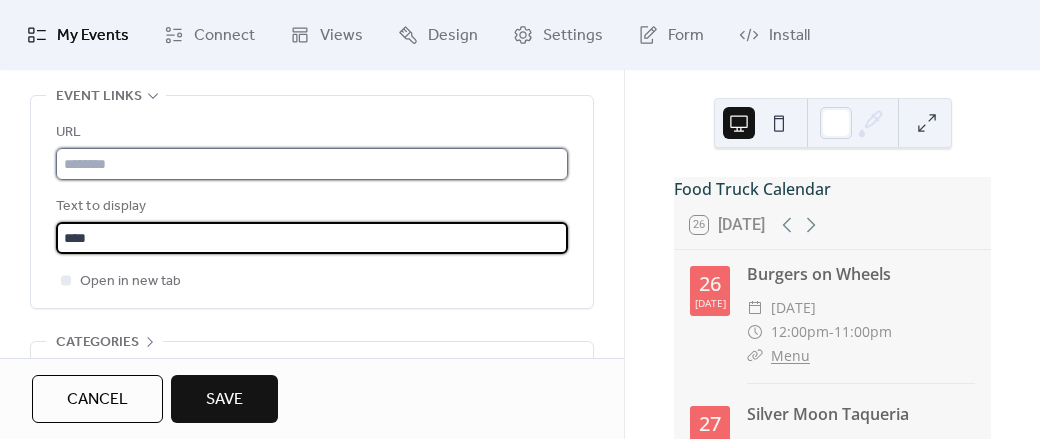 click at bounding box center [312, 164] 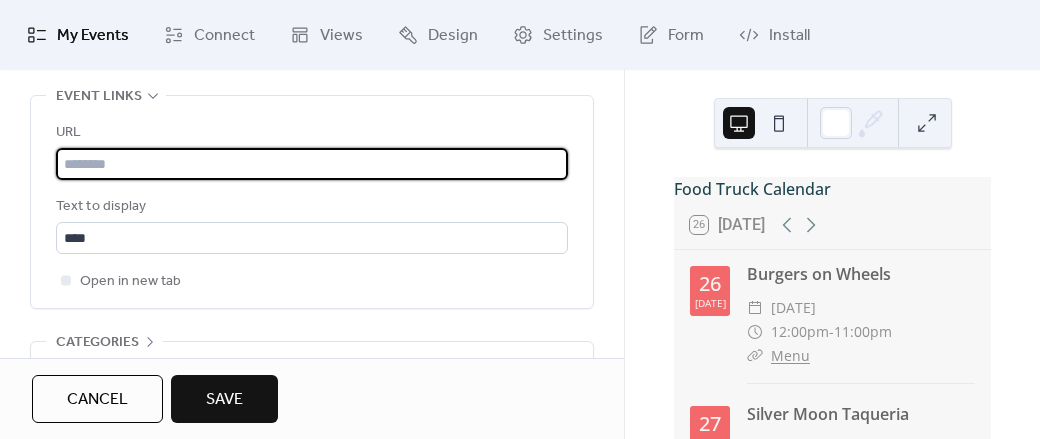 paste on "**********" 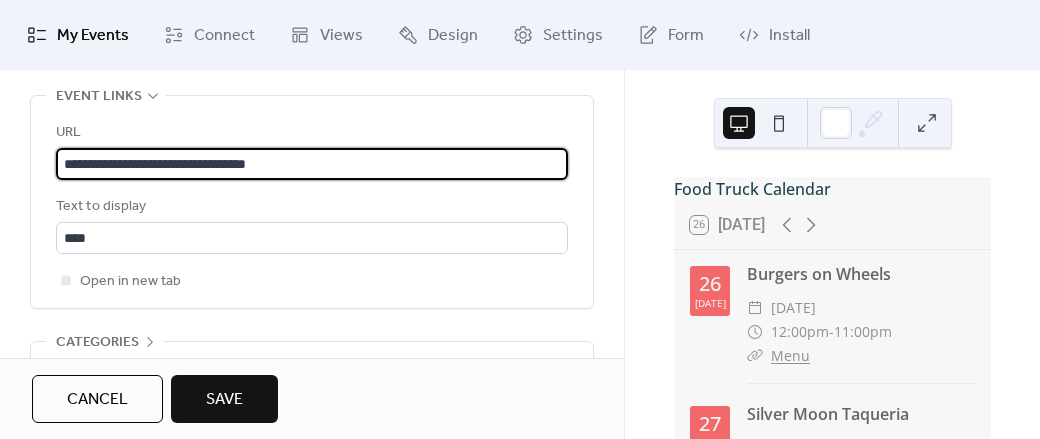 type on "**********" 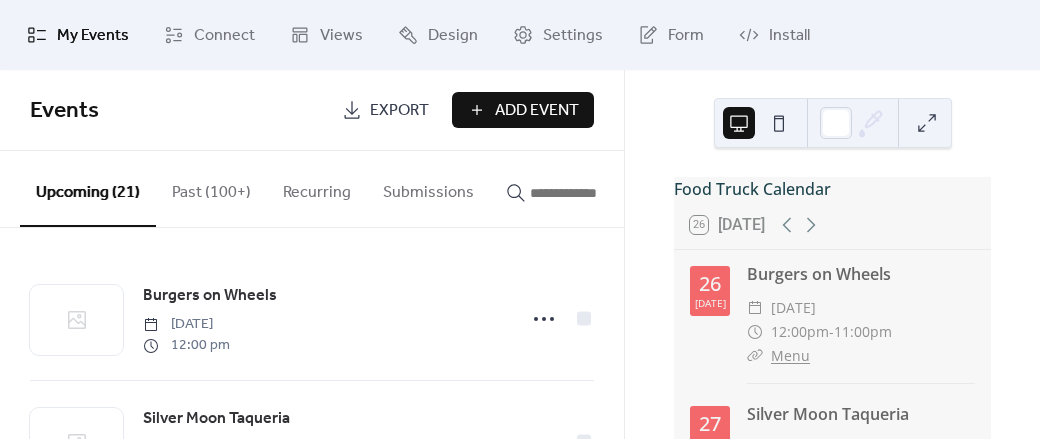 click on "Add Event" at bounding box center (523, 110) 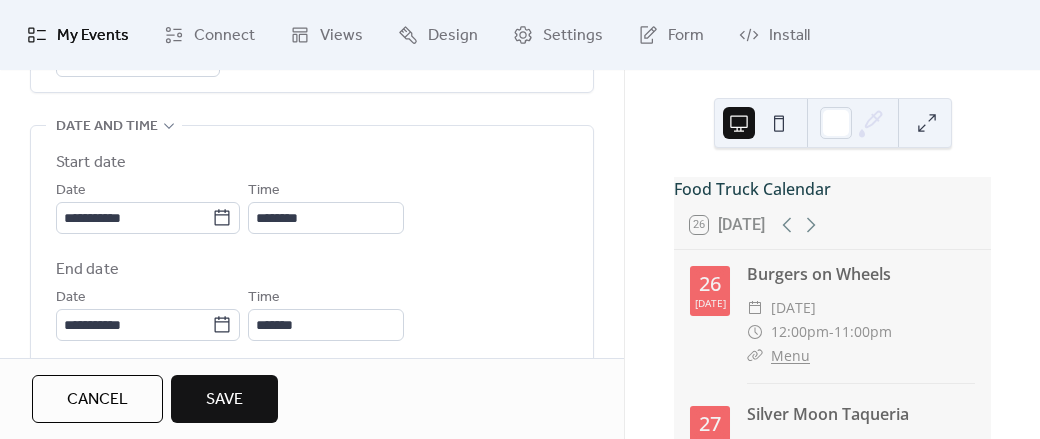 scroll, scrollTop: 644, scrollLeft: 0, axis: vertical 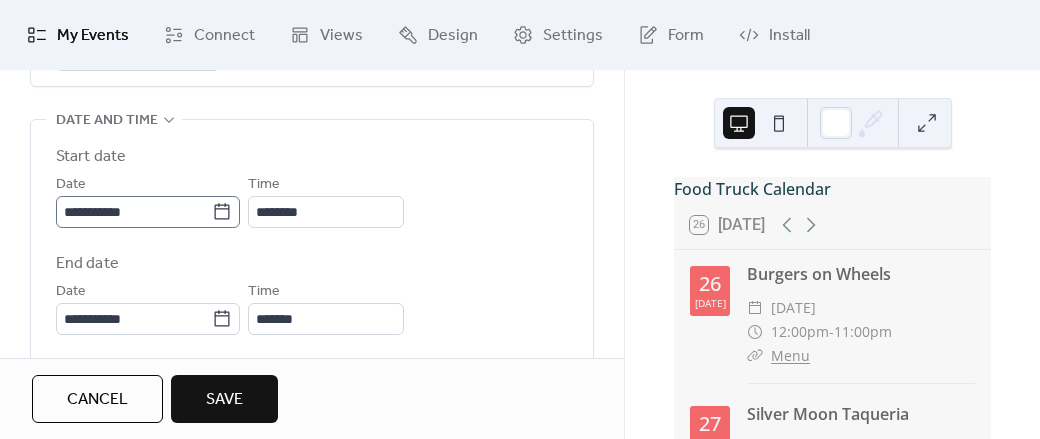 type on "**********" 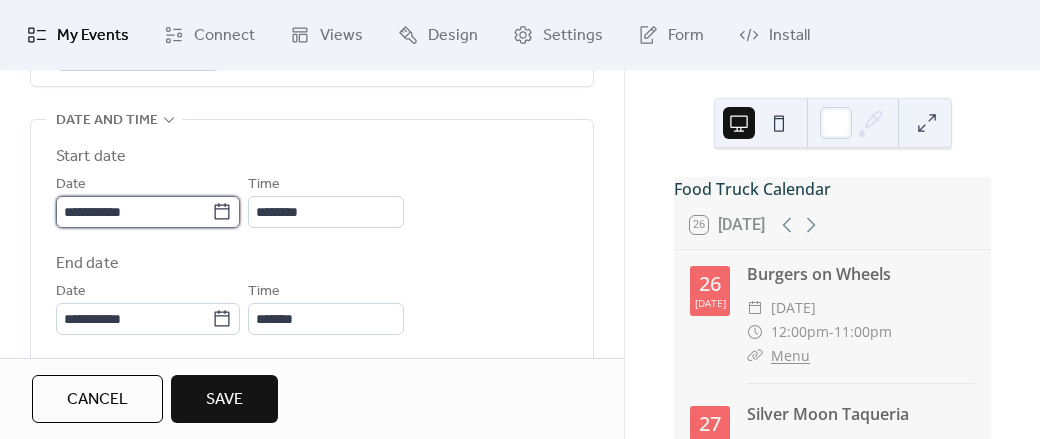 click on "**********" at bounding box center (134, 212) 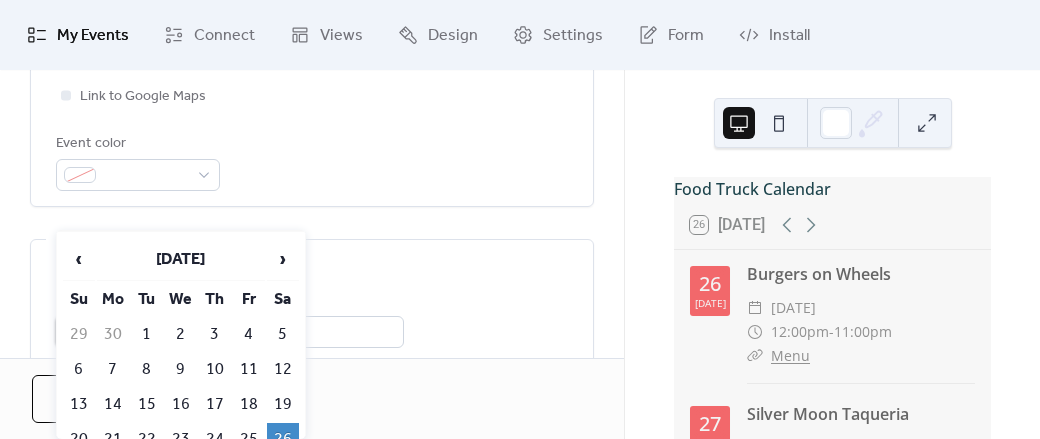 scroll, scrollTop: 544, scrollLeft: 0, axis: vertical 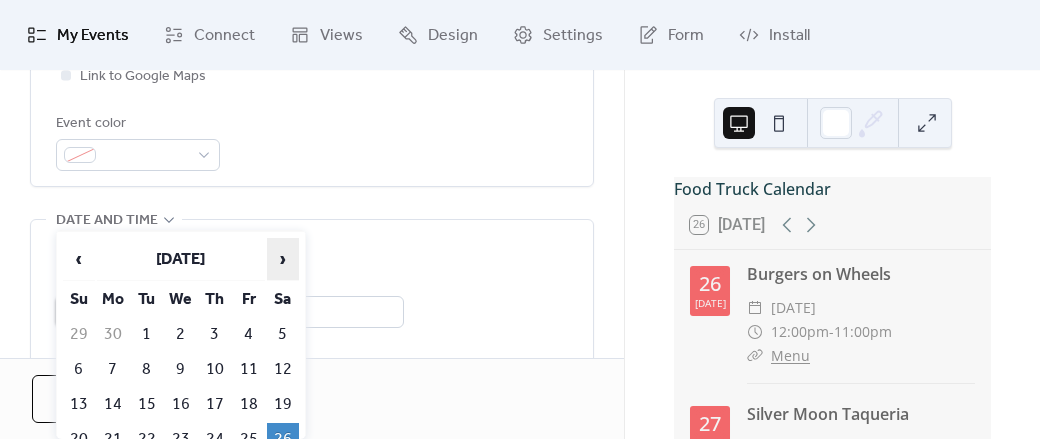 click on "›" at bounding box center [283, 259] 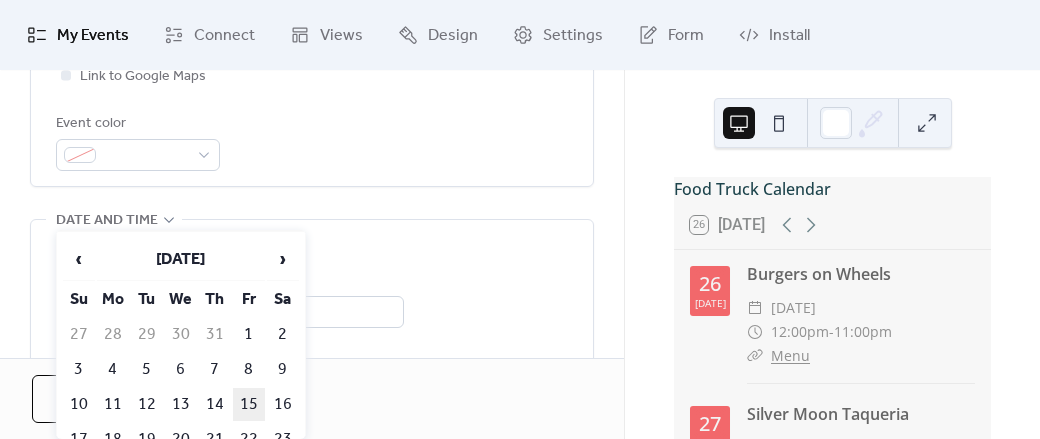 click on "15" at bounding box center (249, 404) 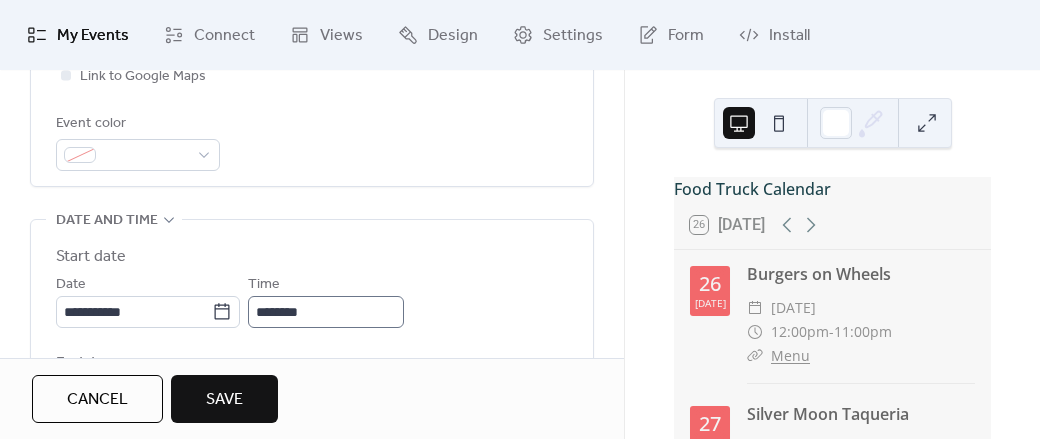 scroll, scrollTop: 1, scrollLeft: 0, axis: vertical 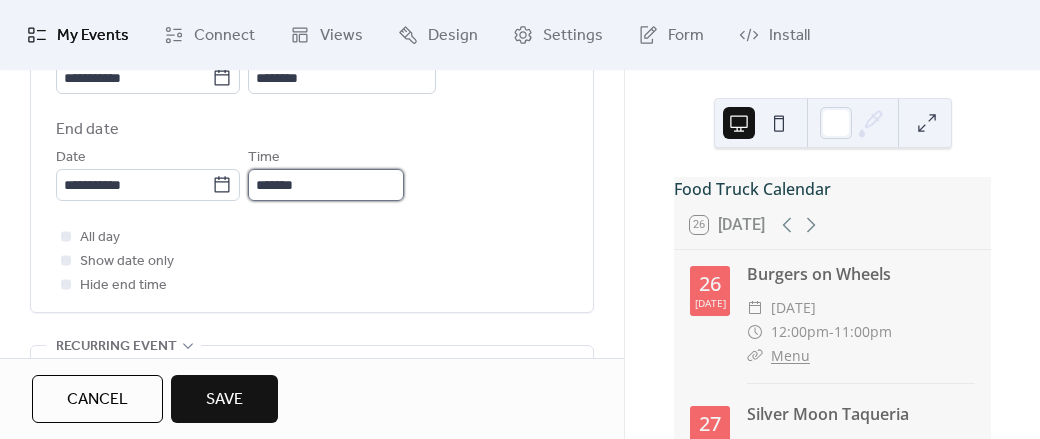 click on "*******" at bounding box center (326, 185) 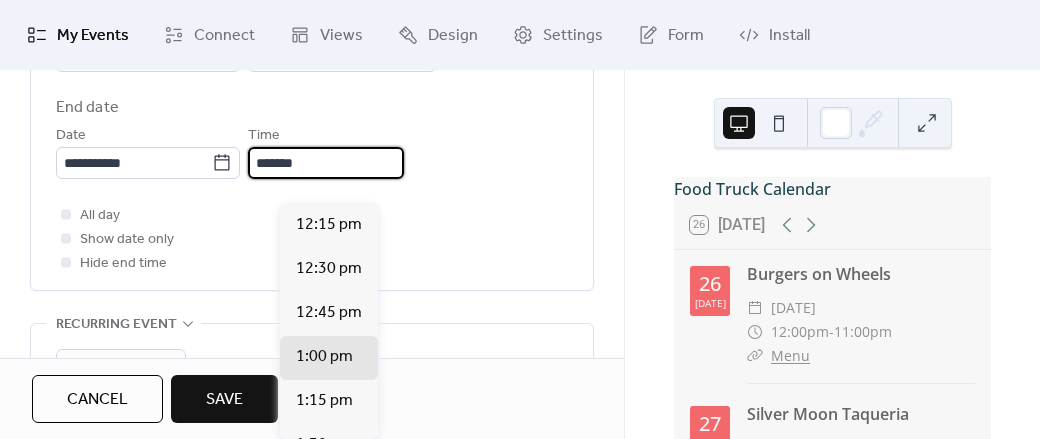 scroll, scrollTop: 804, scrollLeft: 0, axis: vertical 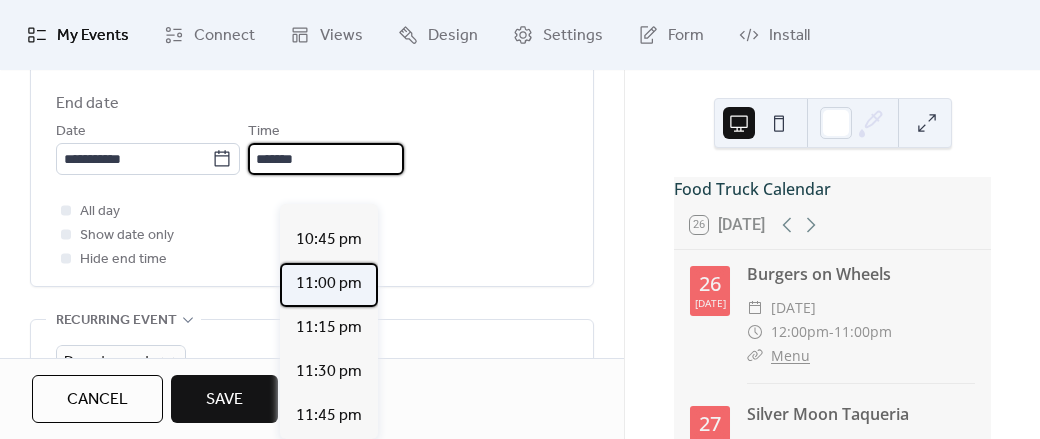 click on "11:00 pm" at bounding box center [329, 284] 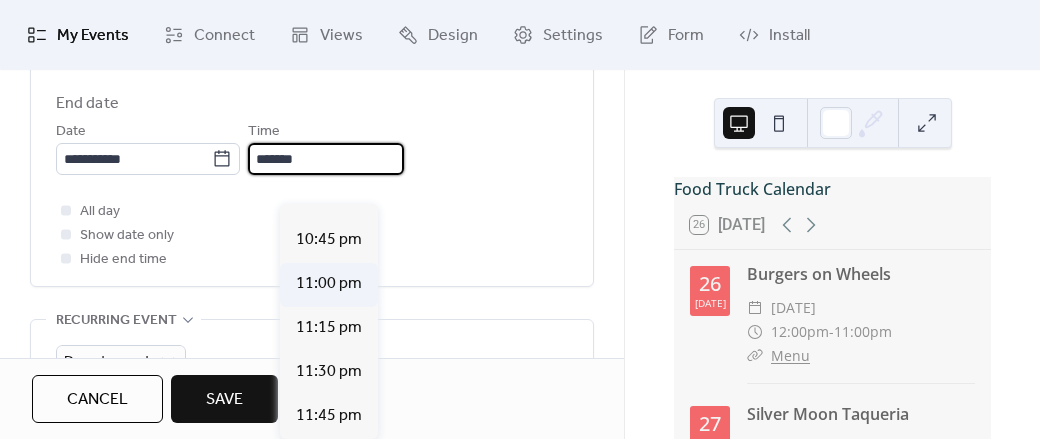 type on "********" 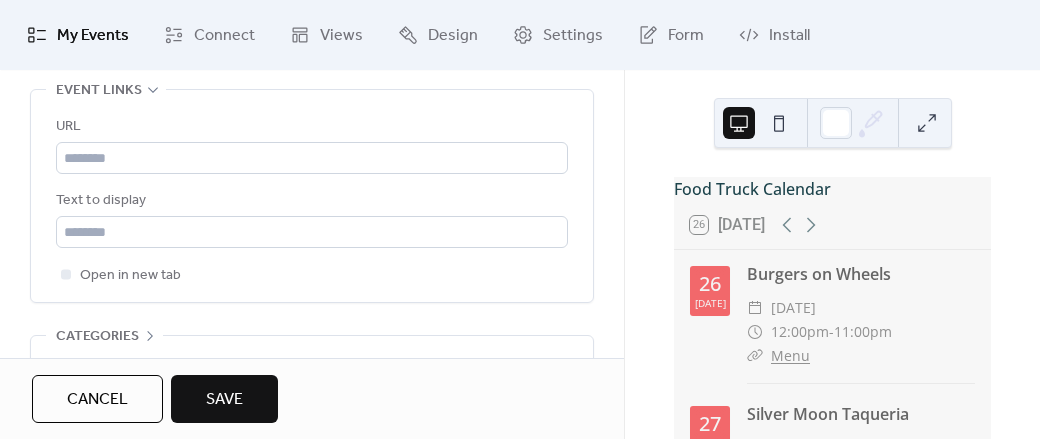 scroll, scrollTop: 1268, scrollLeft: 0, axis: vertical 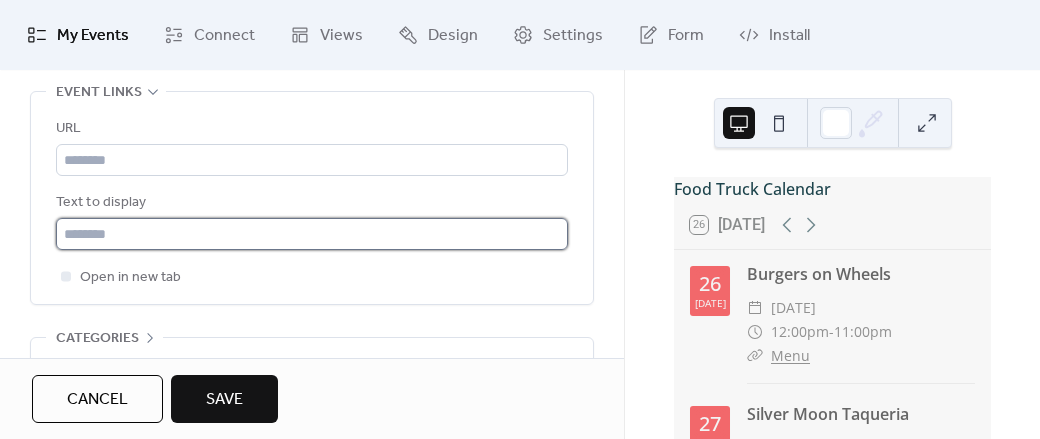 click at bounding box center [312, 234] 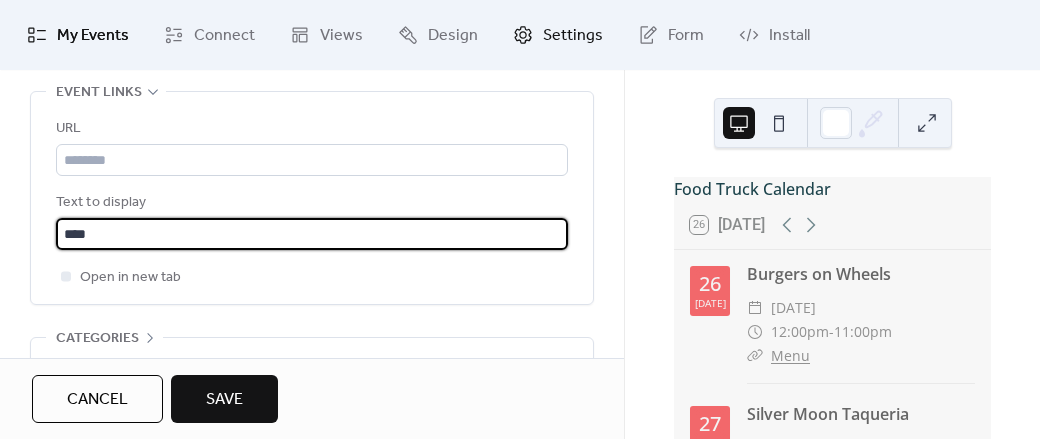 type on "****" 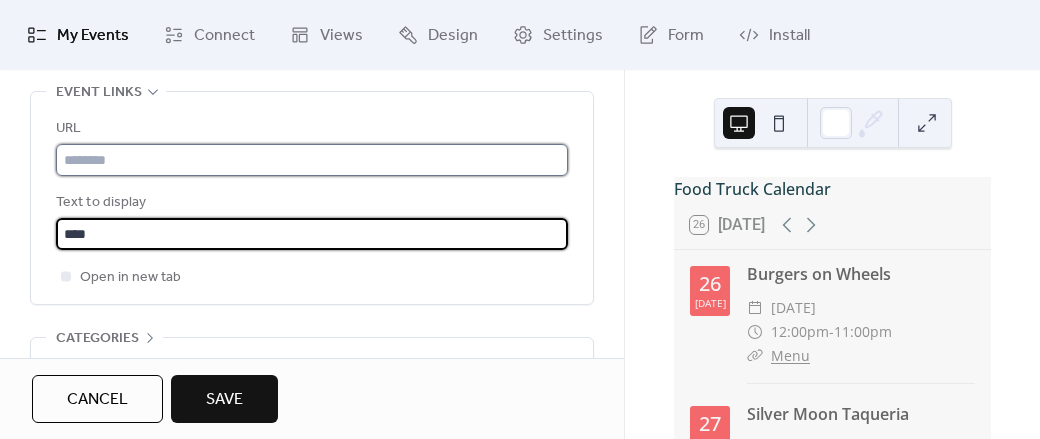 click at bounding box center (312, 160) 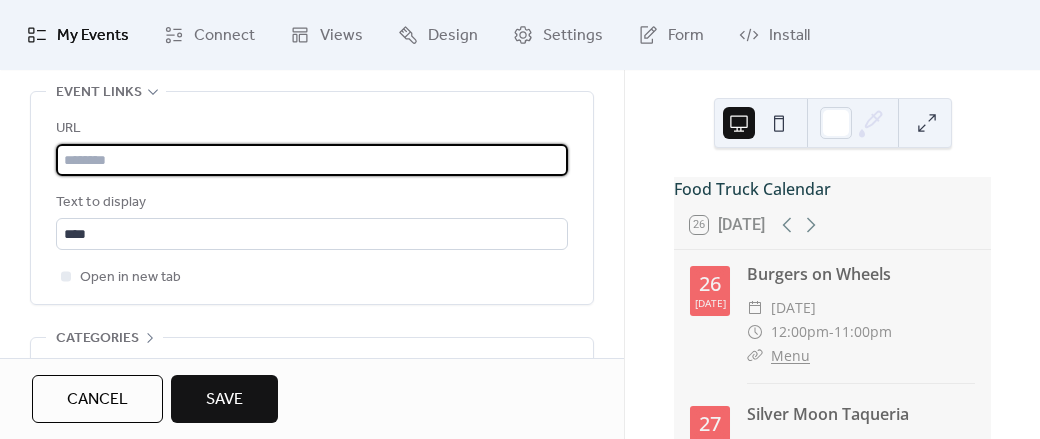 paste on "**********" 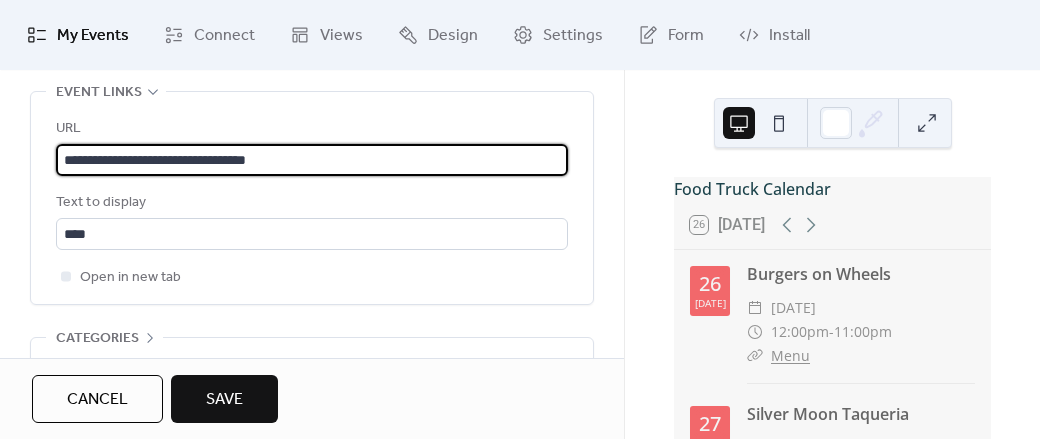 drag, startPoint x: 332, startPoint y: 158, endPoint x: -126, endPoint y: 147, distance: 458.13208 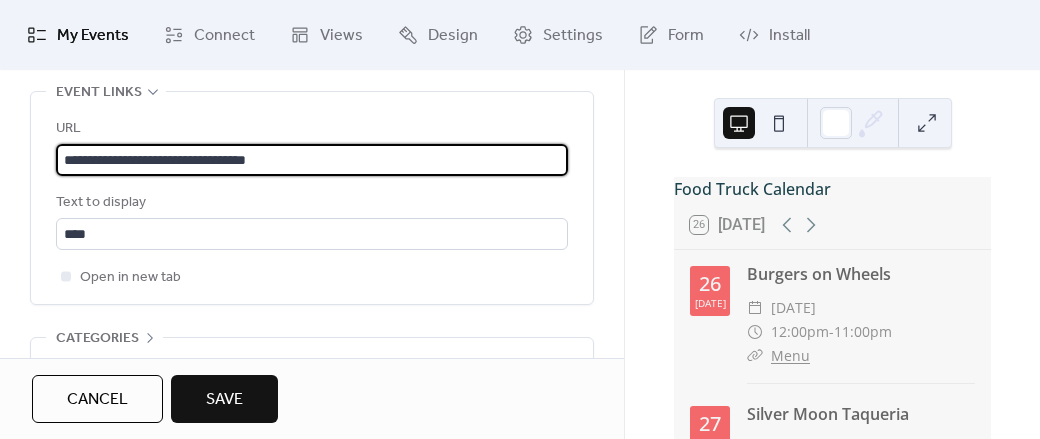 scroll, scrollTop: 0, scrollLeft: 0, axis: both 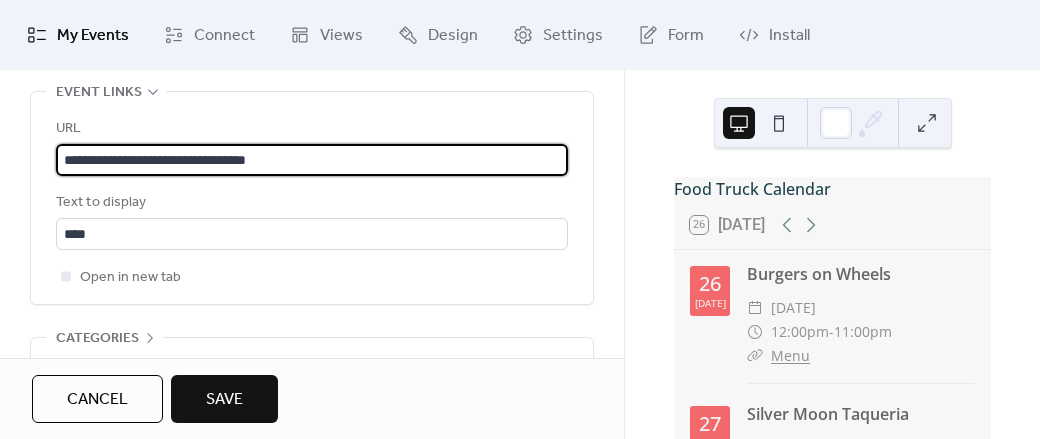 paste 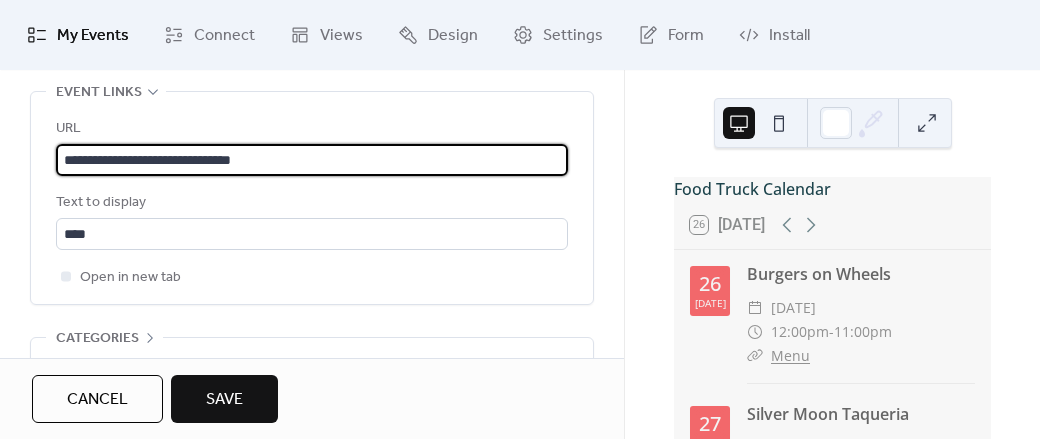 type on "**********" 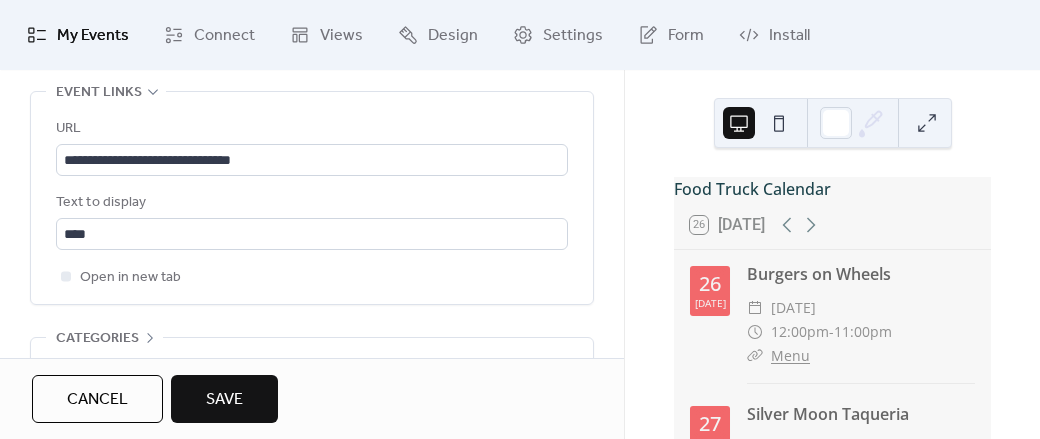 click on "Save" at bounding box center [224, 400] 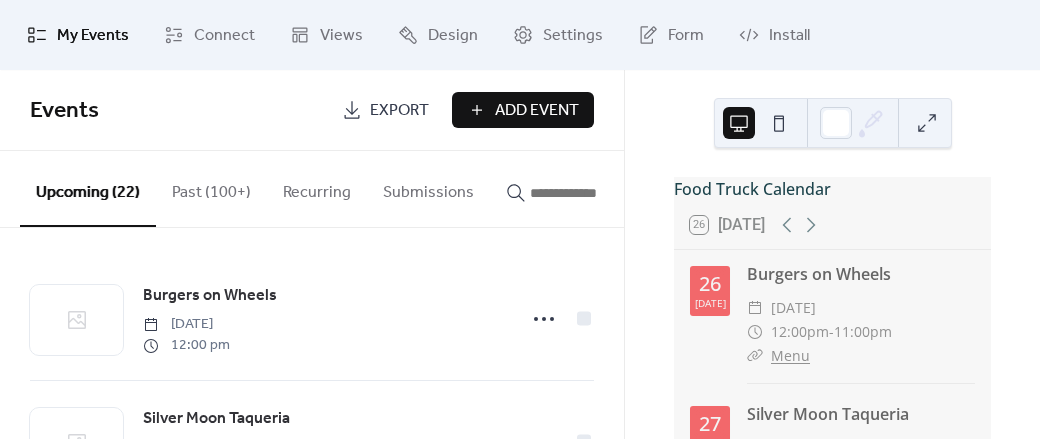 click on "Add Event" at bounding box center (537, 111) 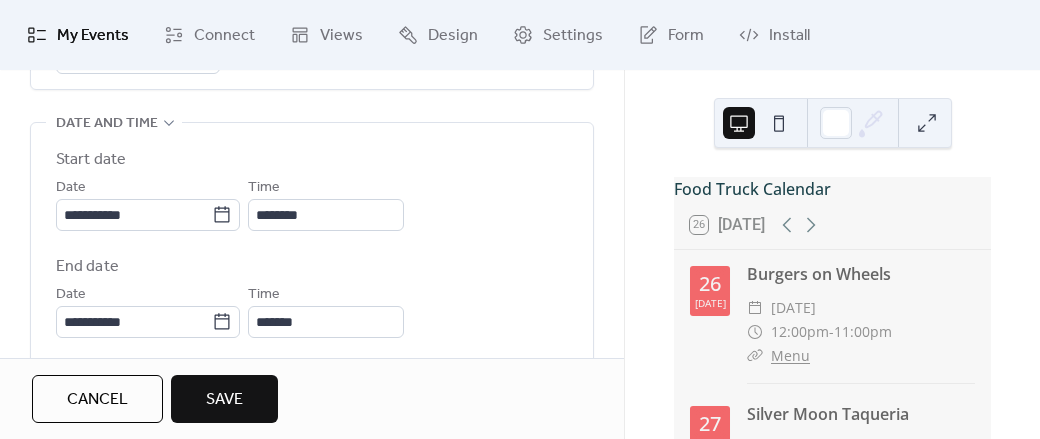 scroll, scrollTop: 640, scrollLeft: 0, axis: vertical 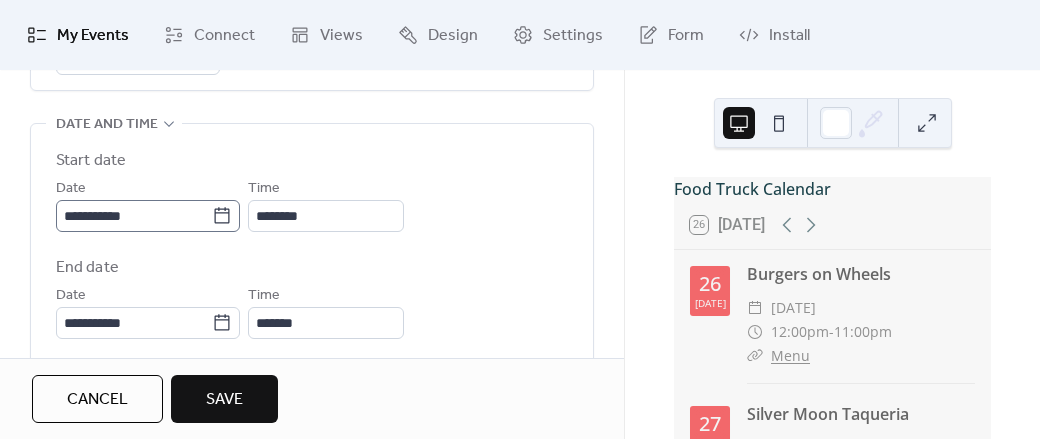 type on "**********" 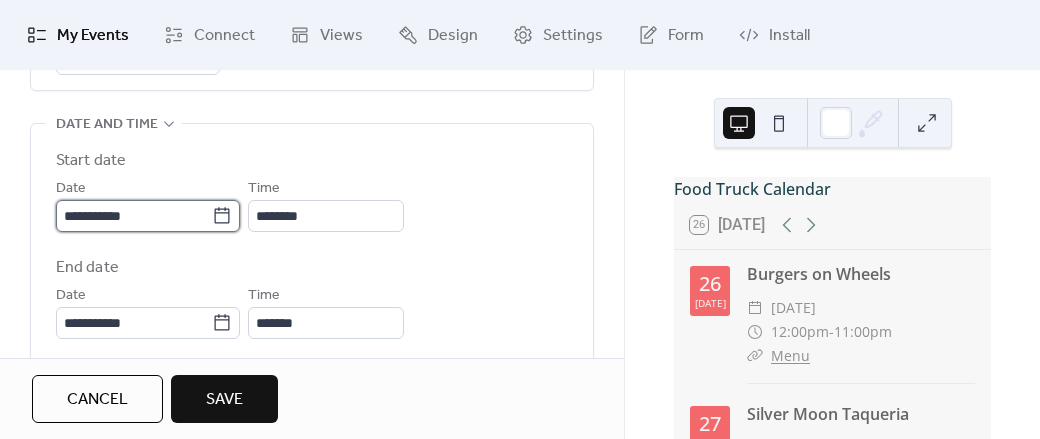 click on "**********" at bounding box center [134, 216] 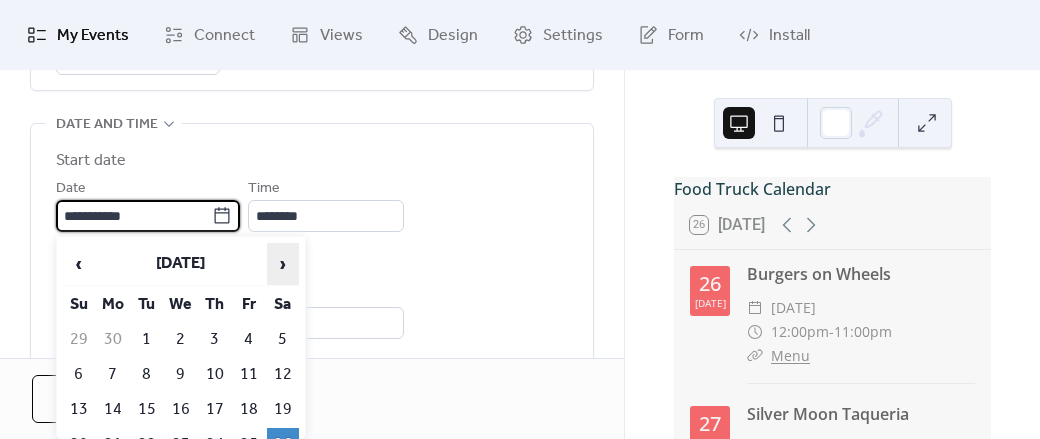 click on "›" at bounding box center [283, 264] 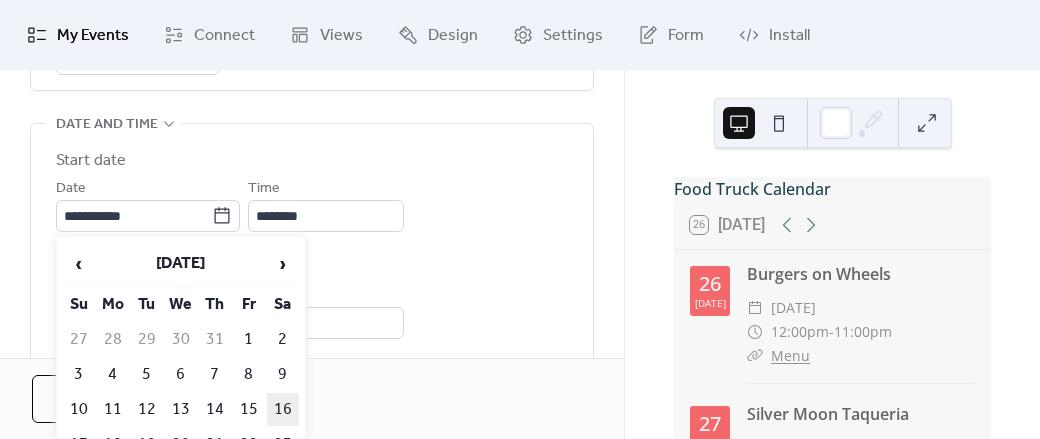 click on "16" at bounding box center (283, 409) 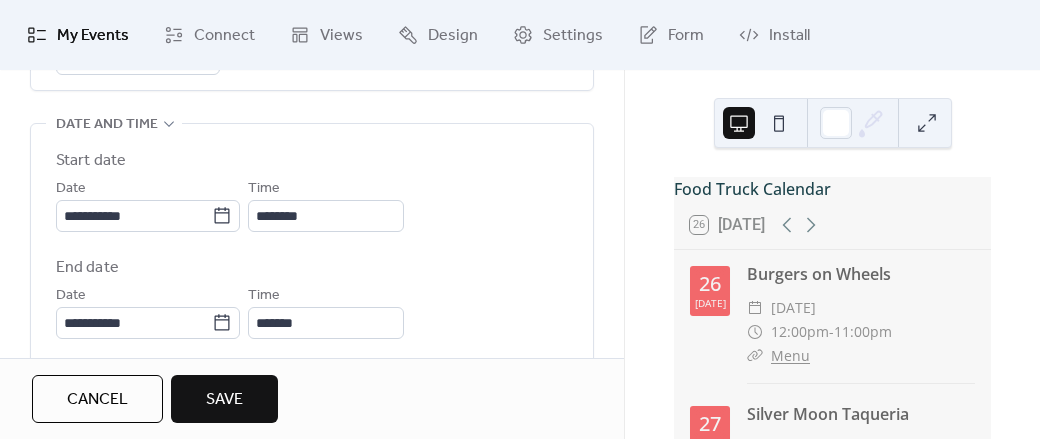 click on "**********" at bounding box center (312, 292) 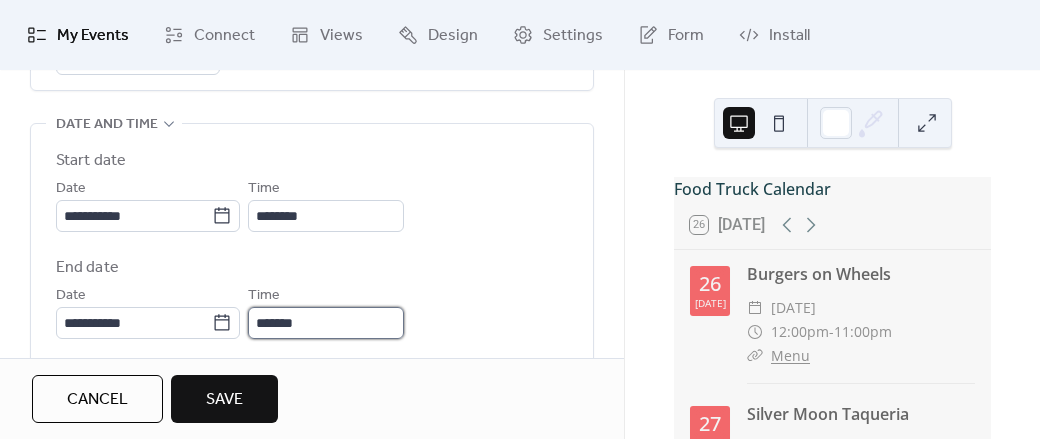 click on "*******" at bounding box center [326, 323] 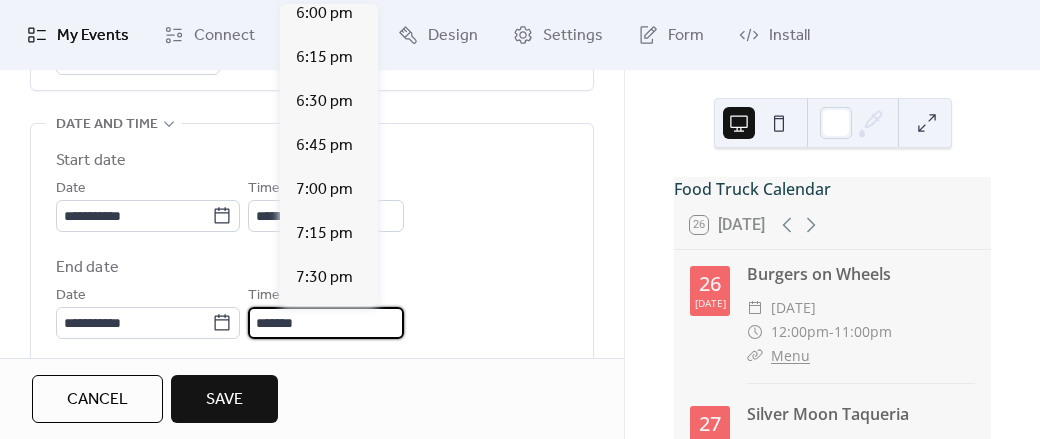 scroll, scrollTop: 1797, scrollLeft: 0, axis: vertical 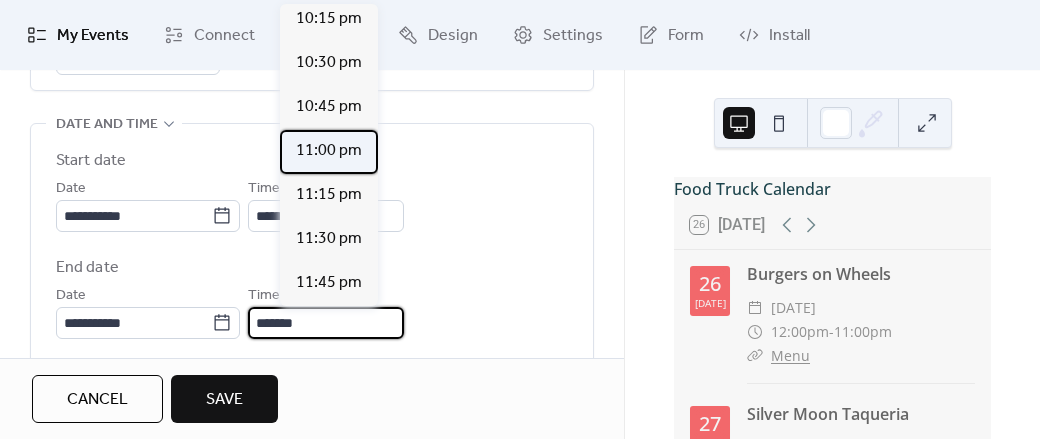 click on "11:00 pm" at bounding box center [329, 151] 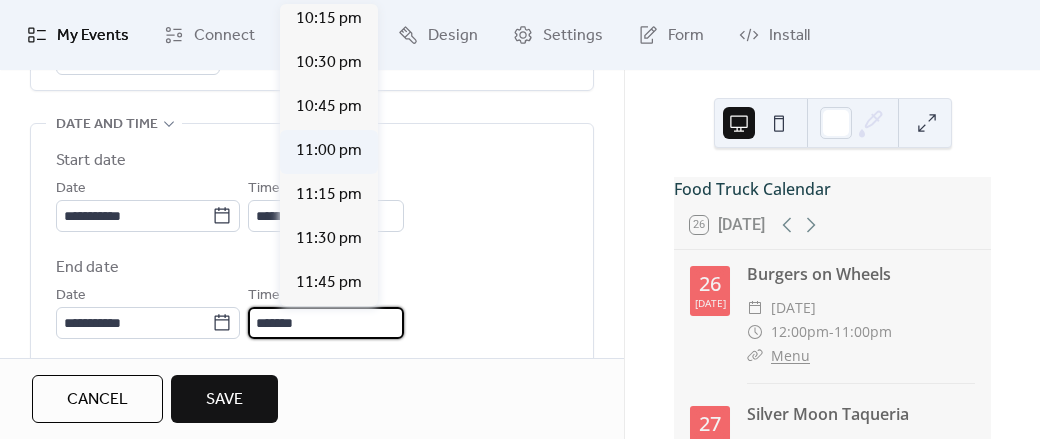 type on "********" 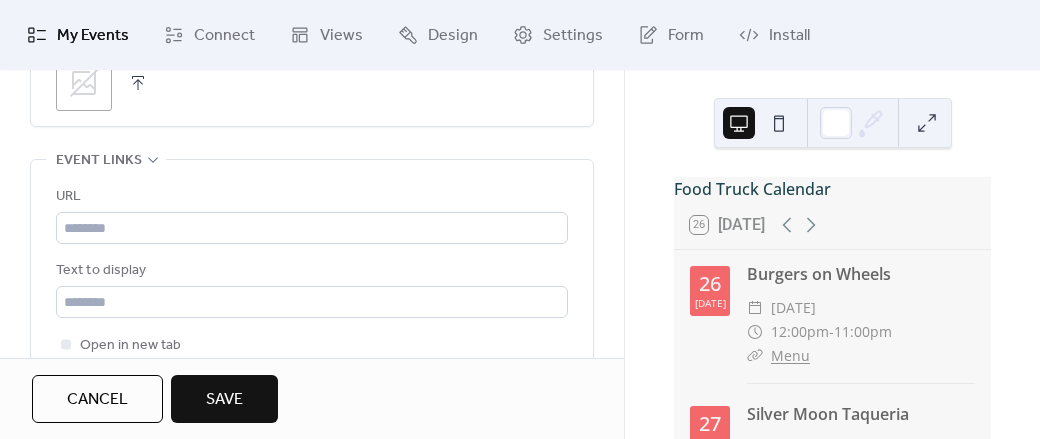 scroll, scrollTop: 1209, scrollLeft: 0, axis: vertical 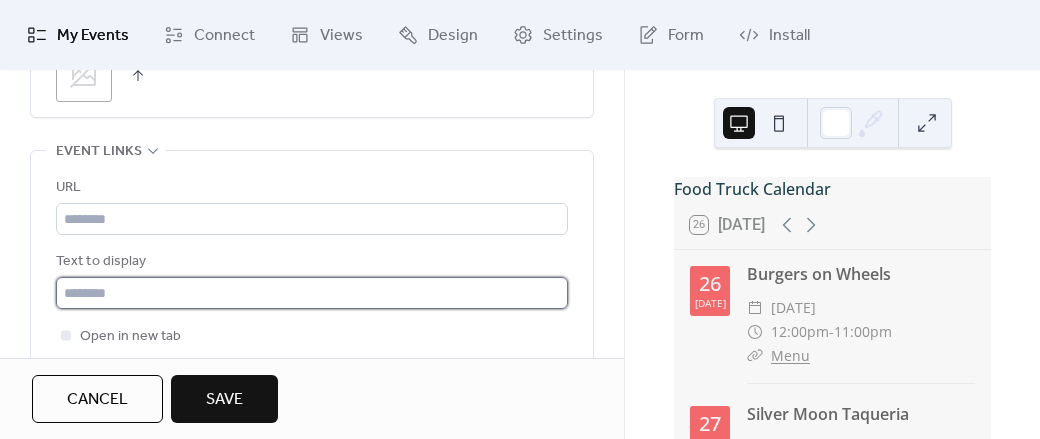 click at bounding box center (312, 293) 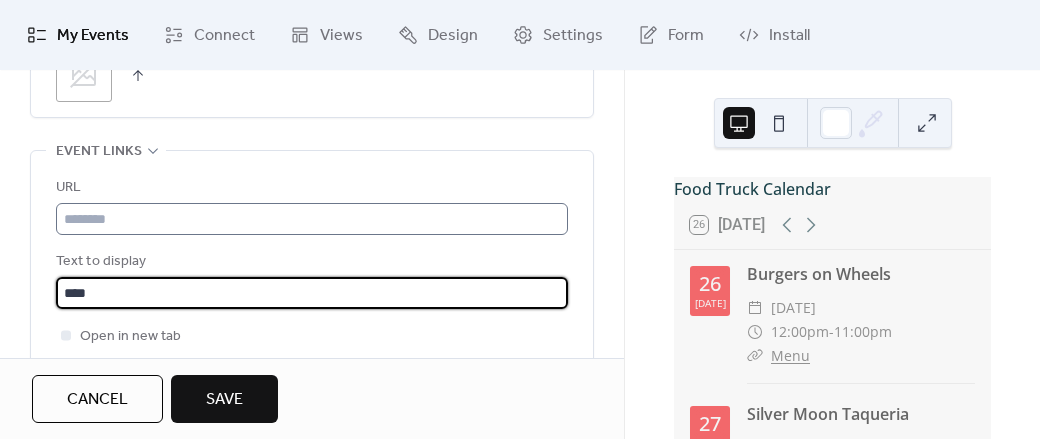 type on "****" 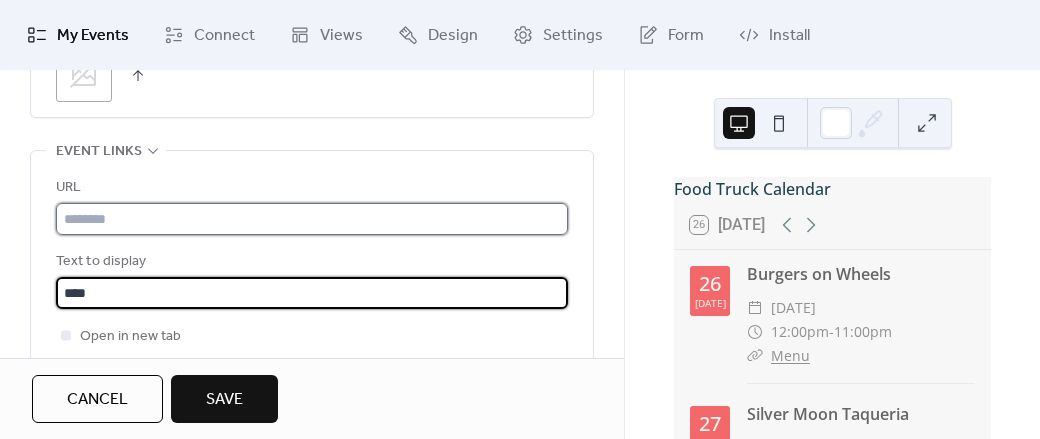 click at bounding box center (312, 219) 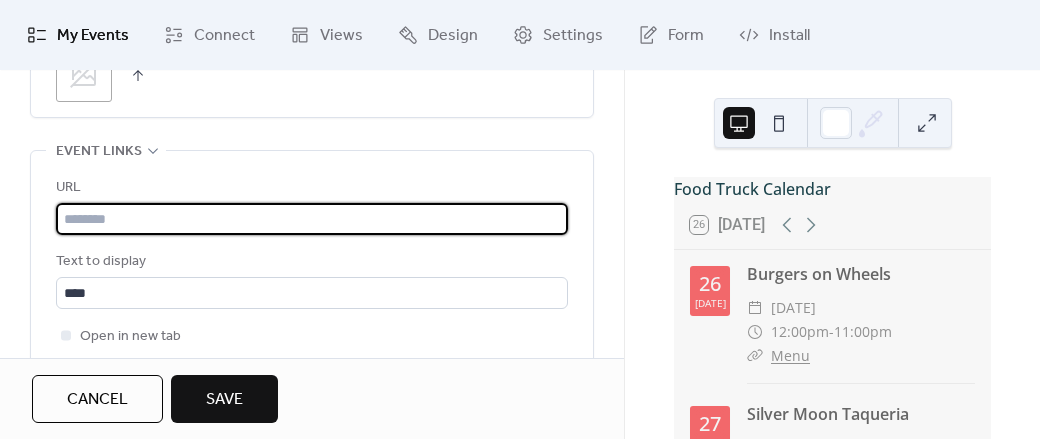 paste on "**********" 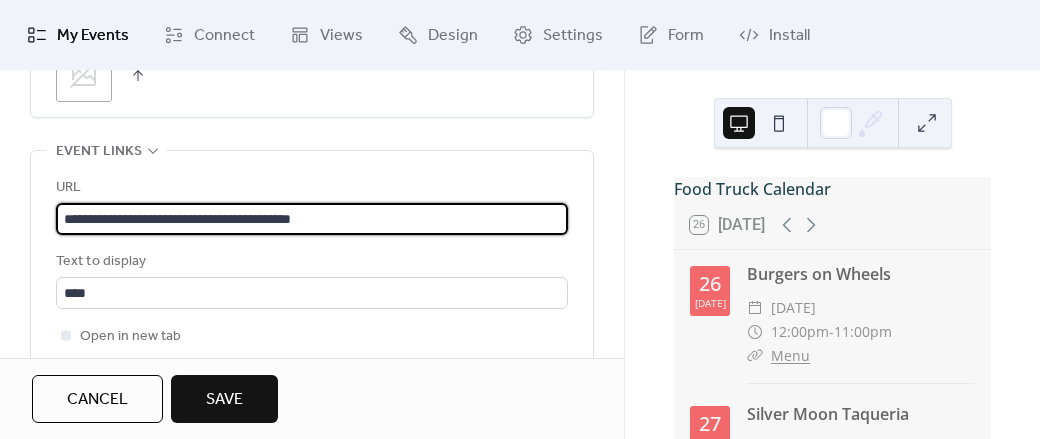 type on "**********" 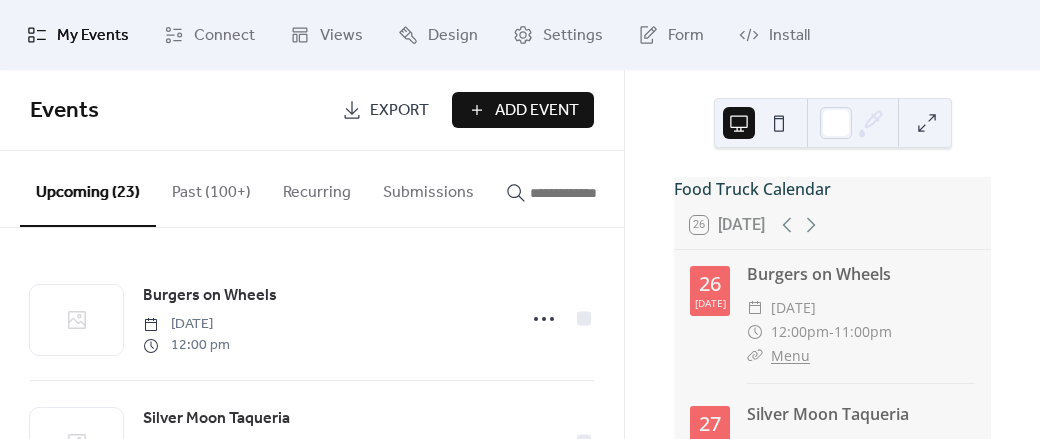 click on "Add Event" at bounding box center [537, 111] 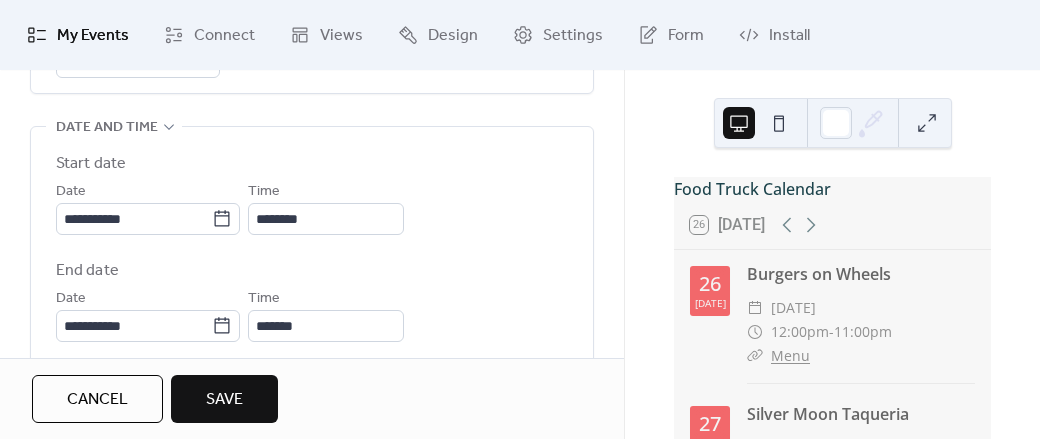 scroll, scrollTop: 658, scrollLeft: 0, axis: vertical 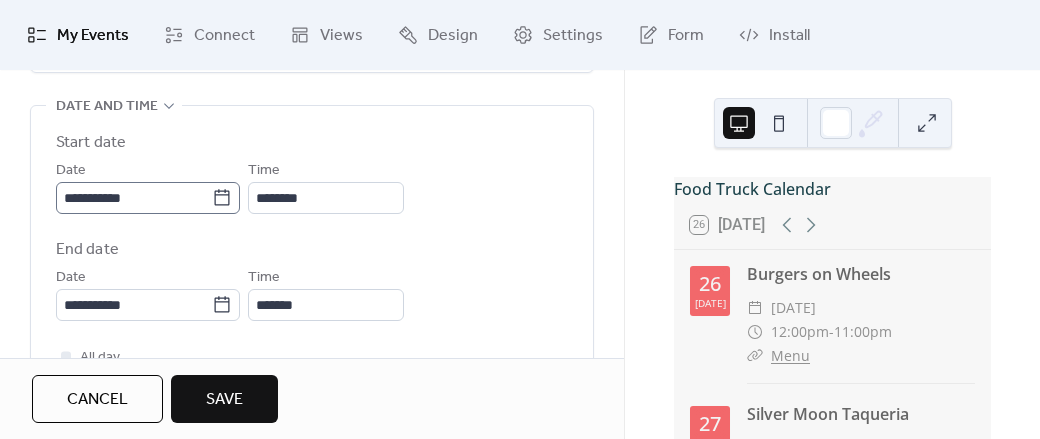 type on "**********" 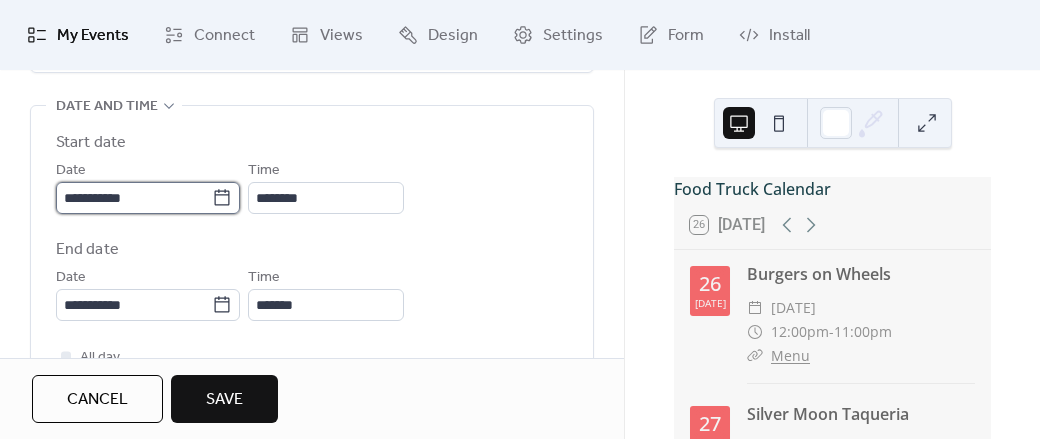 click on "**********" at bounding box center (134, 198) 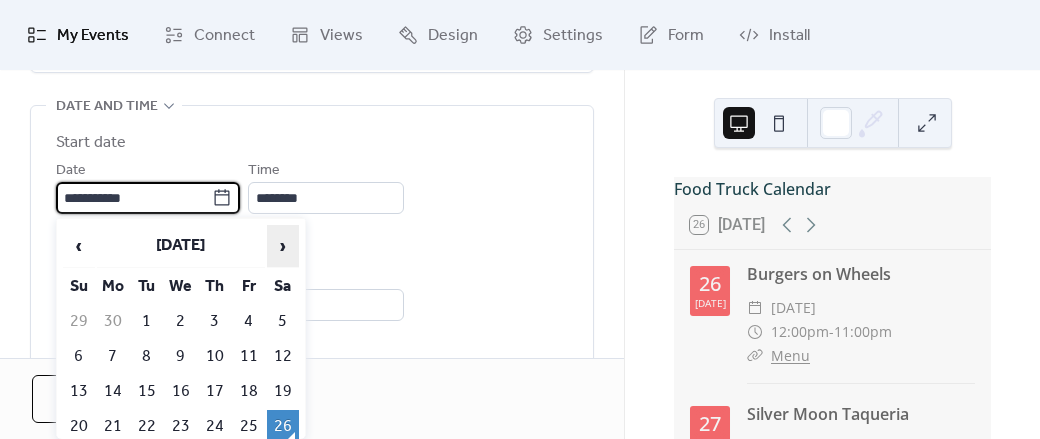 click on "›" at bounding box center (283, 246) 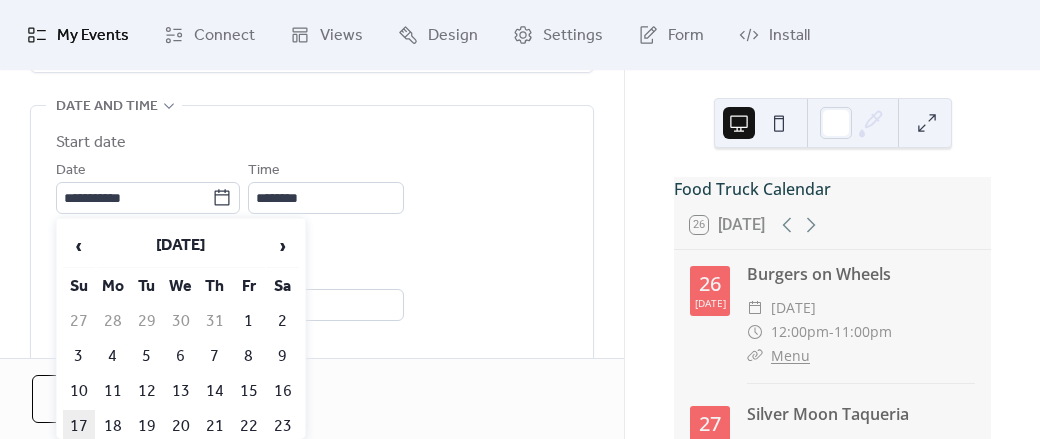 click on "17" at bounding box center (79, 426) 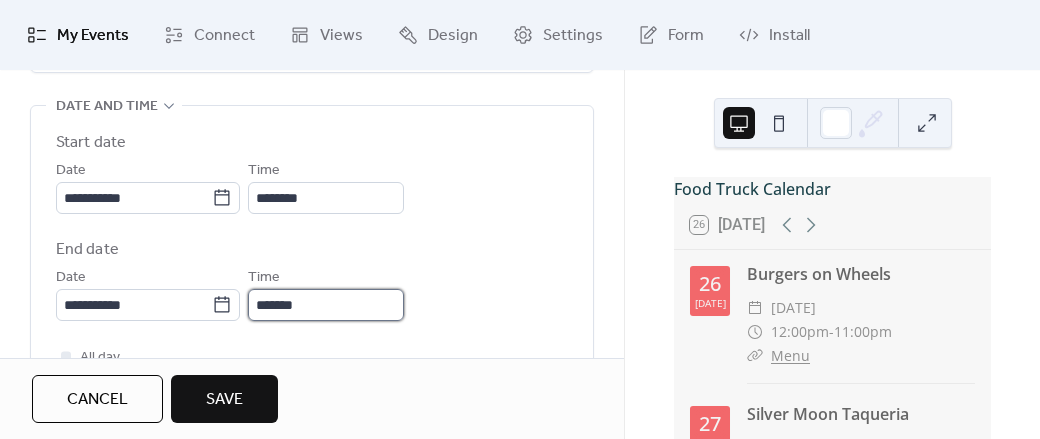 click on "*******" at bounding box center [326, 305] 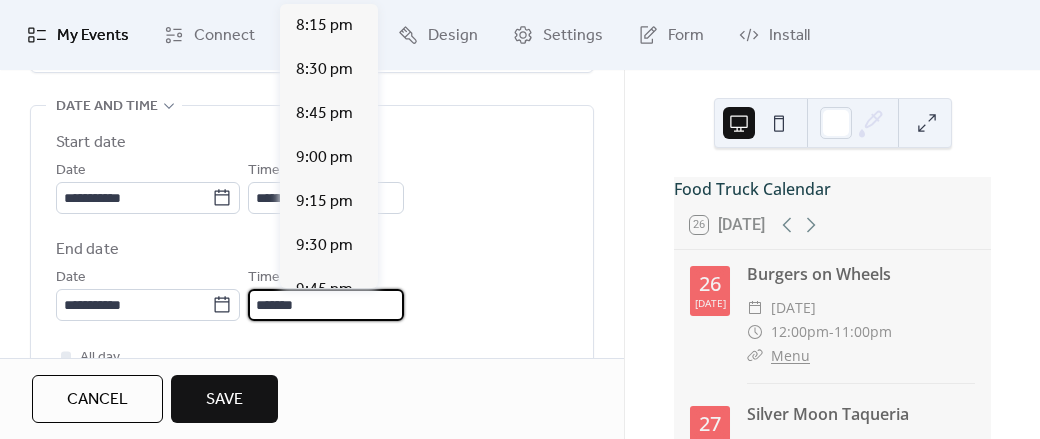 scroll, scrollTop: 1412, scrollLeft: 0, axis: vertical 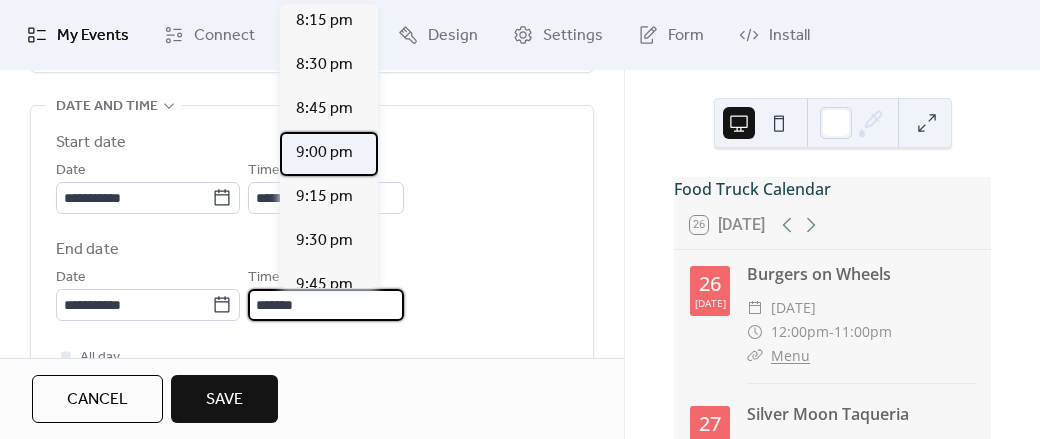 click on "9:00 pm" at bounding box center (324, 153) 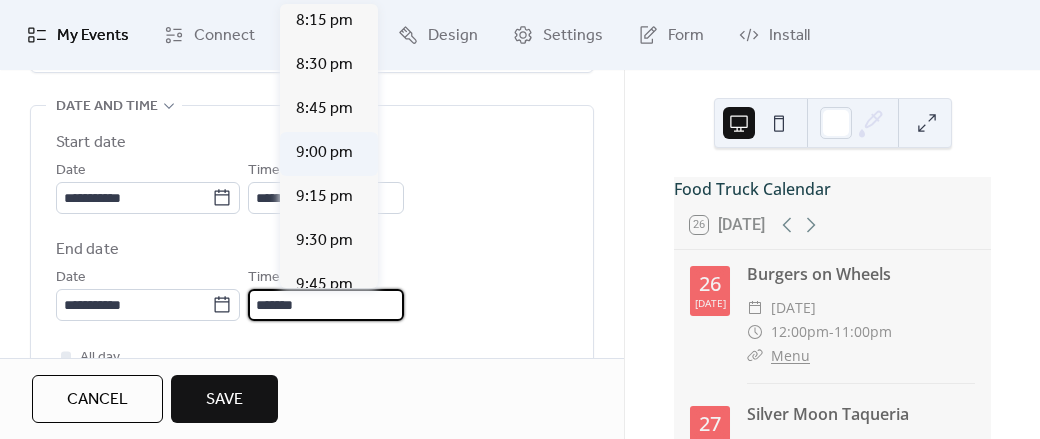 type on "*******" 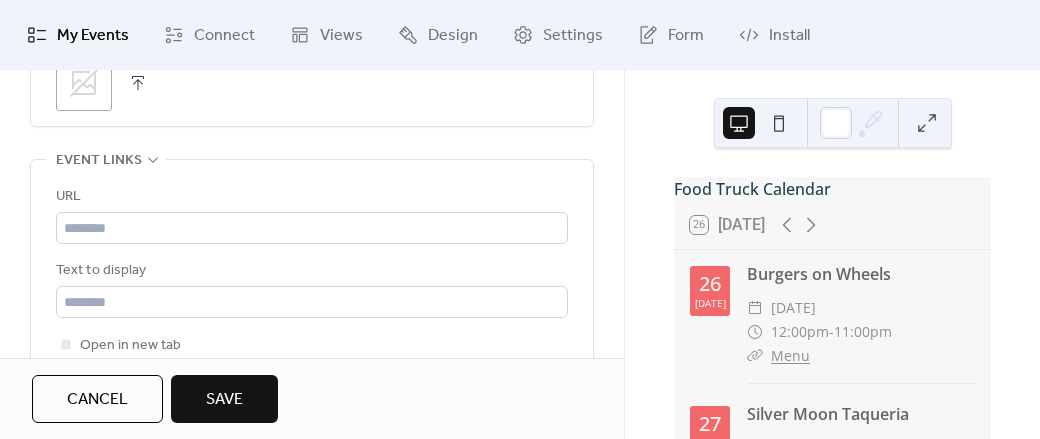 scroll, scrollTop: 1201, scrollLeft: 0, axis: vertical 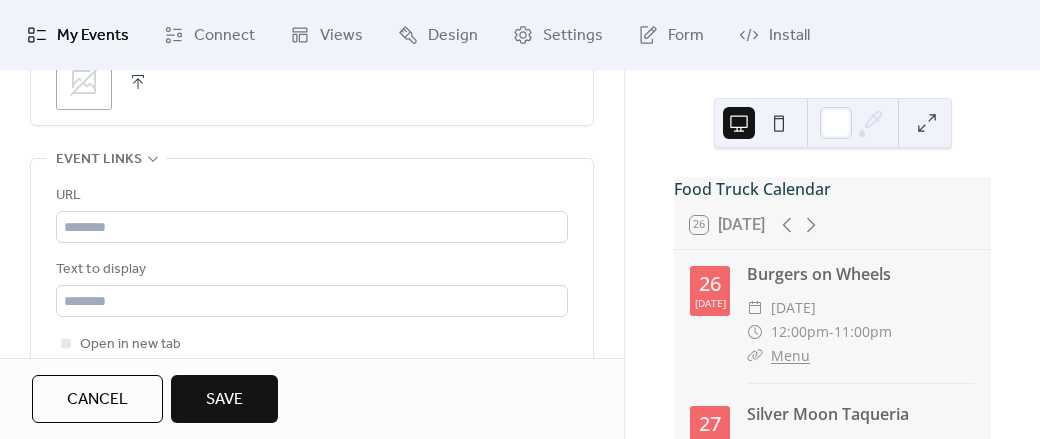 click on "Text to display" at bounding box center (312, 287) 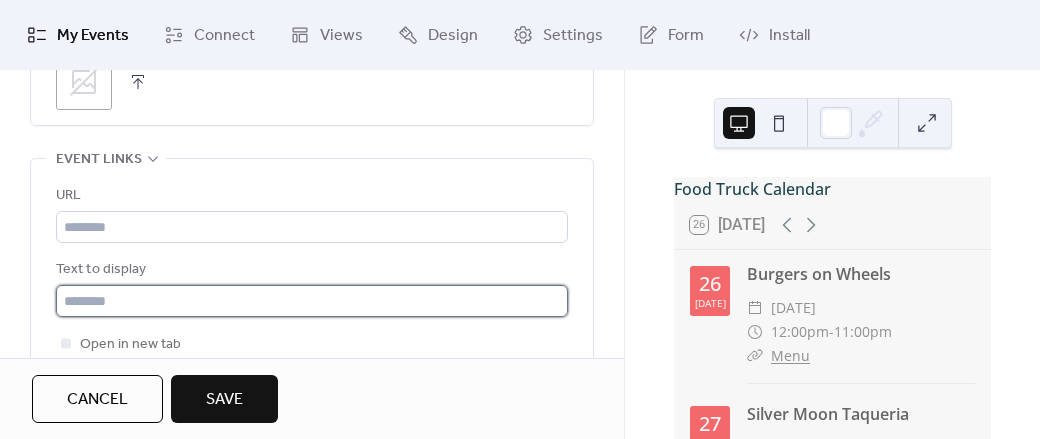 click at bounding box center [312, 301] 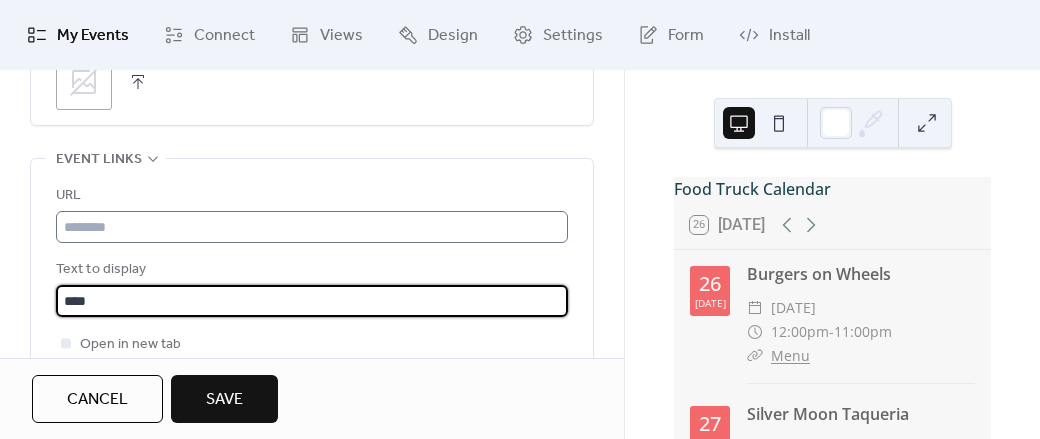 type on "****" 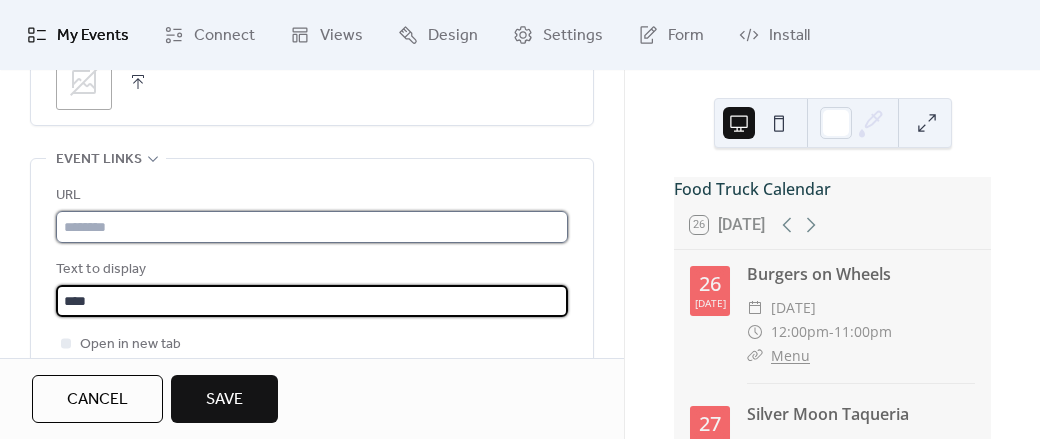 click at bounding box center (312, 227) 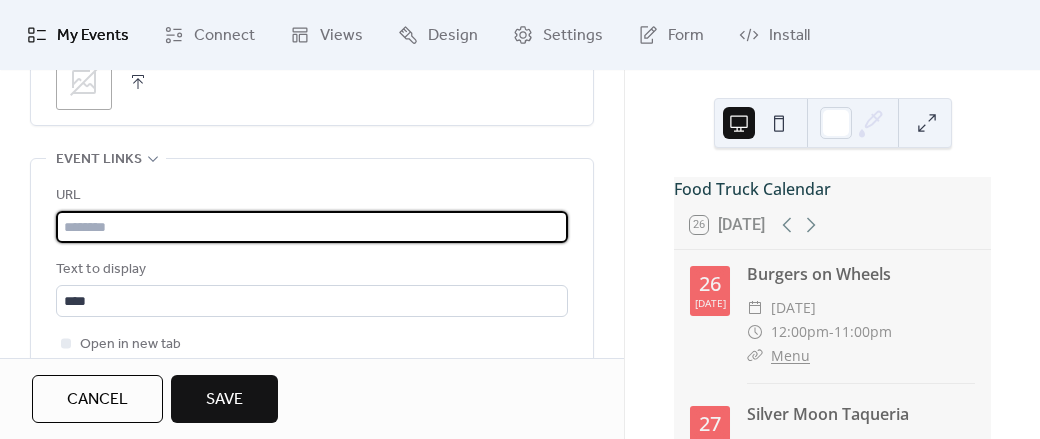 paste on "**********" 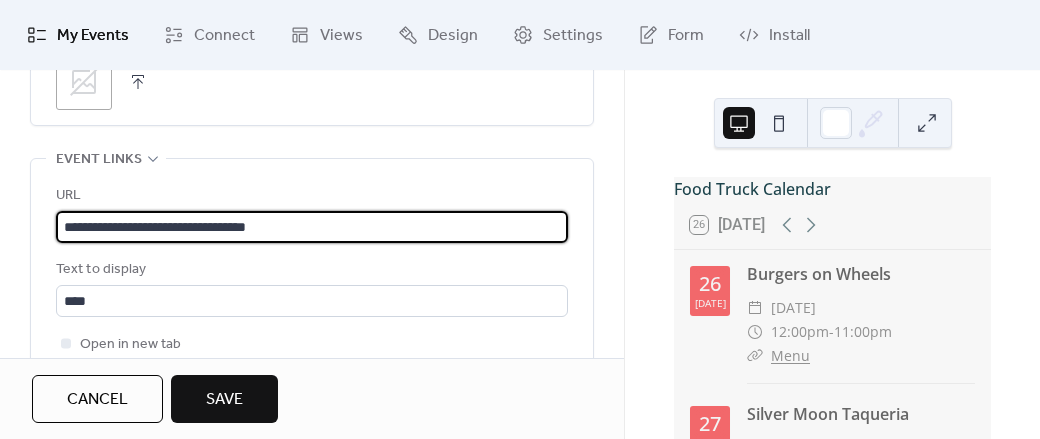 type on "**********" 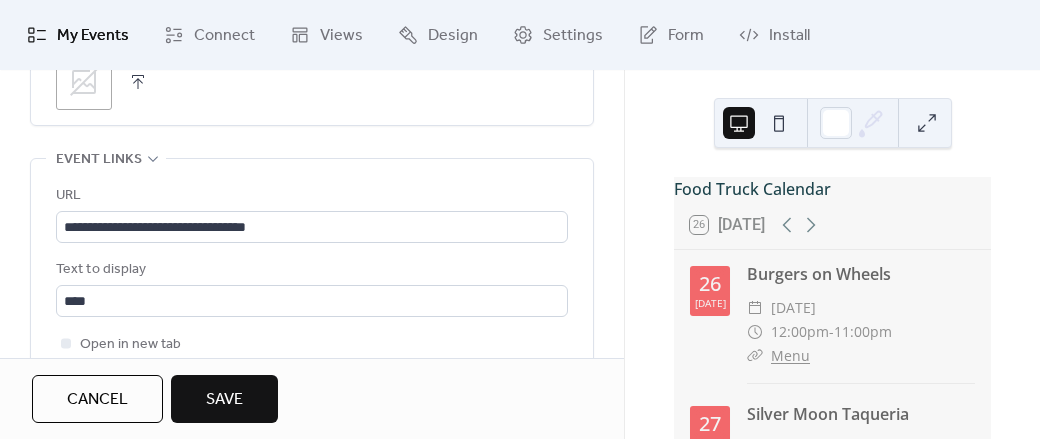 click on "Save" at bounding box center (224, 400) 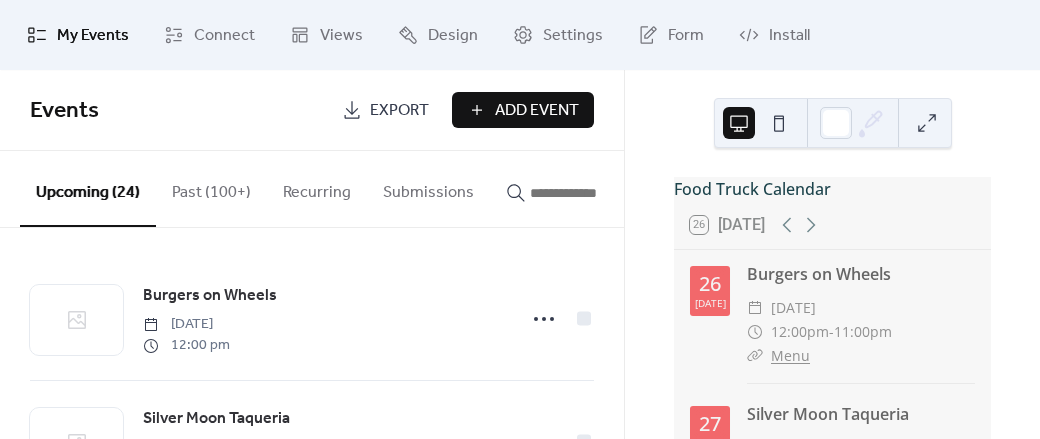 click on "Add Event" at bounding box center (537, 111) 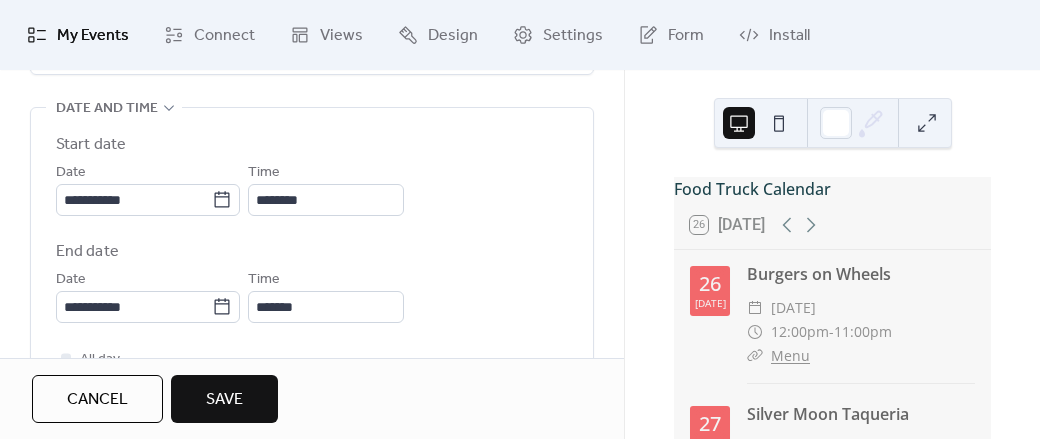 scroll, scrollTop: 671, scrollLeft: 0, axis: vertical 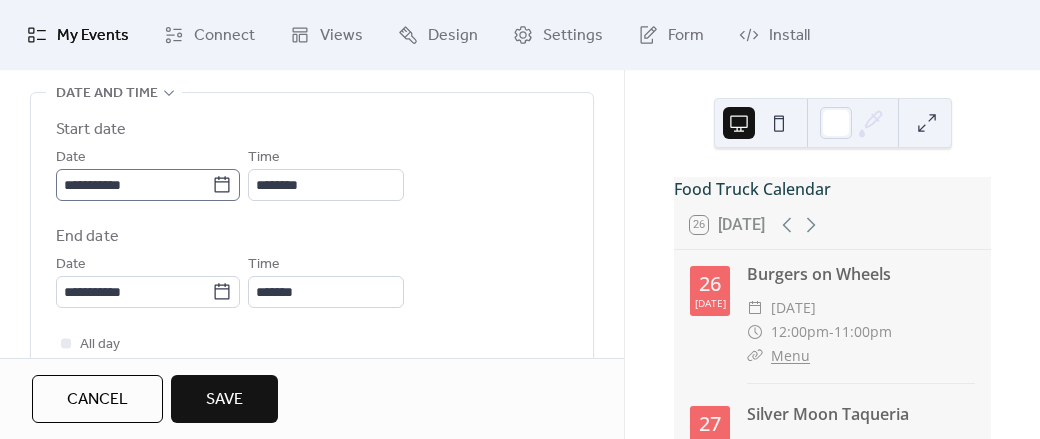 type on "********" 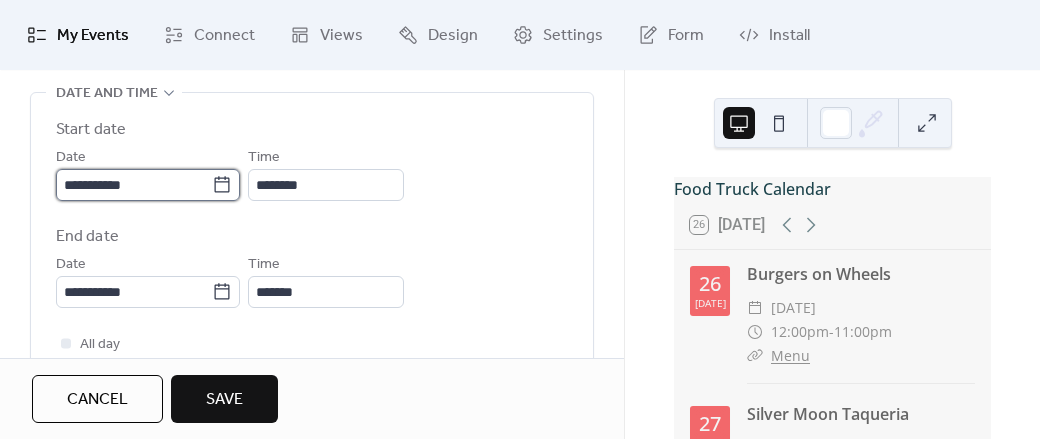 click on "**********" at bounding box center [134, 185] 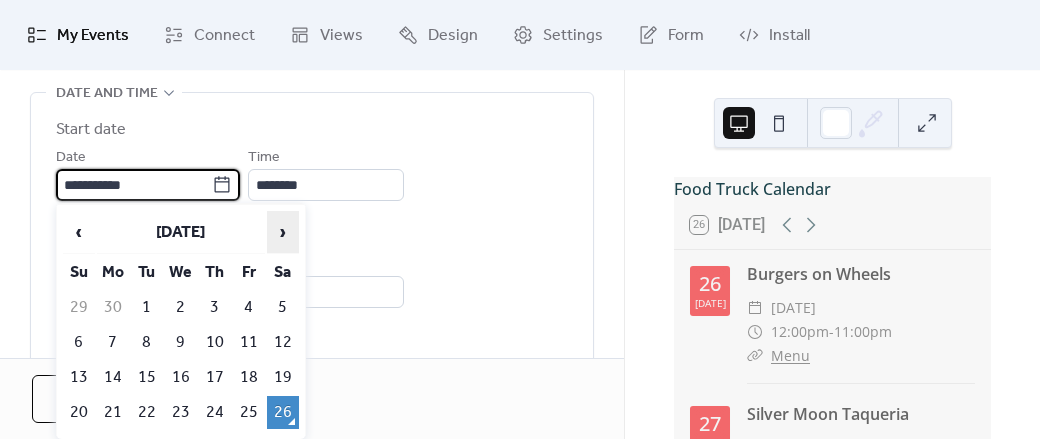 click on "›" at bounding box center [283, 232] 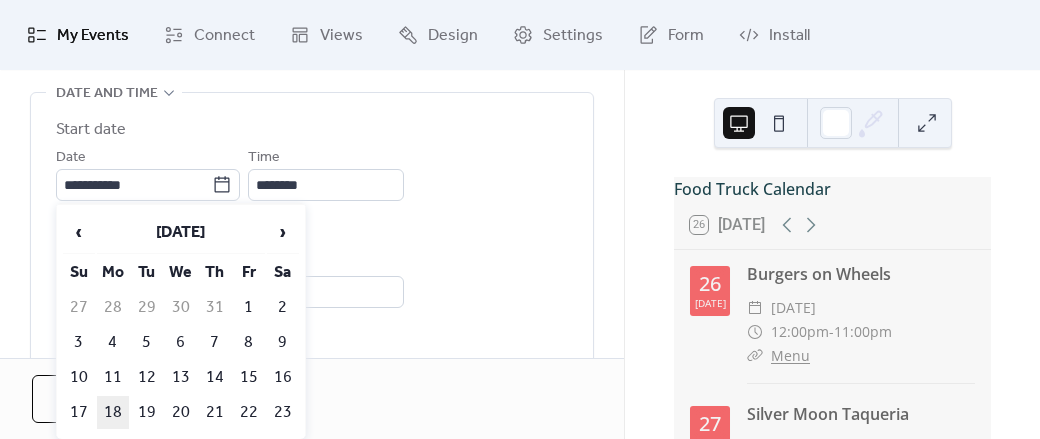 click on "18" at bounding box center [113, 412] 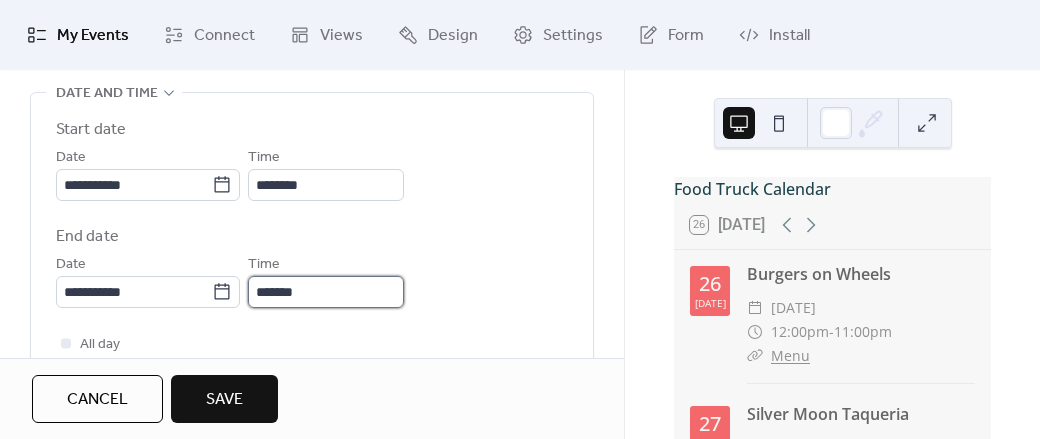 click on "*******" at bounding box center [326, 292] 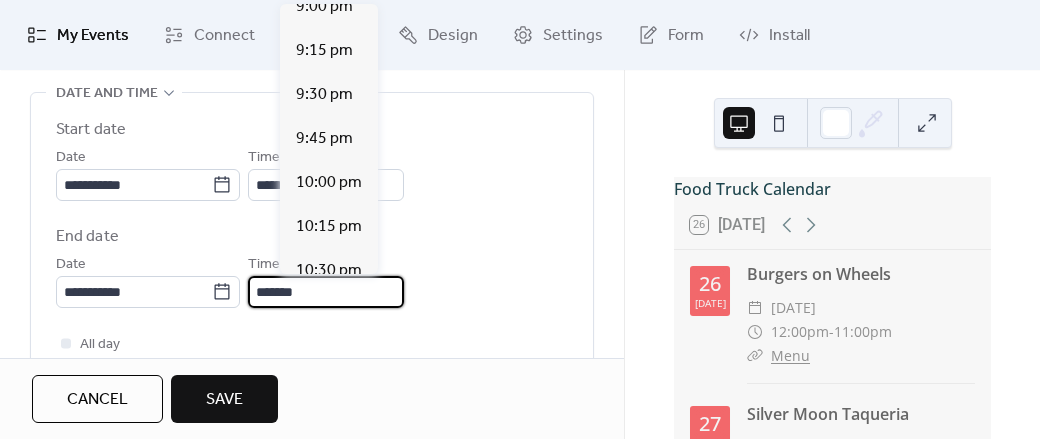 scroll, scrollTop: 1559, scrollLeft: 0, axis: vertical 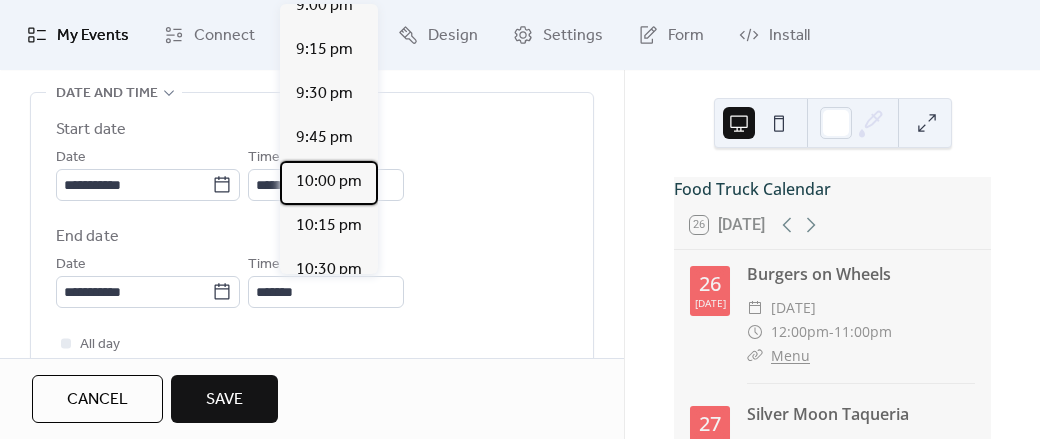 click on "10:00 pm" at bounding box center (329, 182) 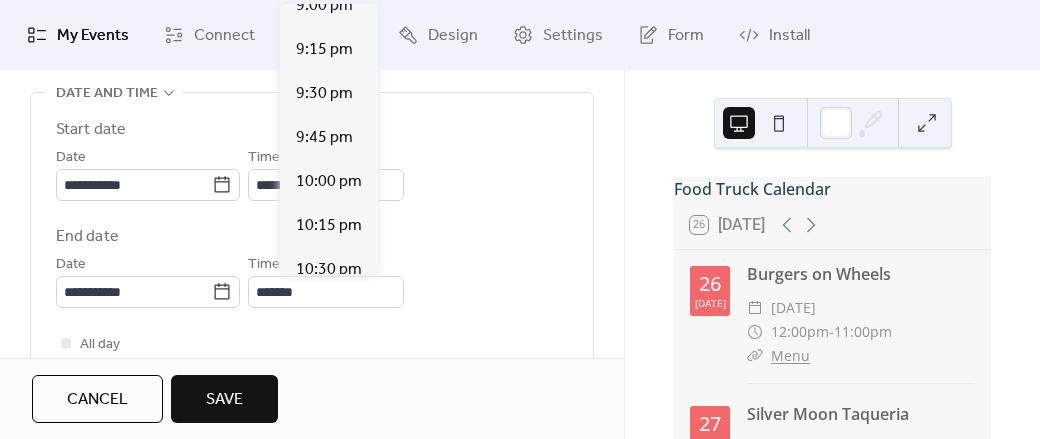 type on "********" 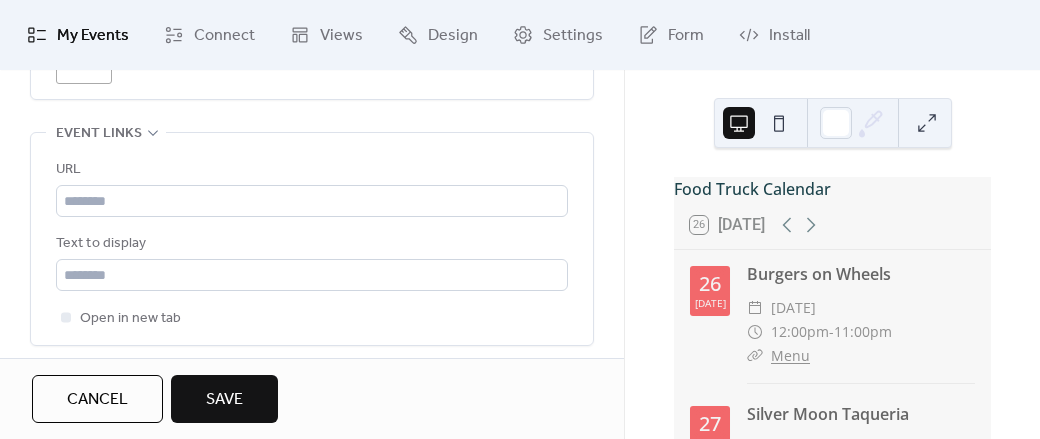 scroll, scrollTop: 1229, scrollLeft: 0, axis: vertical 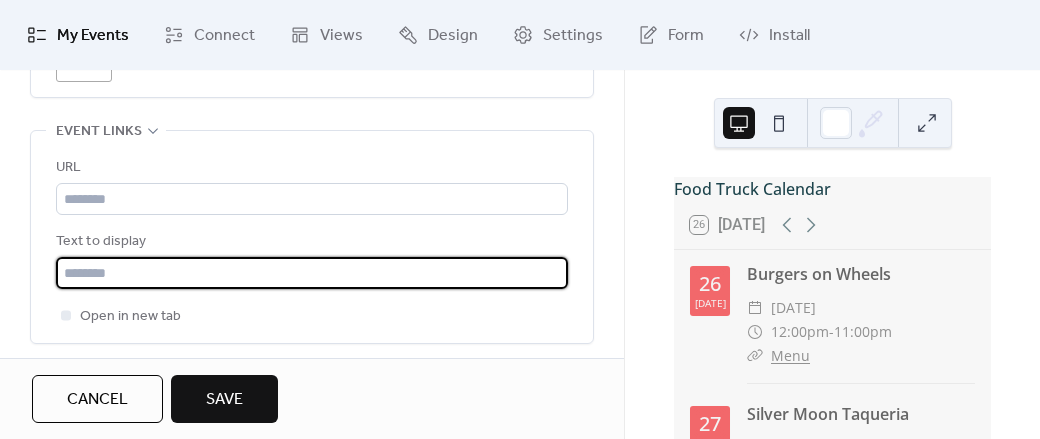 click at bounding box center (312, 273) 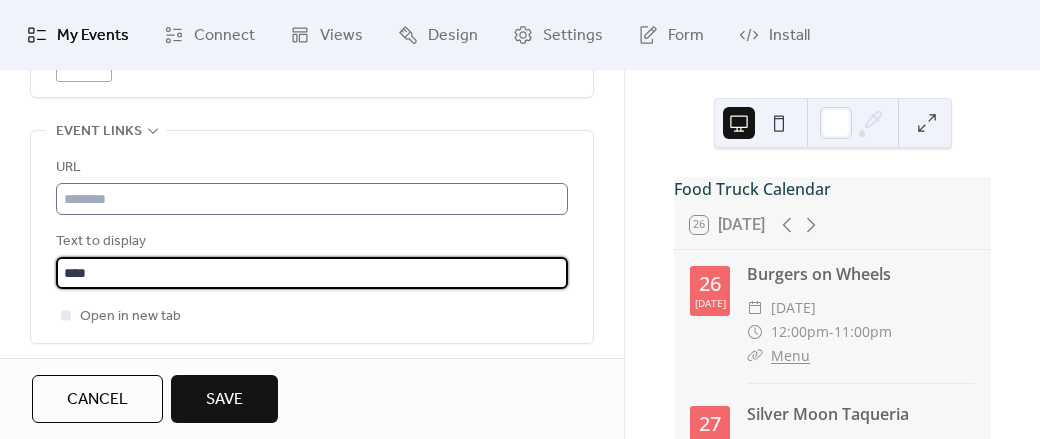 type on "****" 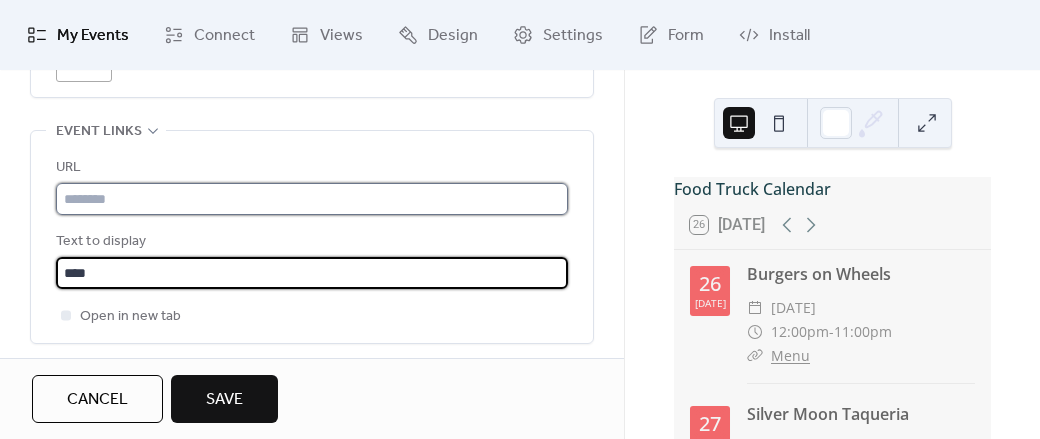 click at bounding box center (312, 199) 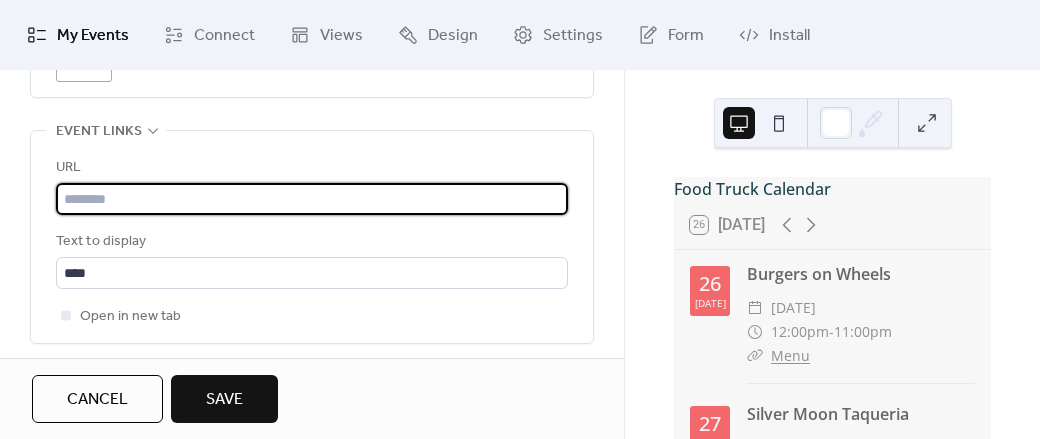 paste on "**********" 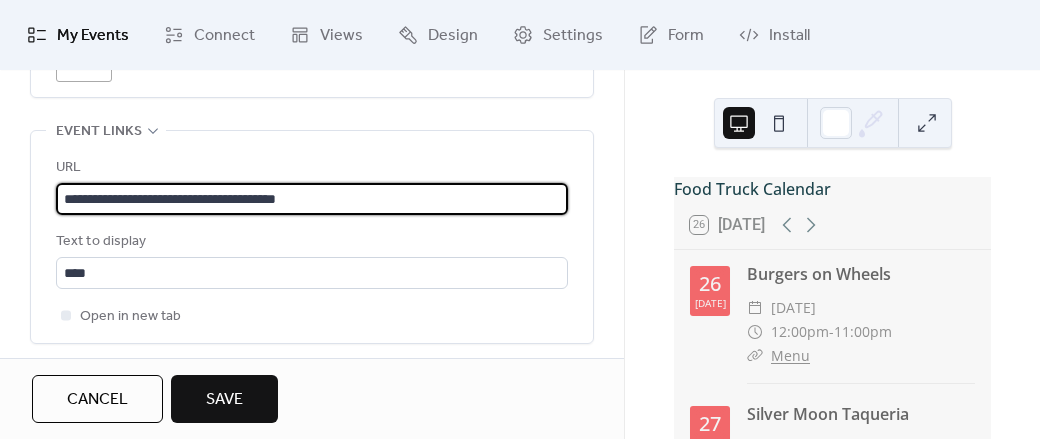 type on "**********" 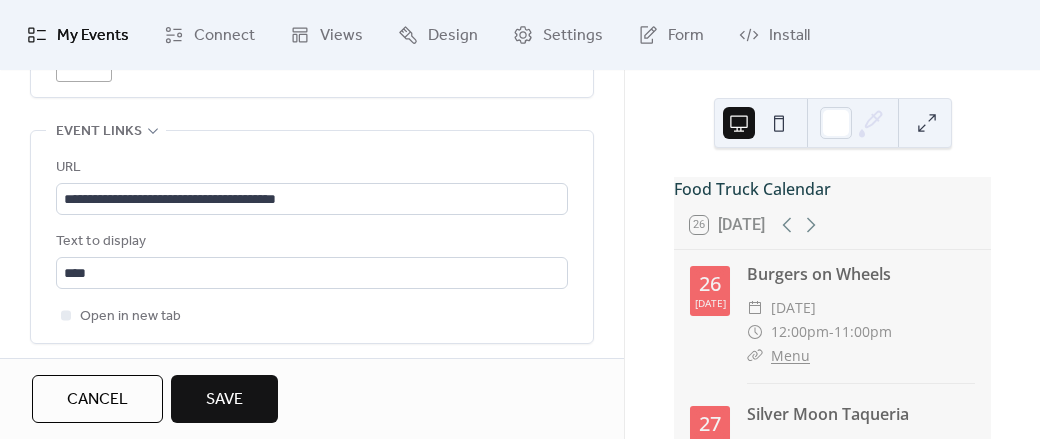 click on "Save" at bounding box center (224, 399) 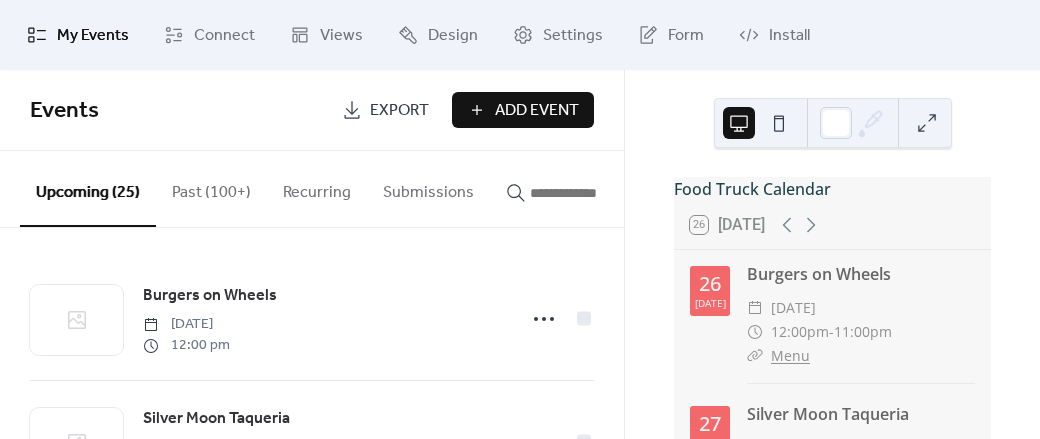 click on "Add Event" at bounding box center [537, 111] 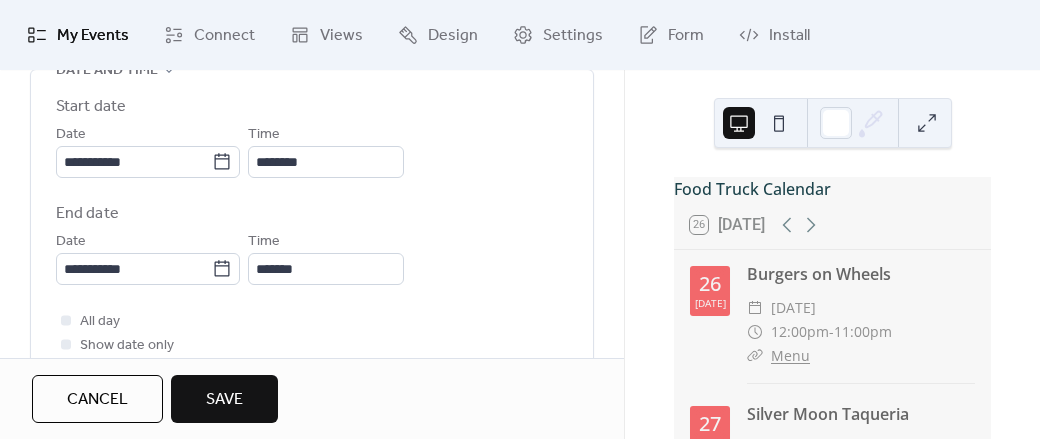 scroll, scrollTop: 698, scrollLeft: 0, axis: vertical 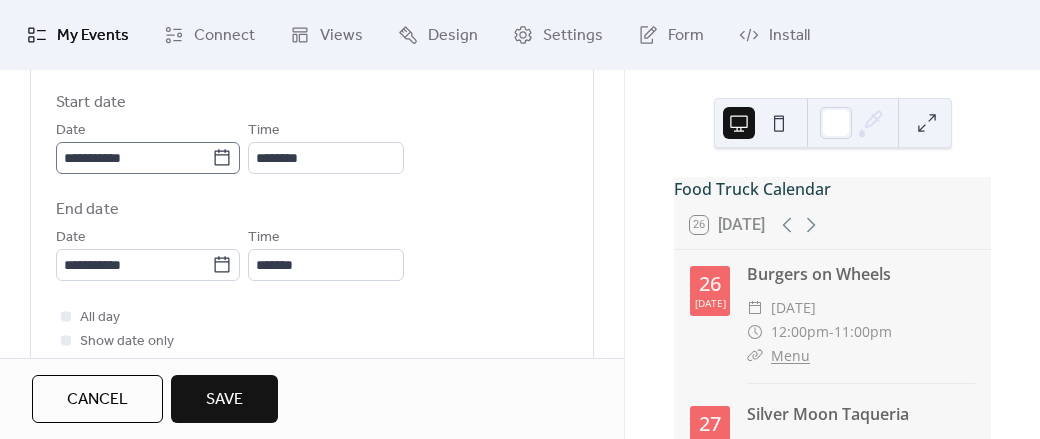 type on "**********" 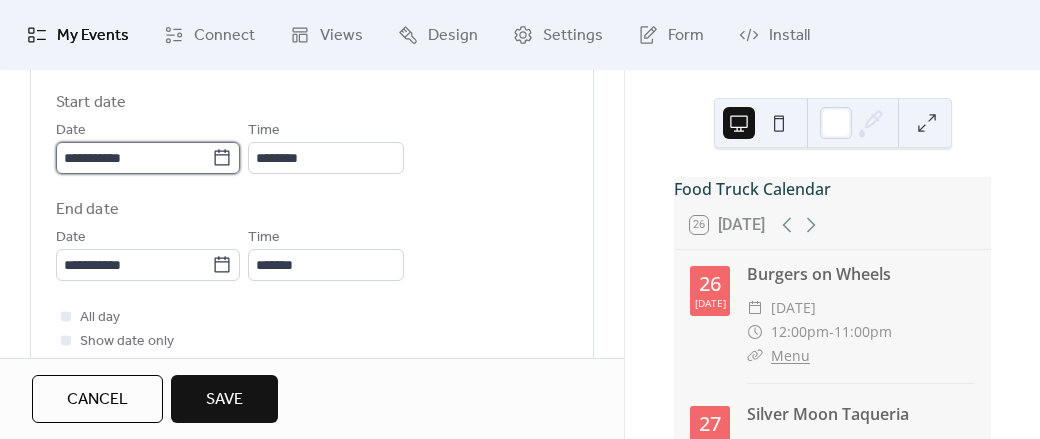 click on "**********" at bounding box center (134, 158) 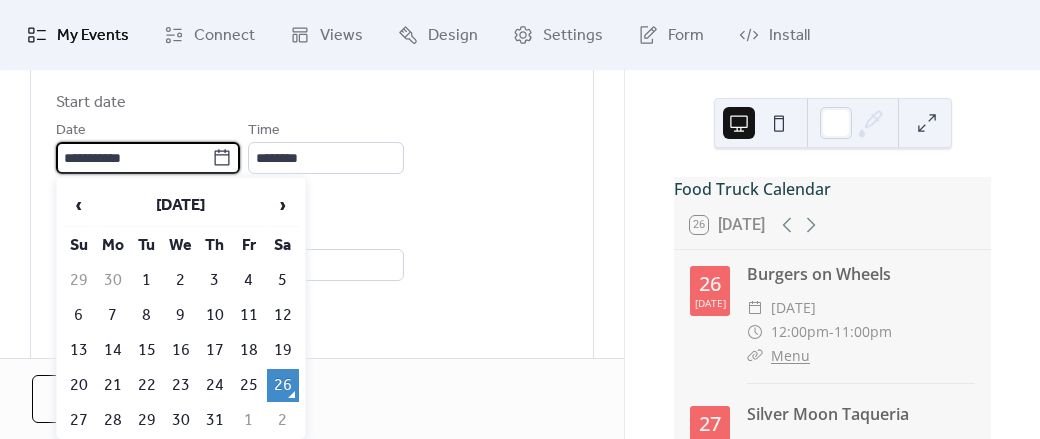 click 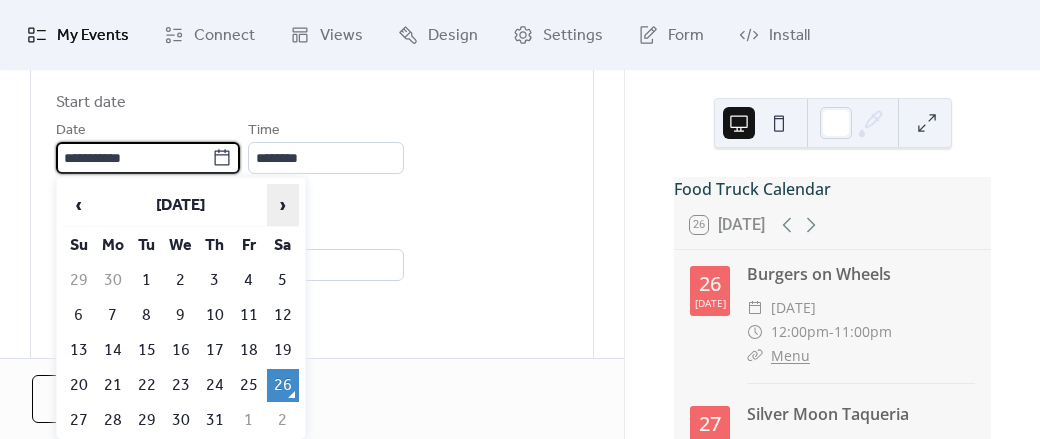 click on "›" at bounding box center [283, 205] 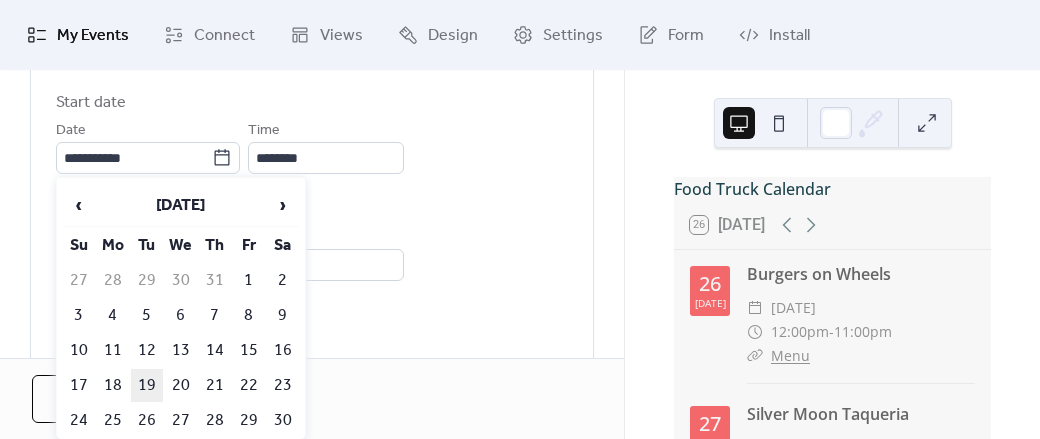 click on "19" at bounding box center (147, 385) 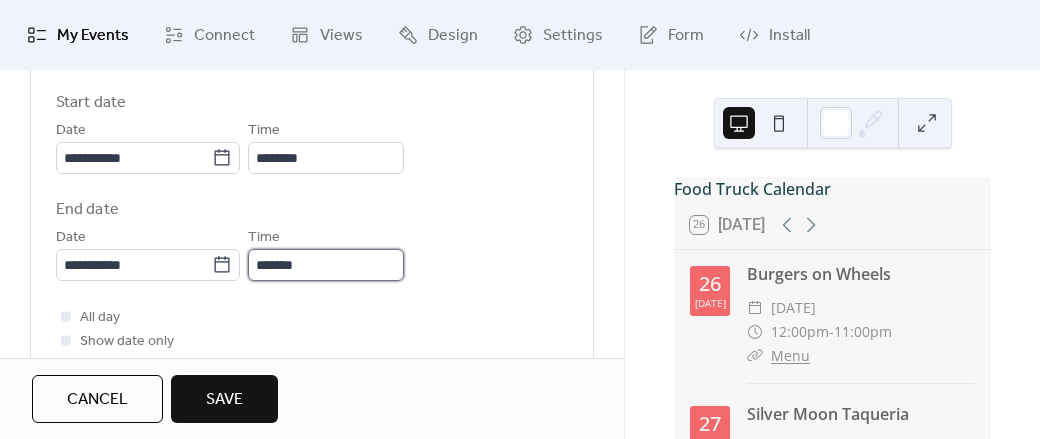 click on "*******" at bounding box center (326, 265) 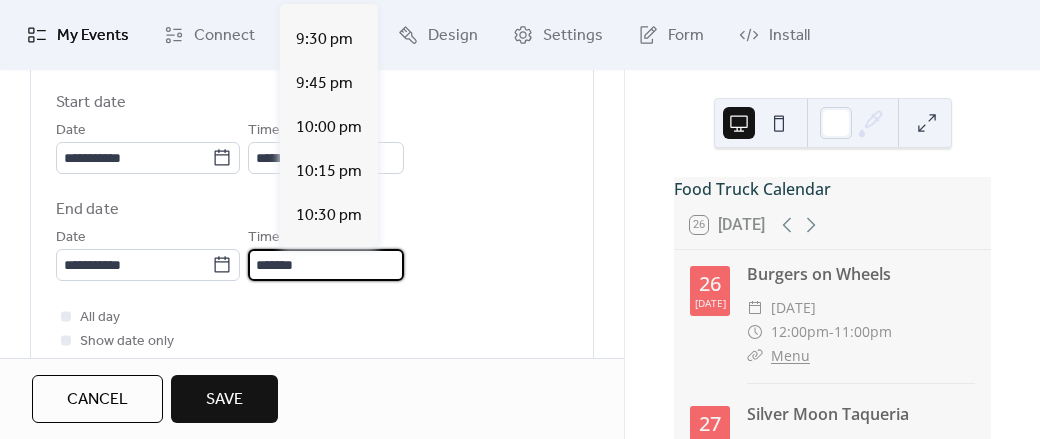 scroll, scrollTop: 1619, scrollLeft: 0, axis: vertical 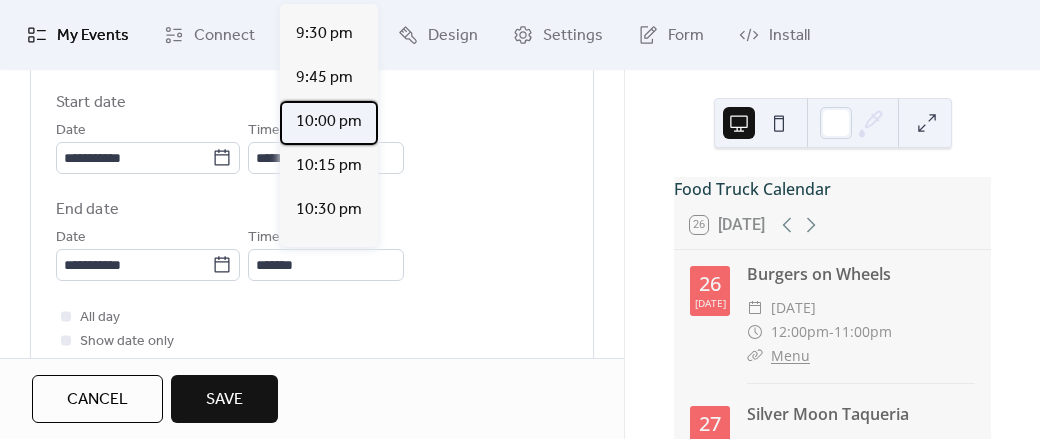 click on "10:00 pm" at bounding box center (329, 122) 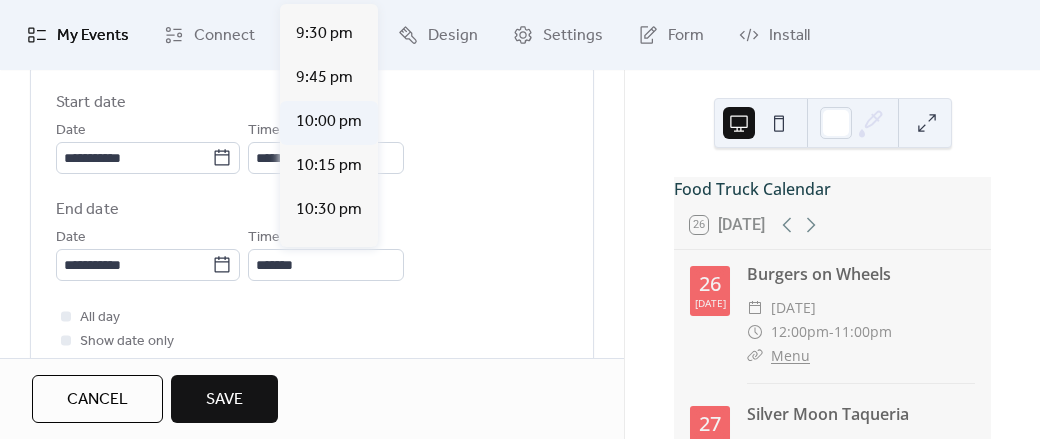 type on "********" 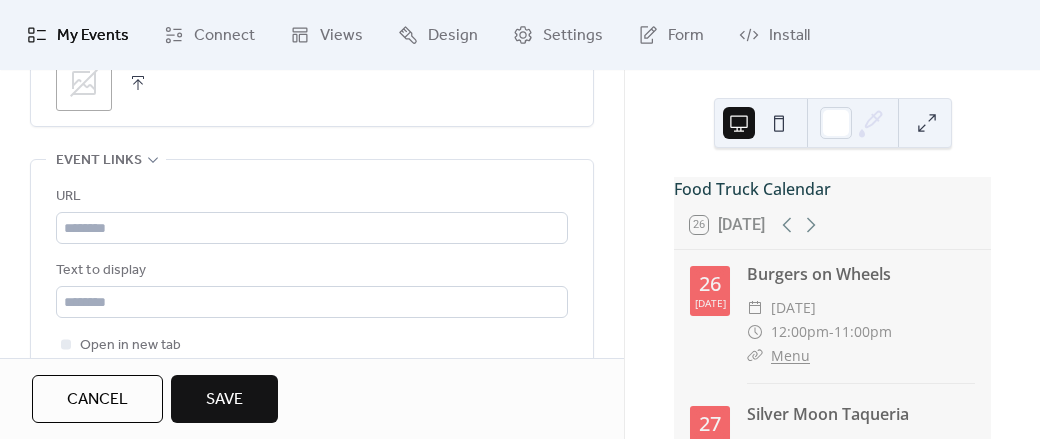 scroll, scrollTop: 1204, scrollLeft: 0, axis: vertical 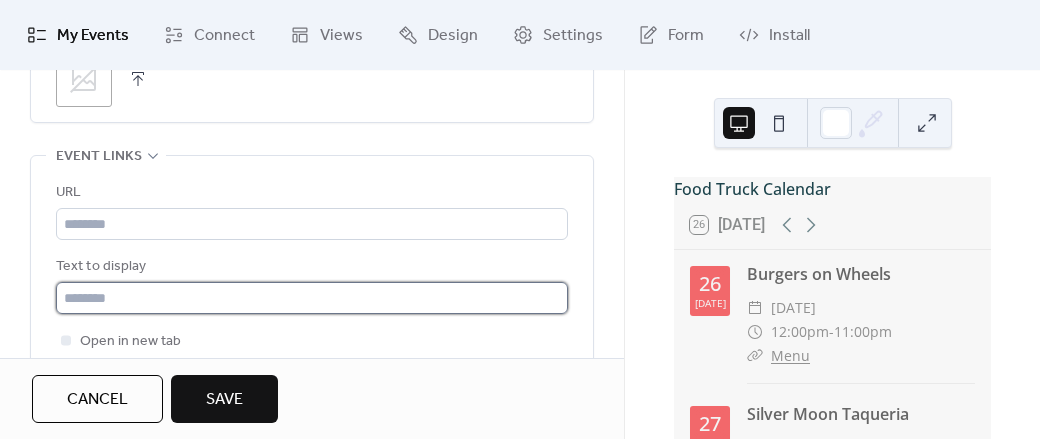 click at bounding box center [312, 298] 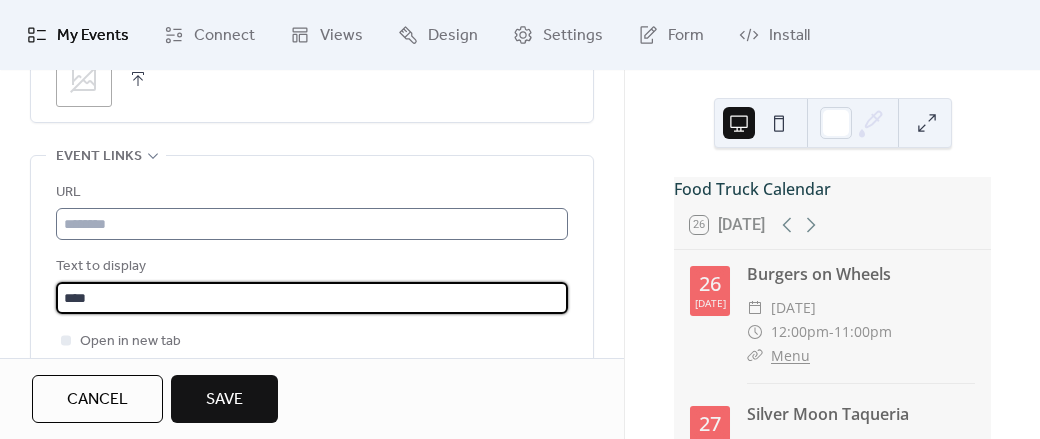 type on "****" 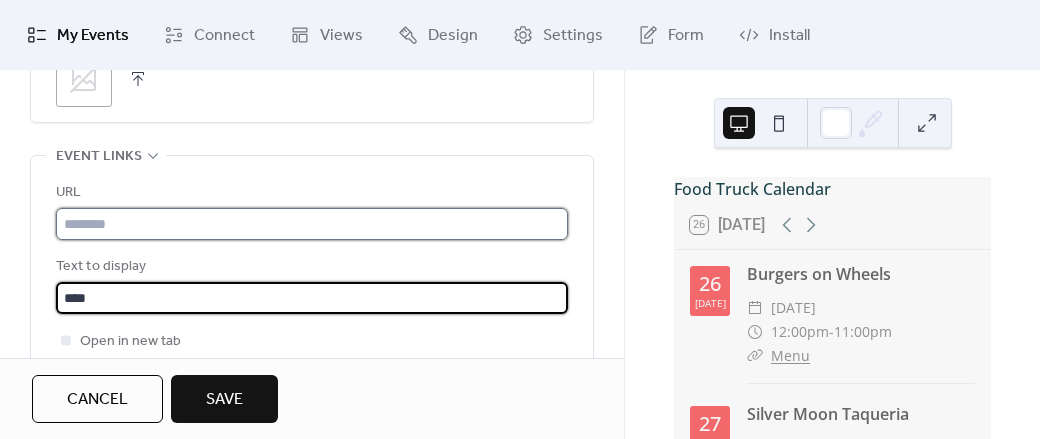 click at bounding box center [312, 224] 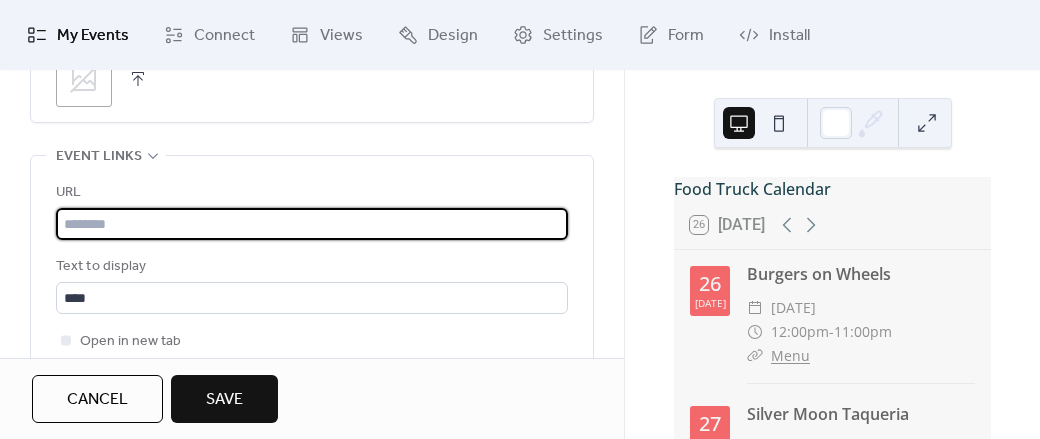 paste on "**********" 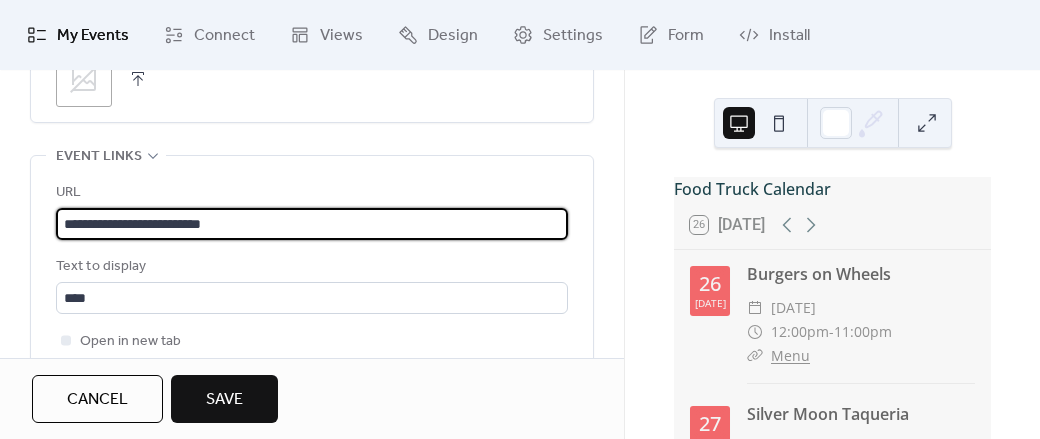 type on "**********" 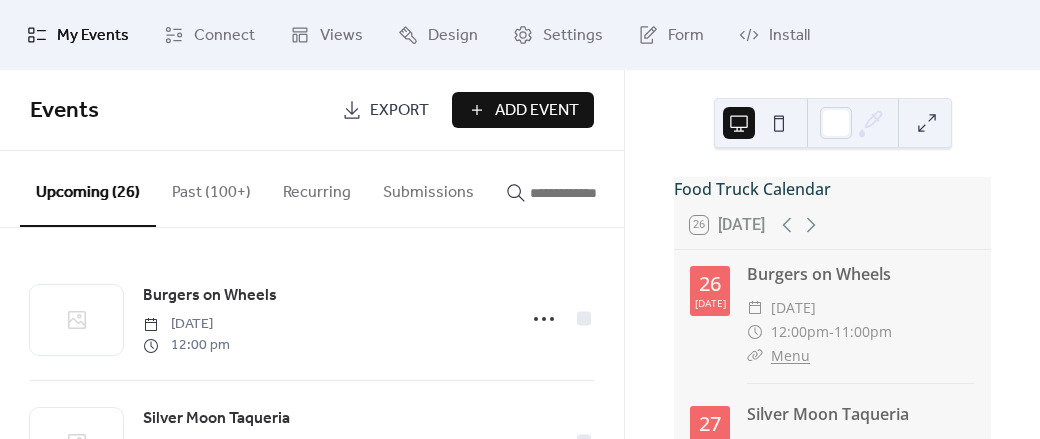 click on "Add Event" at bounding box center [523, 110] 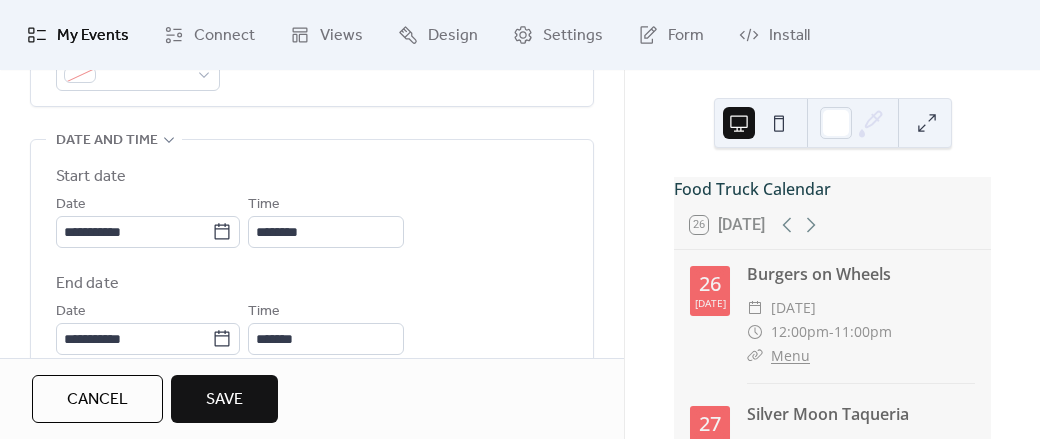 scroll, scrollTop: 650, scrollLeft: 0, axis: vertical 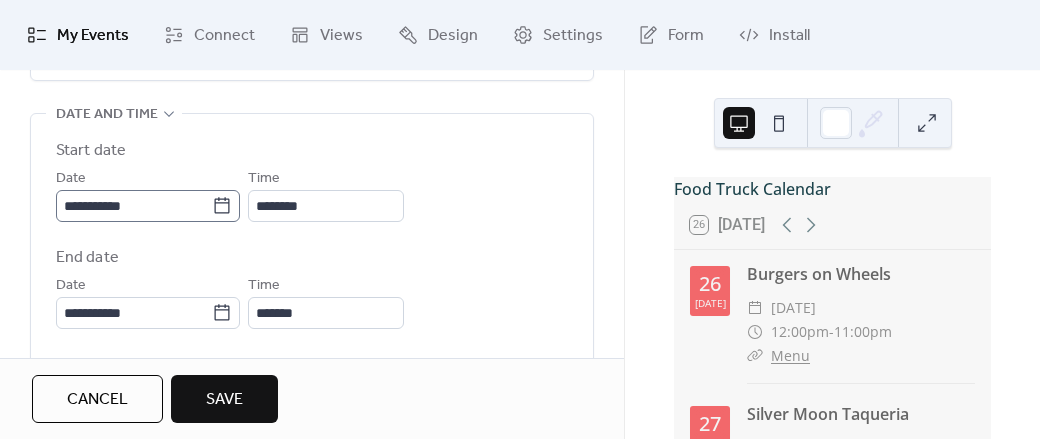 type on "**********" 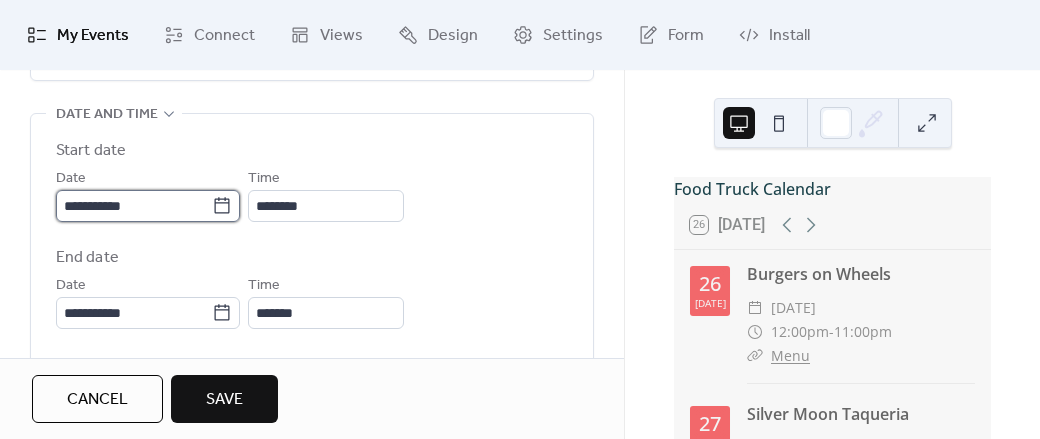 click on "**********" at bounding box center (134, 206) 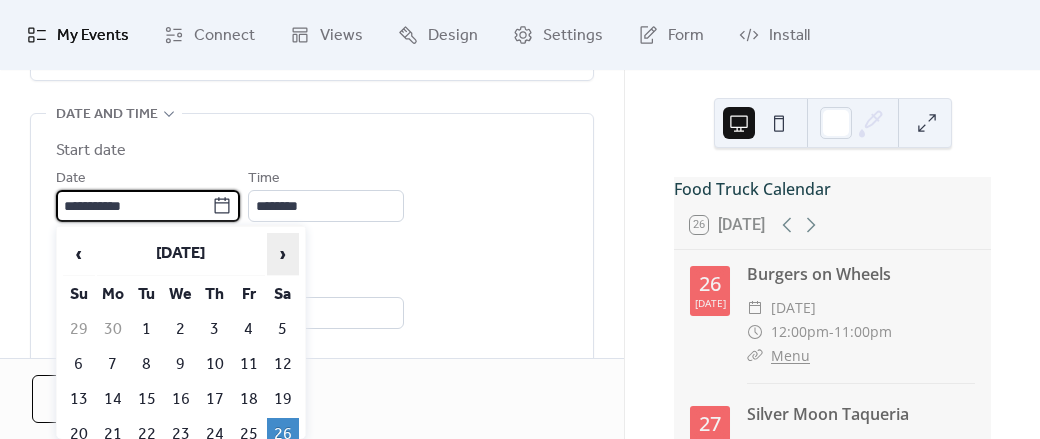 click on "›" at bounding box center [283, 254] 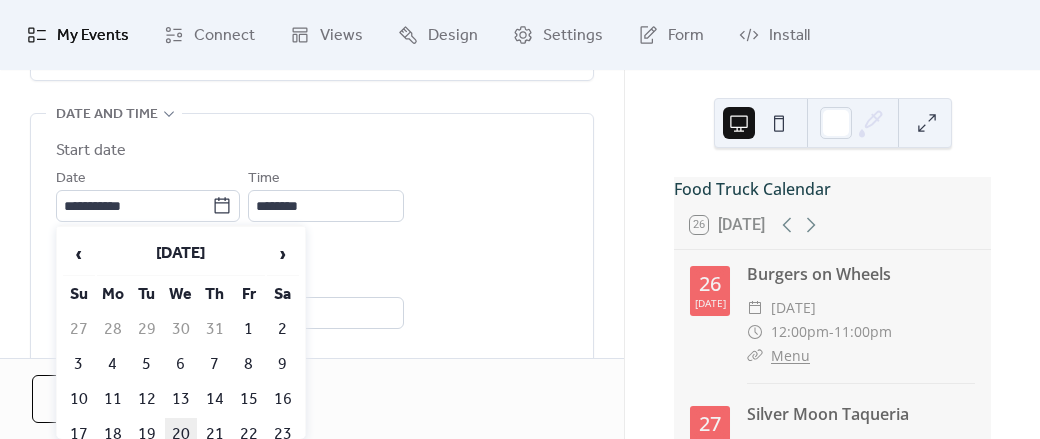 click on "20" at bounding box center [181, 434] 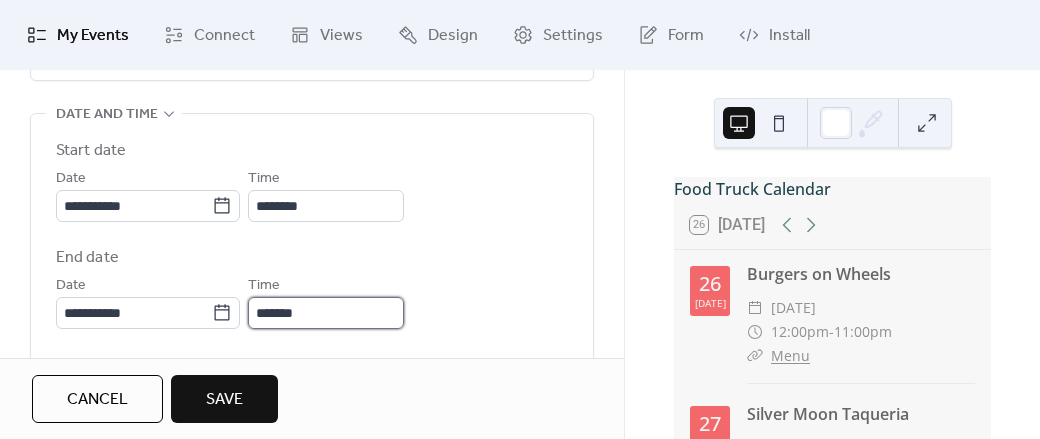 click on "*******" at bounding box center [326, 313] 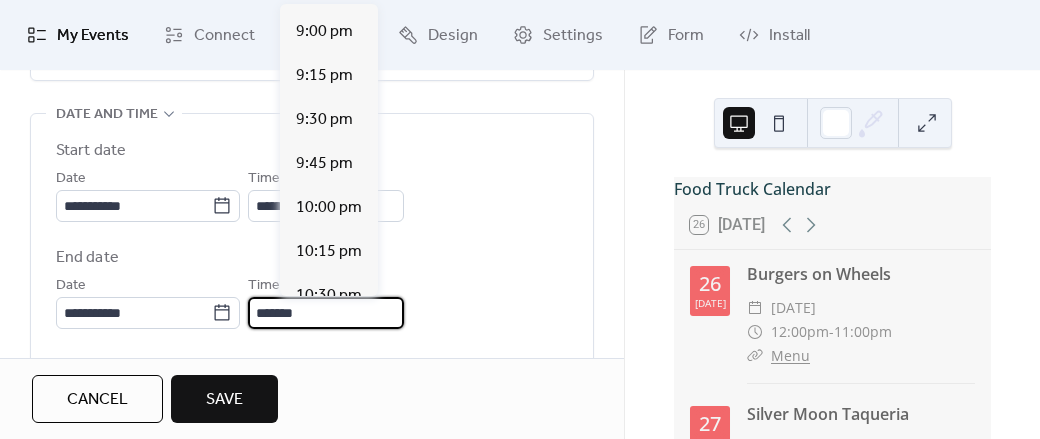 scroll, scrollTop: 1539, scrollLeft: 0, axis: vertical 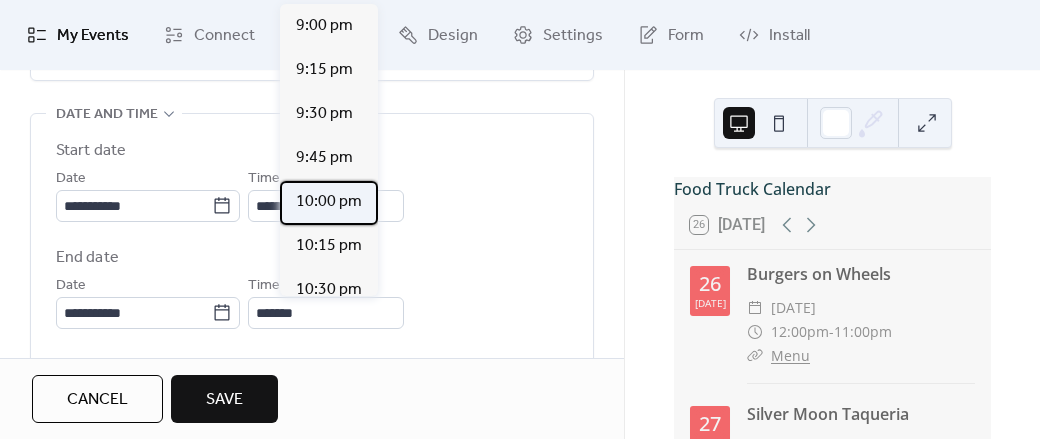 click on "10:00 pm" at bounding box center (329, 202) 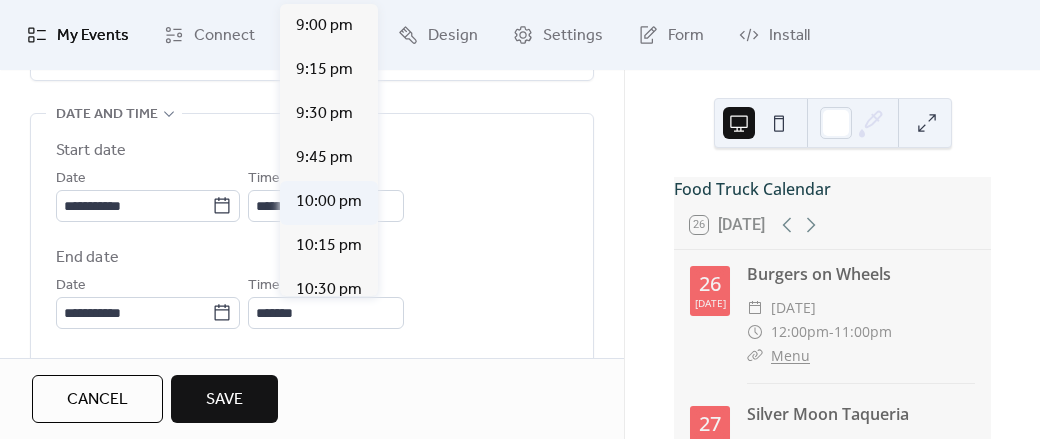 type on "********" 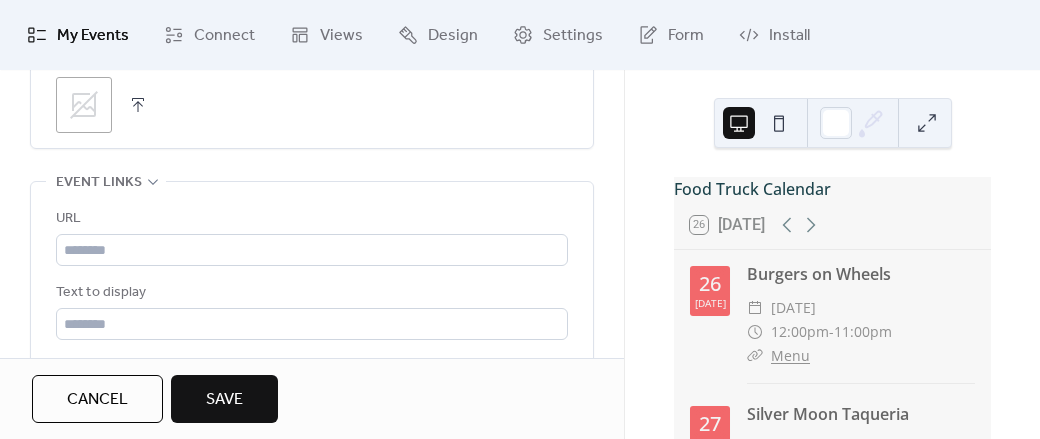 scroll, scrollTop: 1179, scrollLeft: 0, axis: vertical 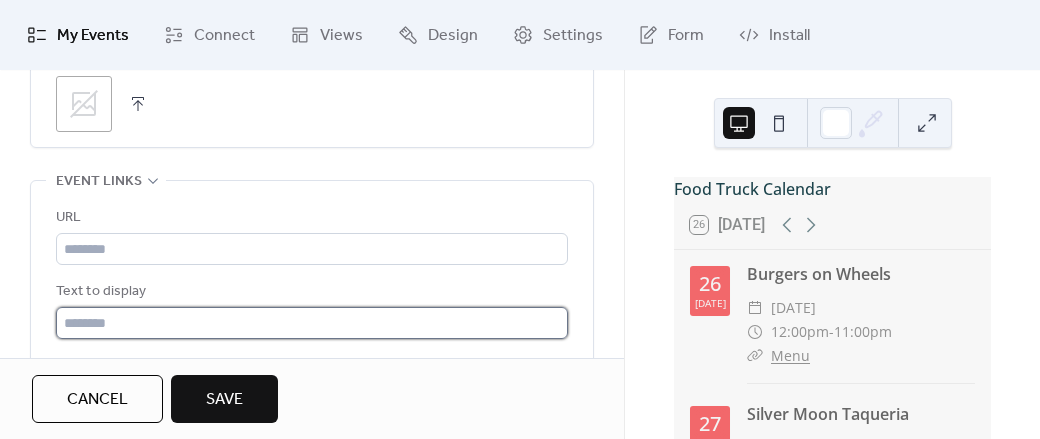 click at bounding box center (312, 323) 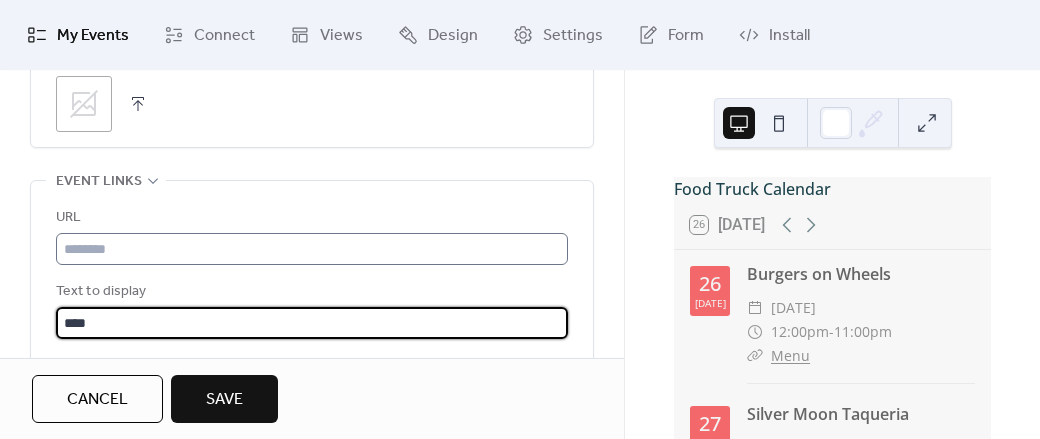type on "****" 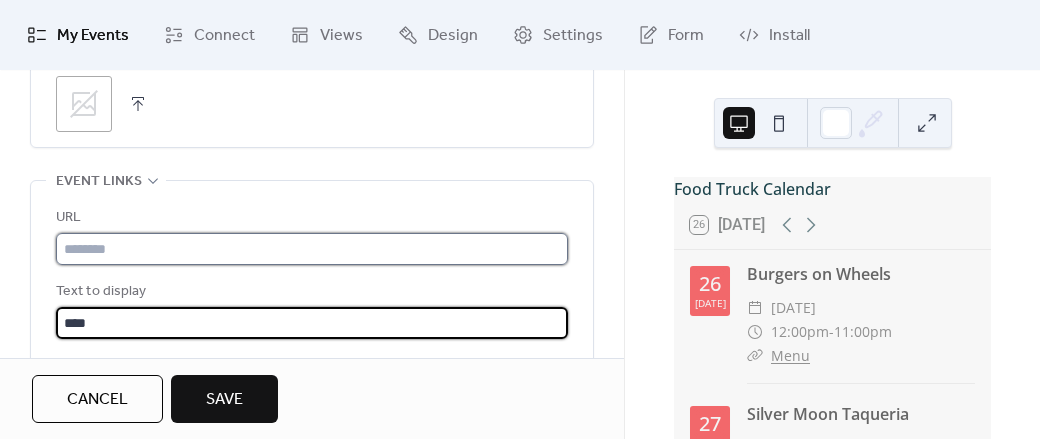 click at bounding box center (312, 249) 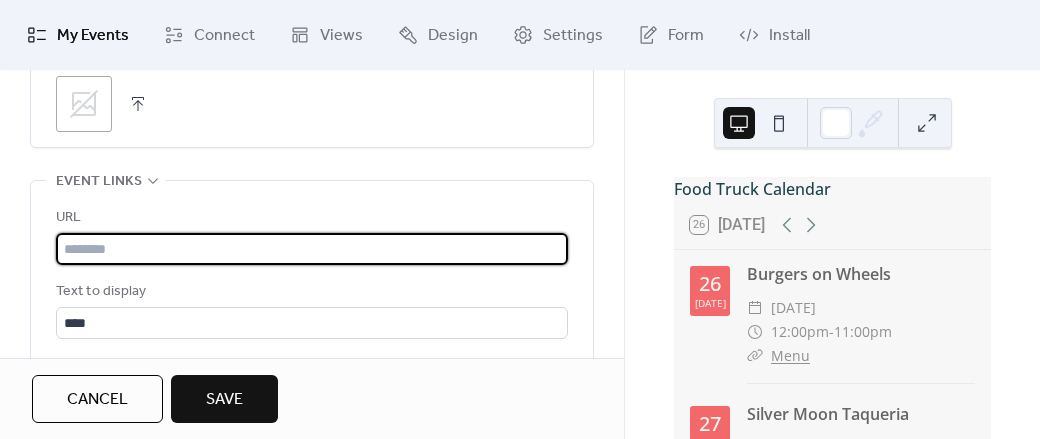 paste on "**********" 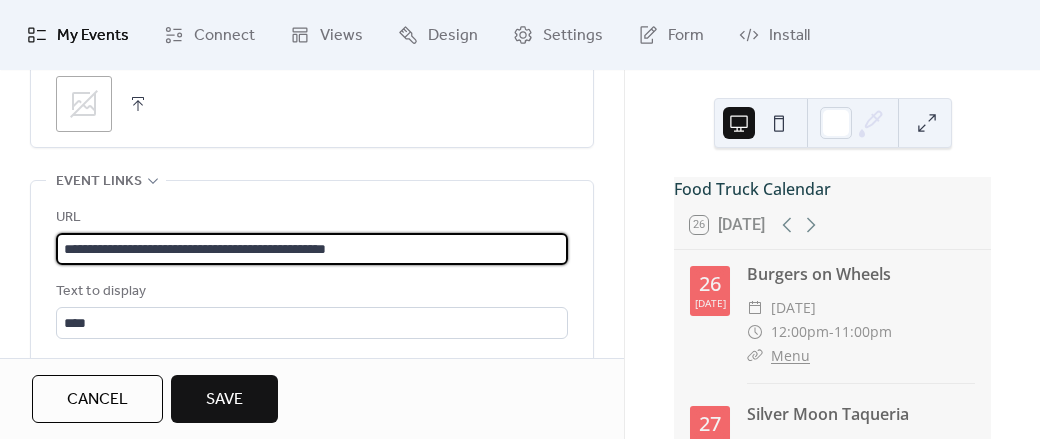 type on "**********" 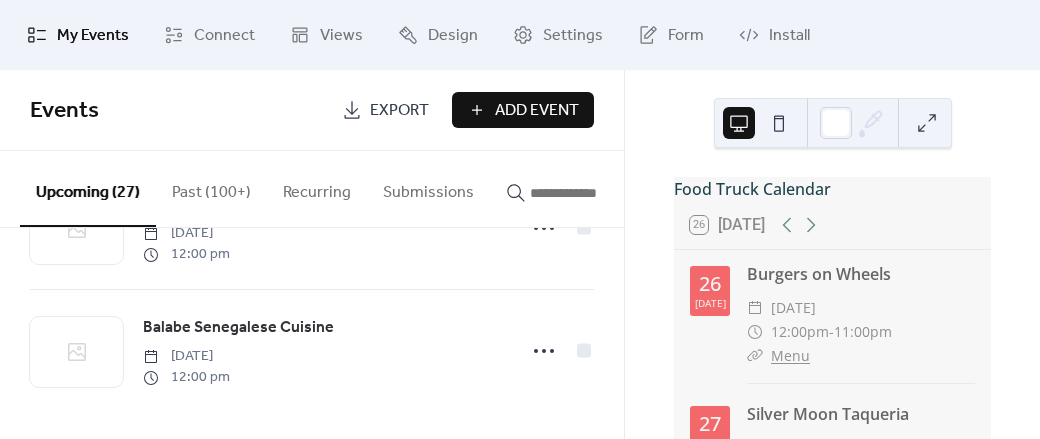scroll, scrollTop: 3183, scrollLeft: 0, axis: vertical 